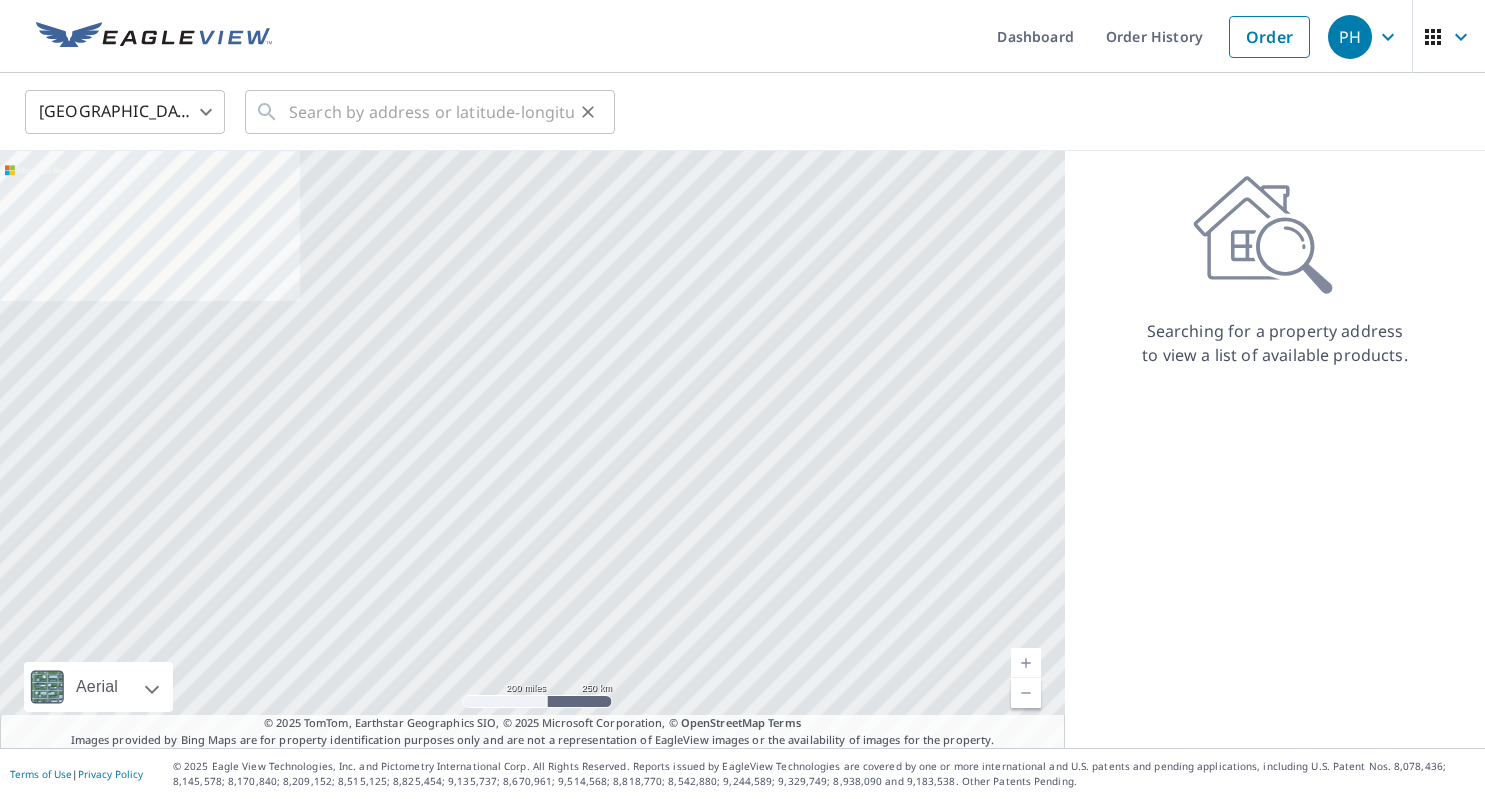 scroll, scrollTop: 0, scrollLeft: 0, axis: both 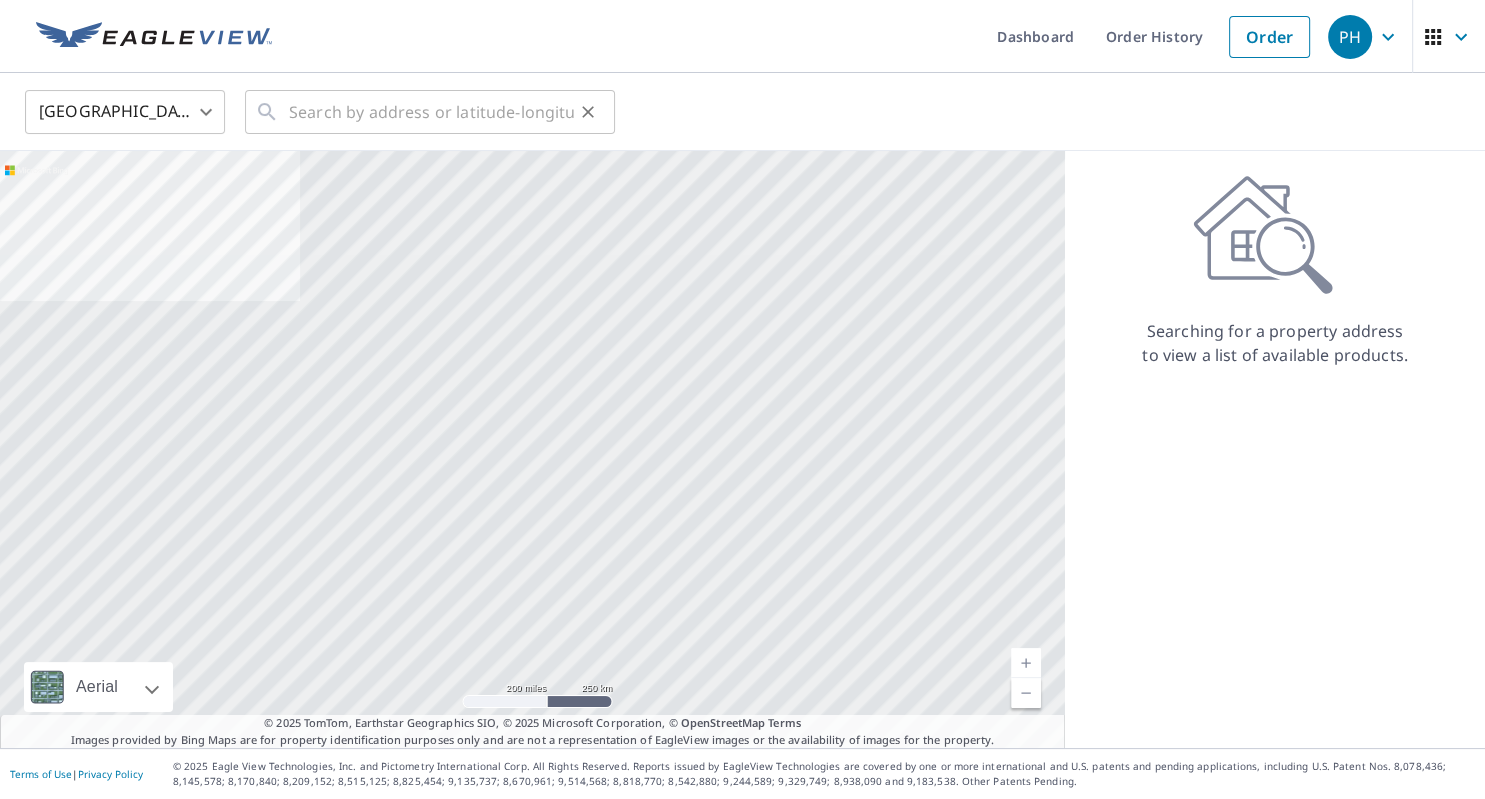 click on "​" at bounding box center (430, 112) 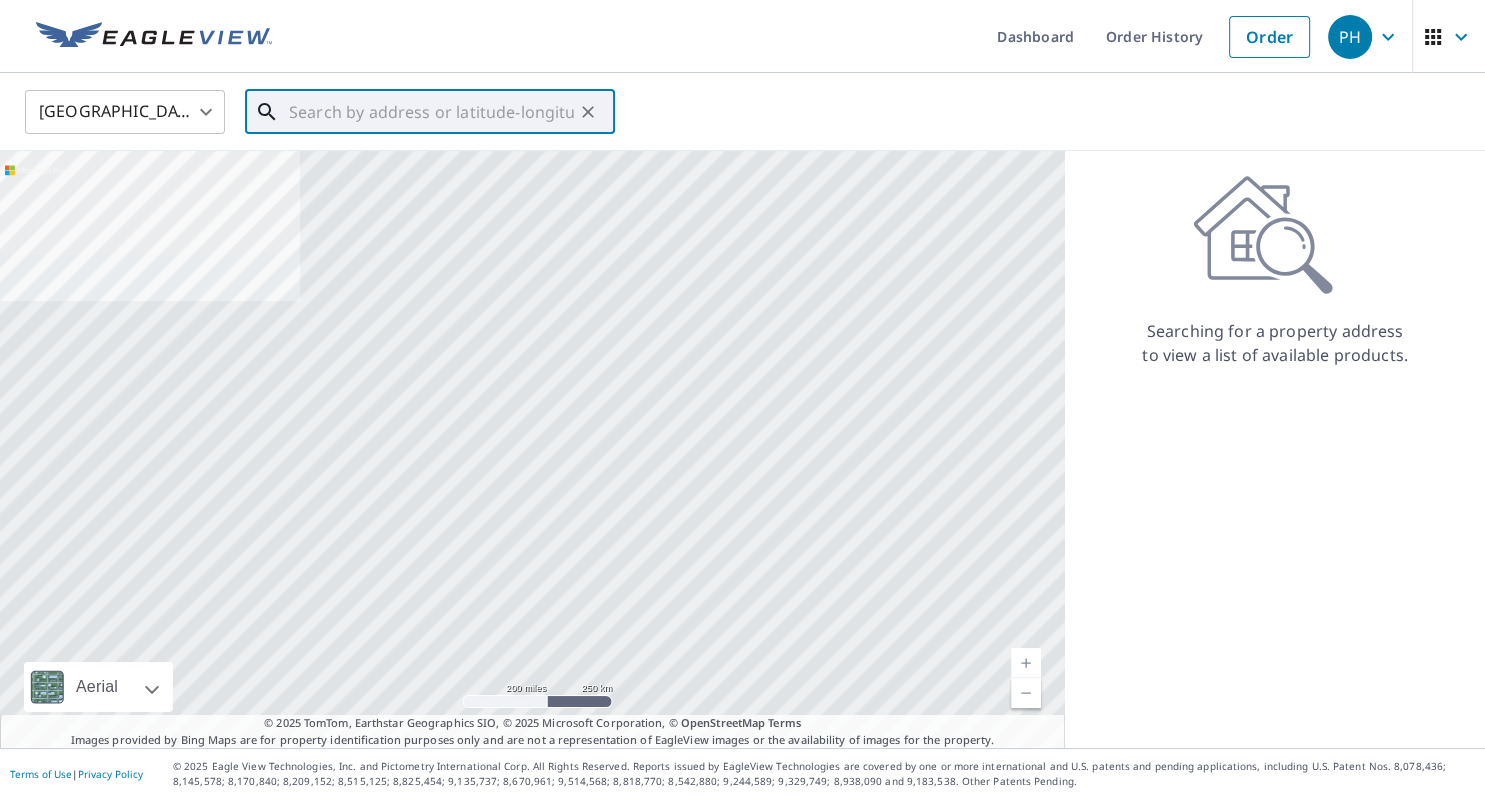 paste on "170 SHERBURNE AVE, BIG LAKE, MN" 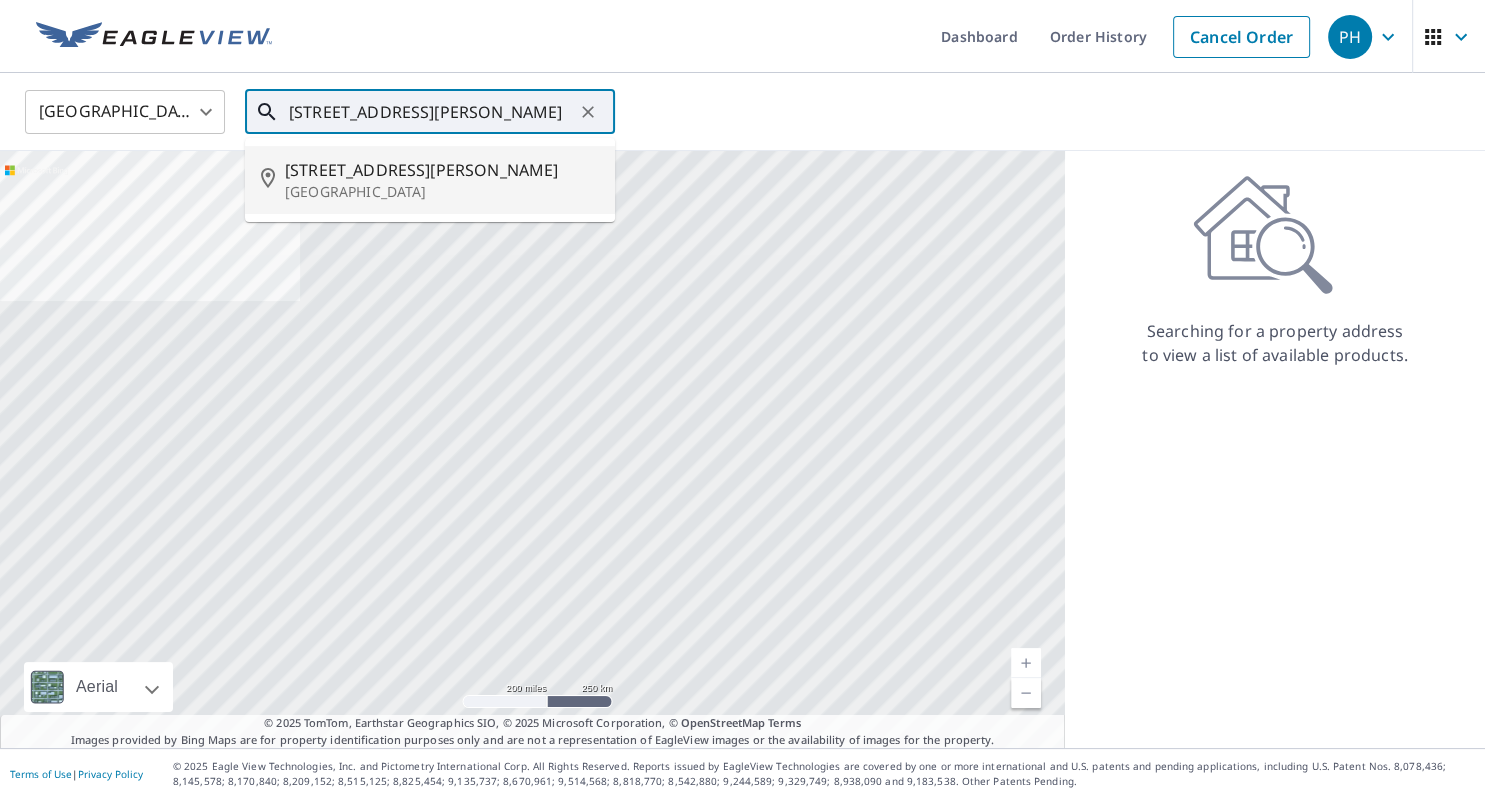 click on "170 Sherburne Ave" at bounding box center (442, 170) 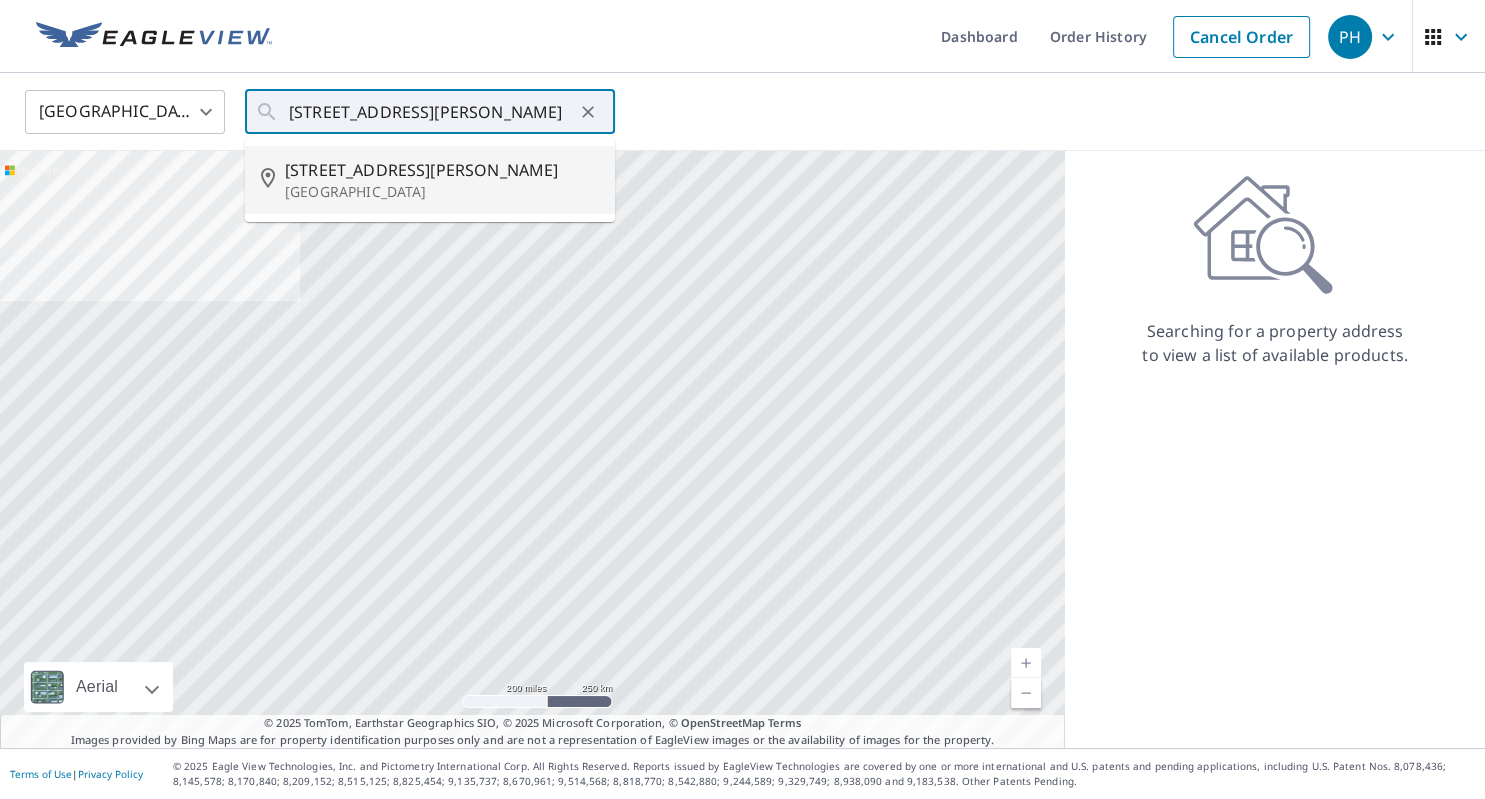 type on "170 Sherburne Ave Big Lake, MN 55309" 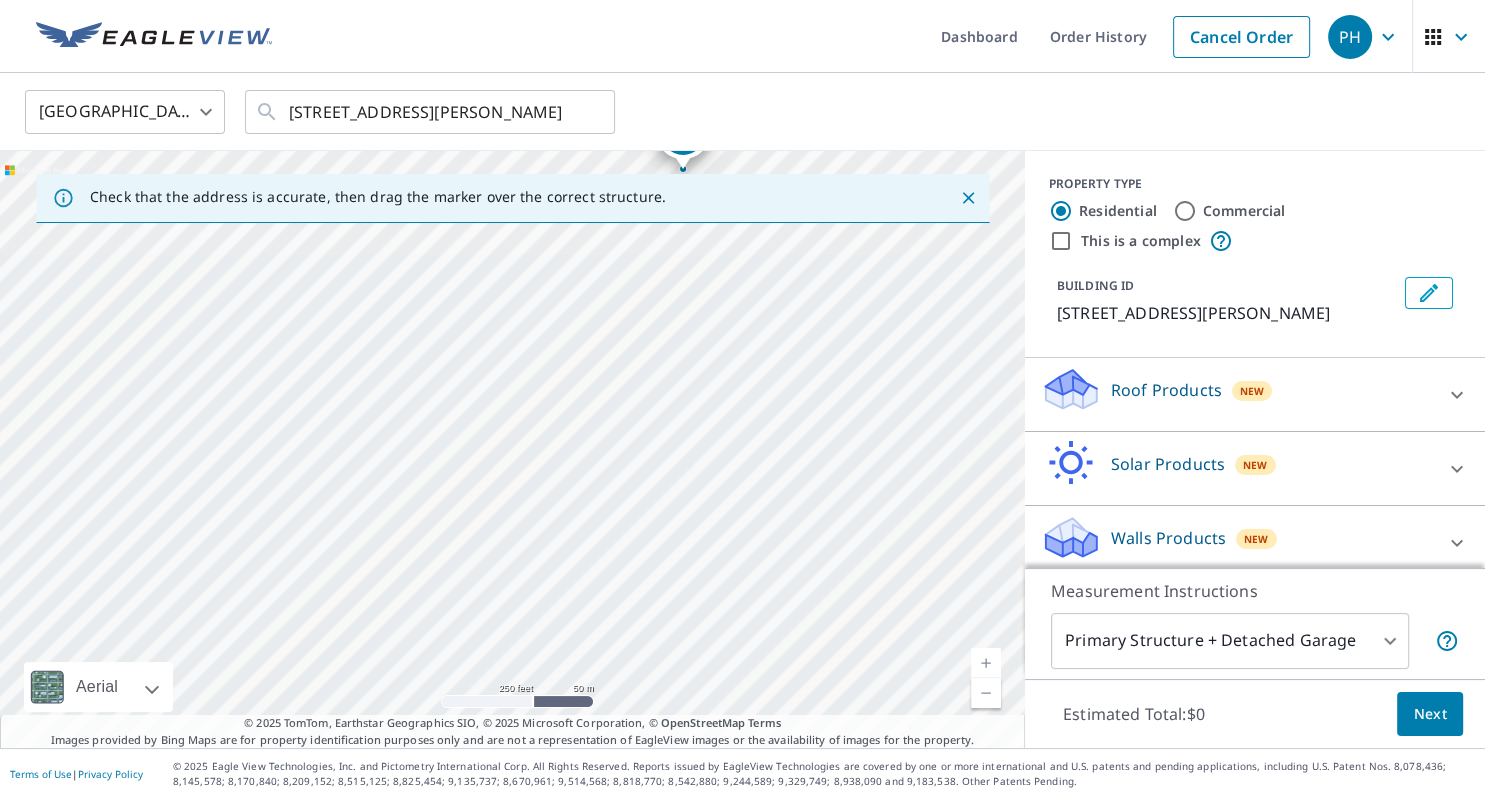 drag, startPoint x: 335, startPoint y: 177, endPoint x: 876, endPoint y: 262, distance: 547.6367 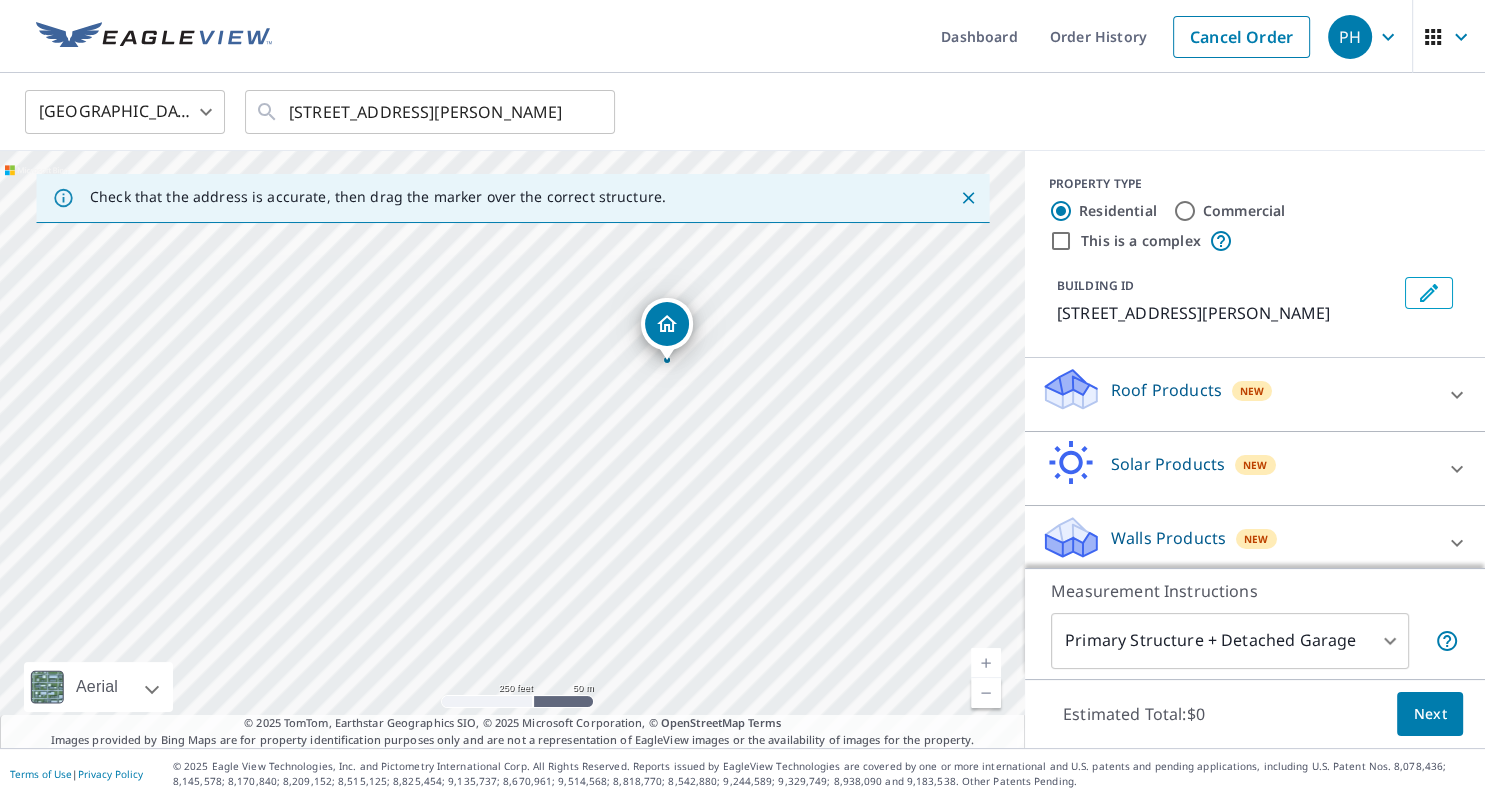 click at bounding box center (986, 663) 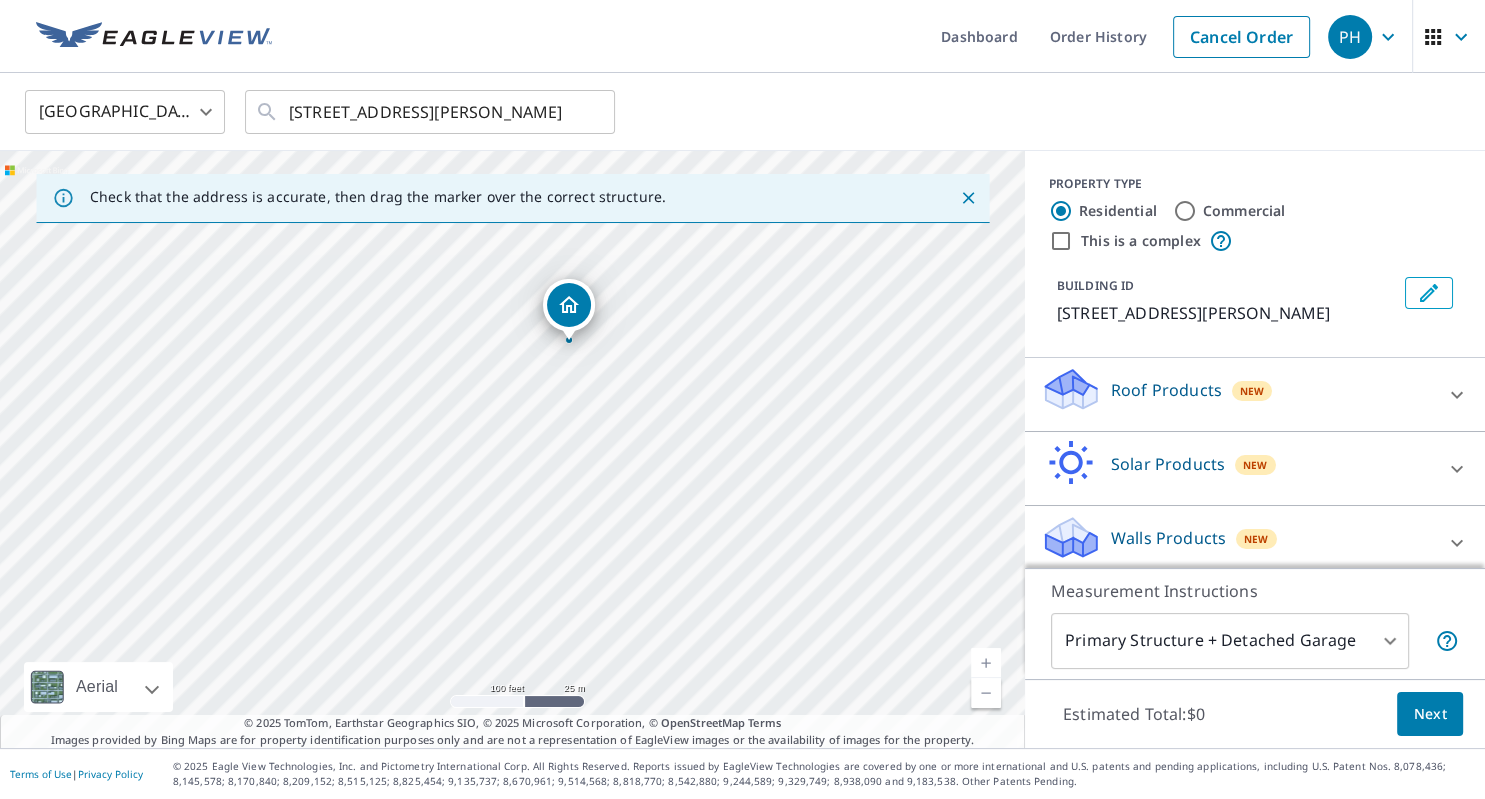 drag, startPoint x: 574, startPoint y: 295, endPoint x: 562, endPoint y: 300, distance: 13 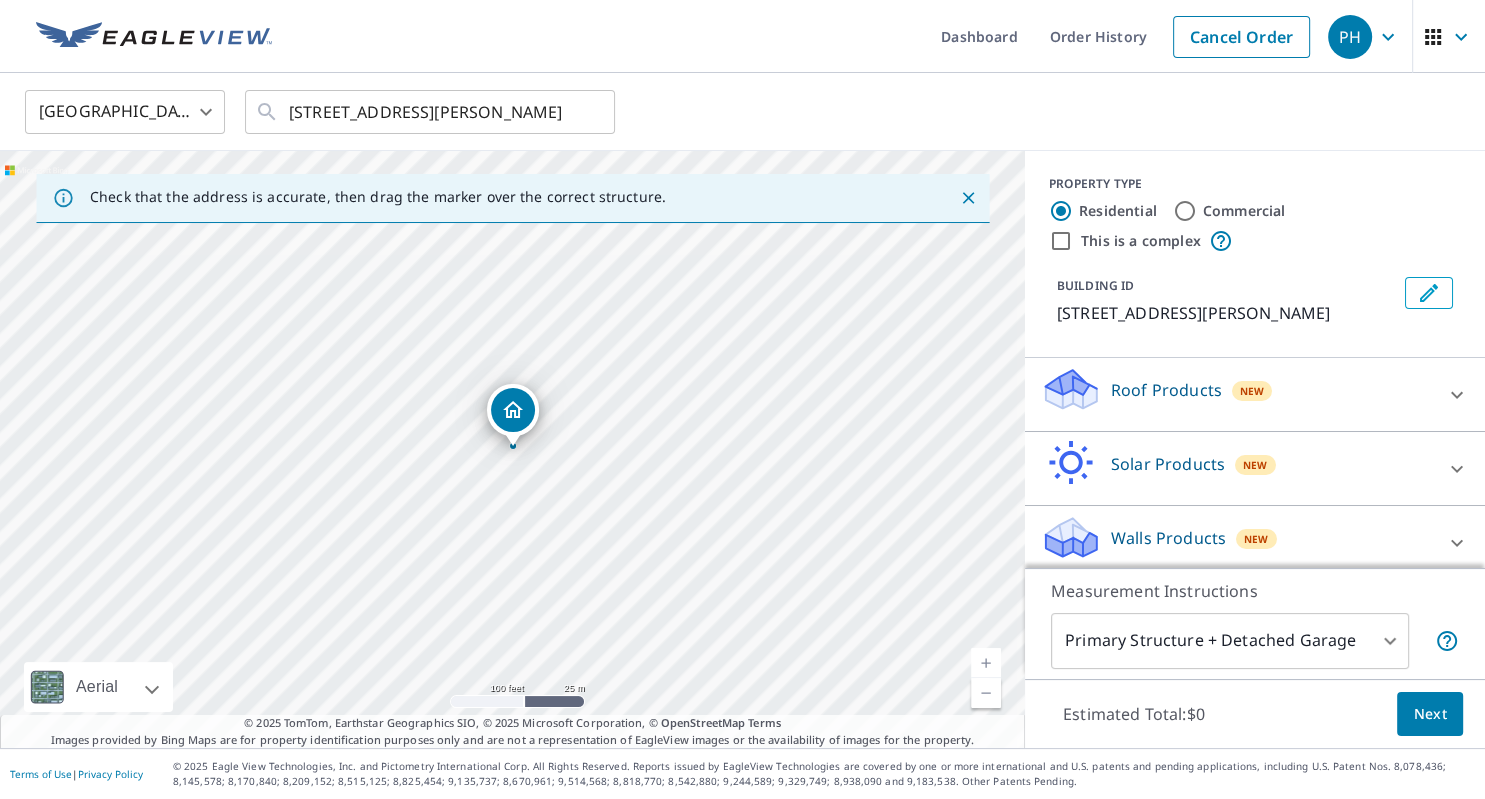 click on "Roof Products" at bounding box center [1166, 390] 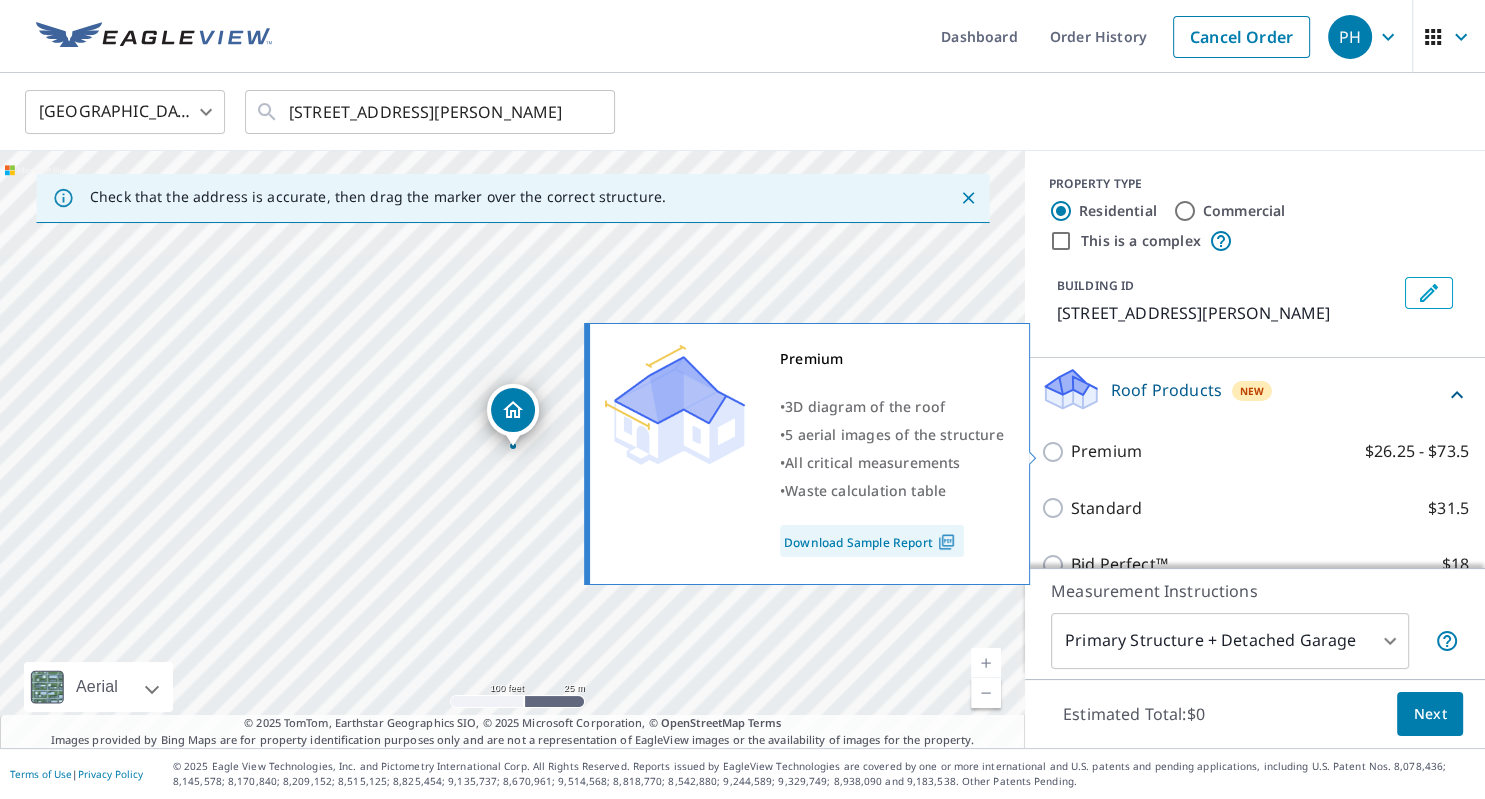click on "Premium" at bounding box center (1106, 451) 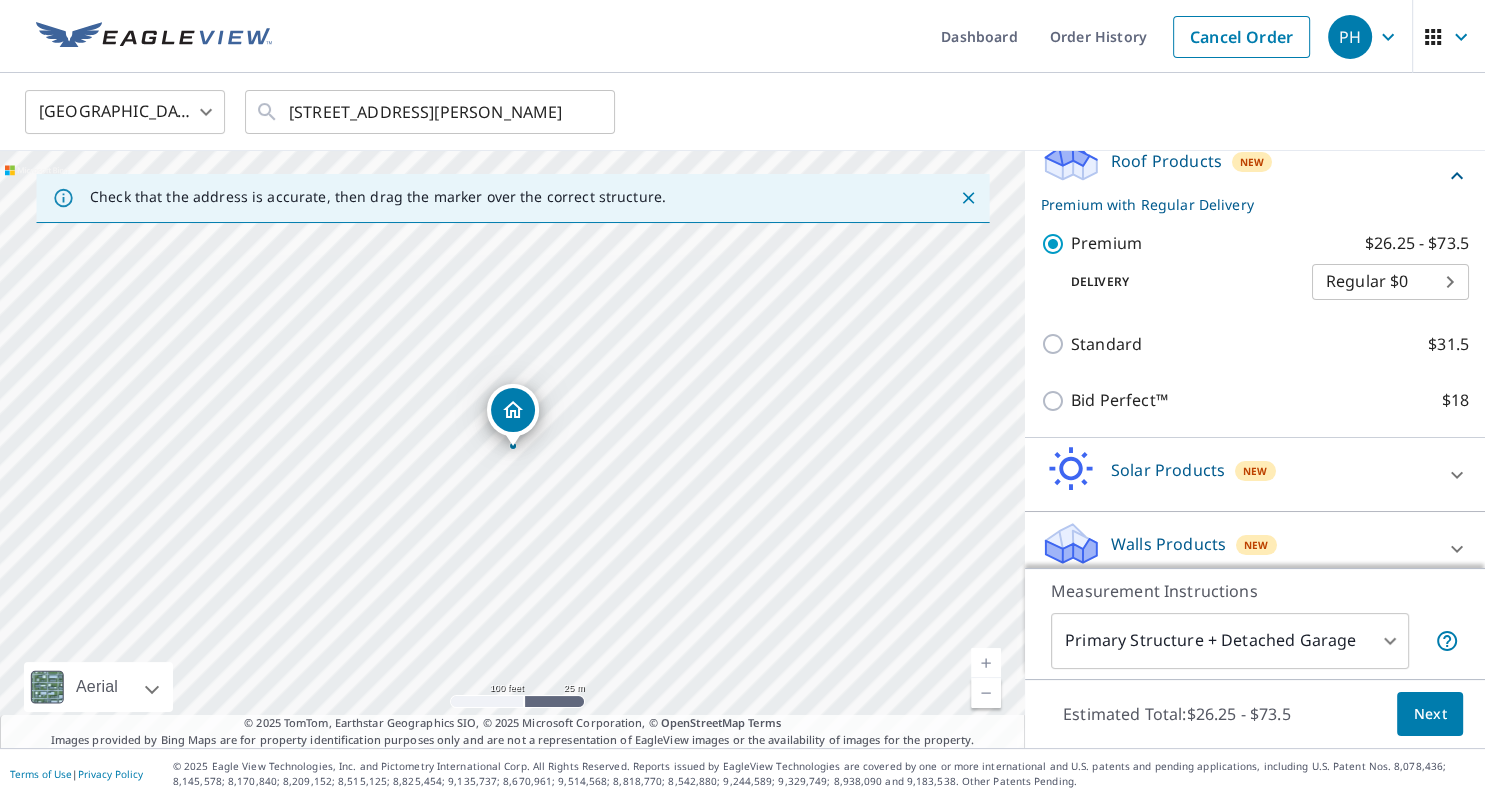 scroll, scrollTop: 248, scrollLeft: 0, axis: vertical 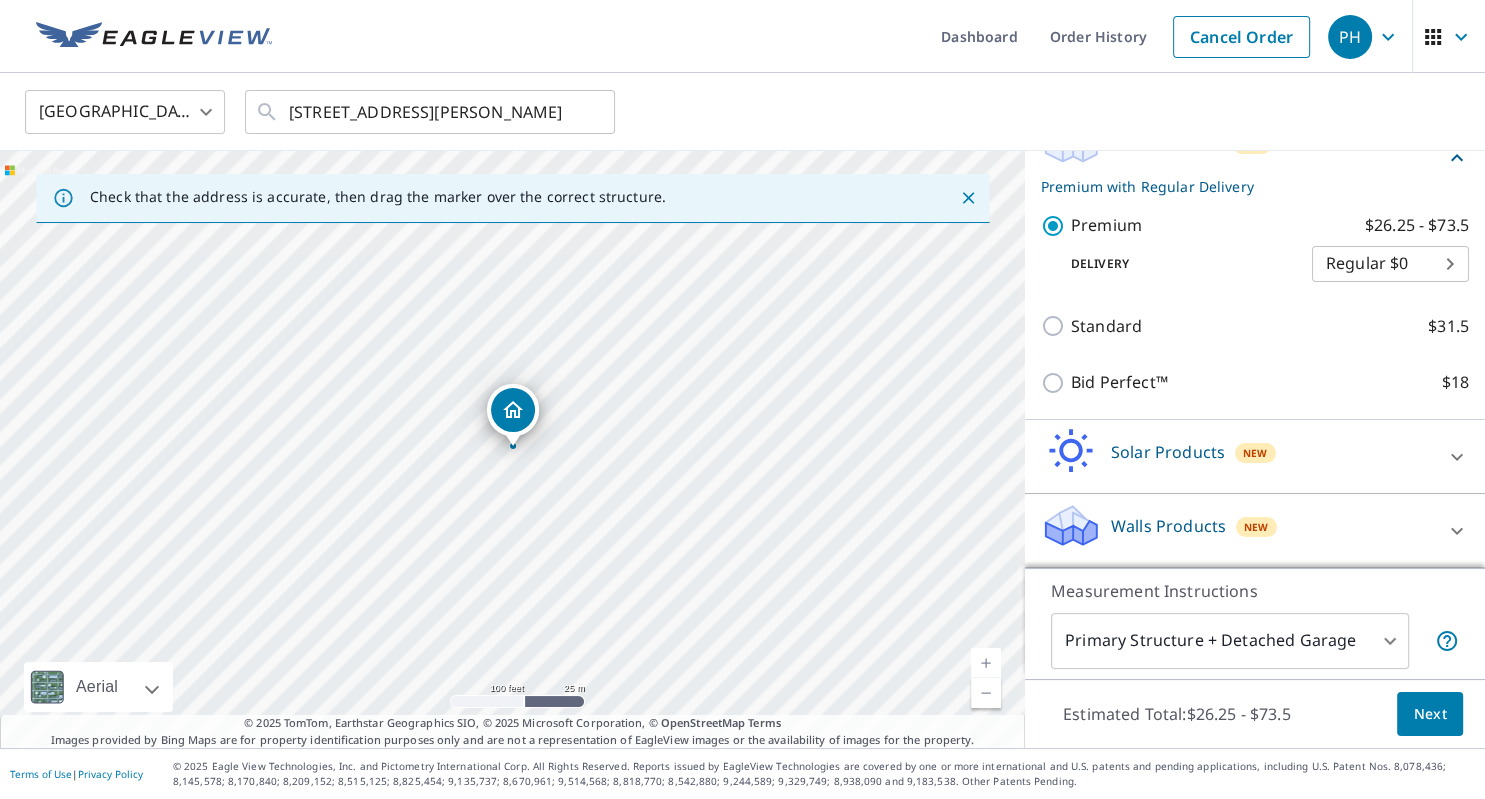 click on "Walls Products" at bounding box center [1168, 526] 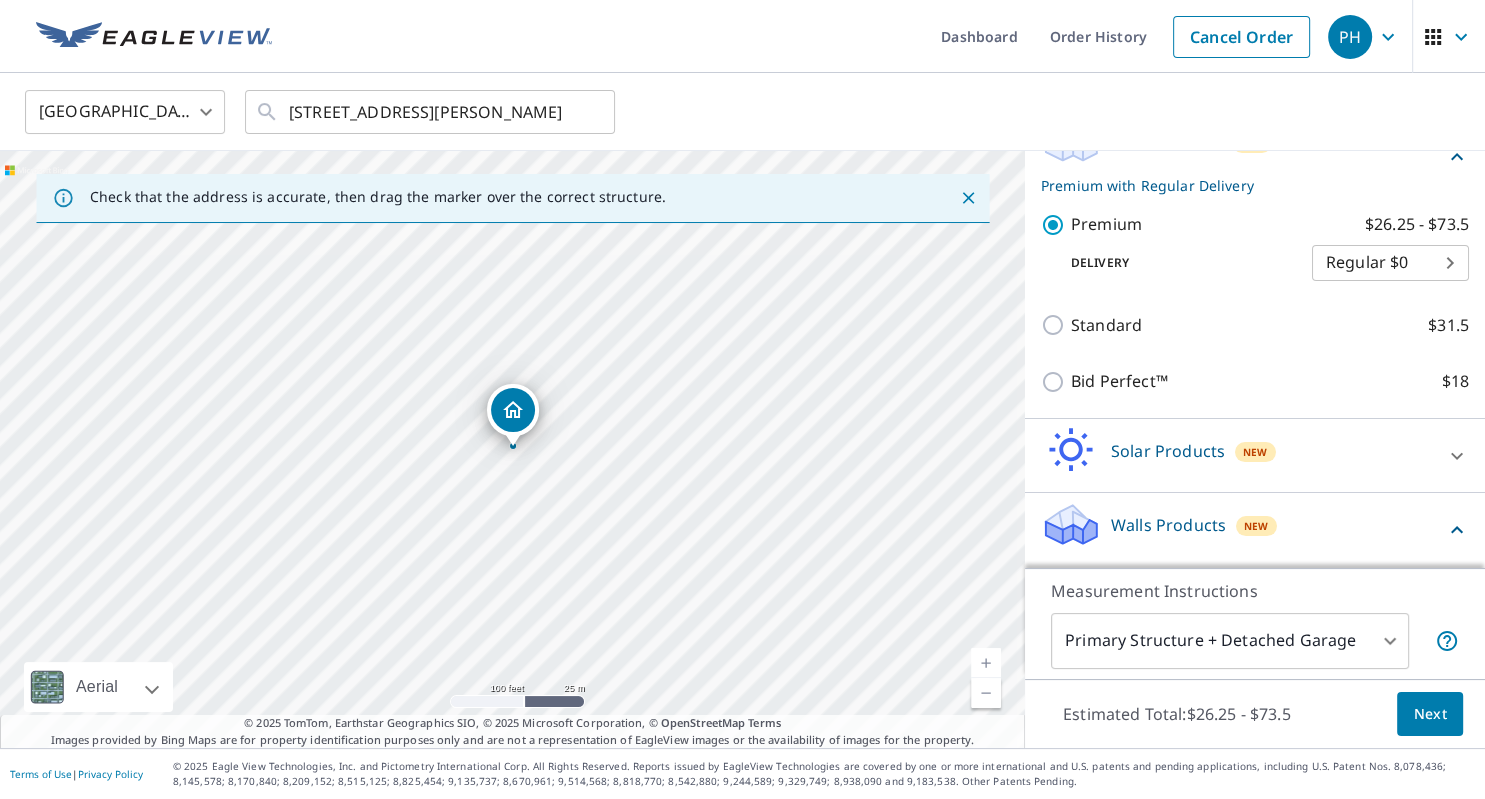 click on "Walls Products" at bounding box center (1168, 525) 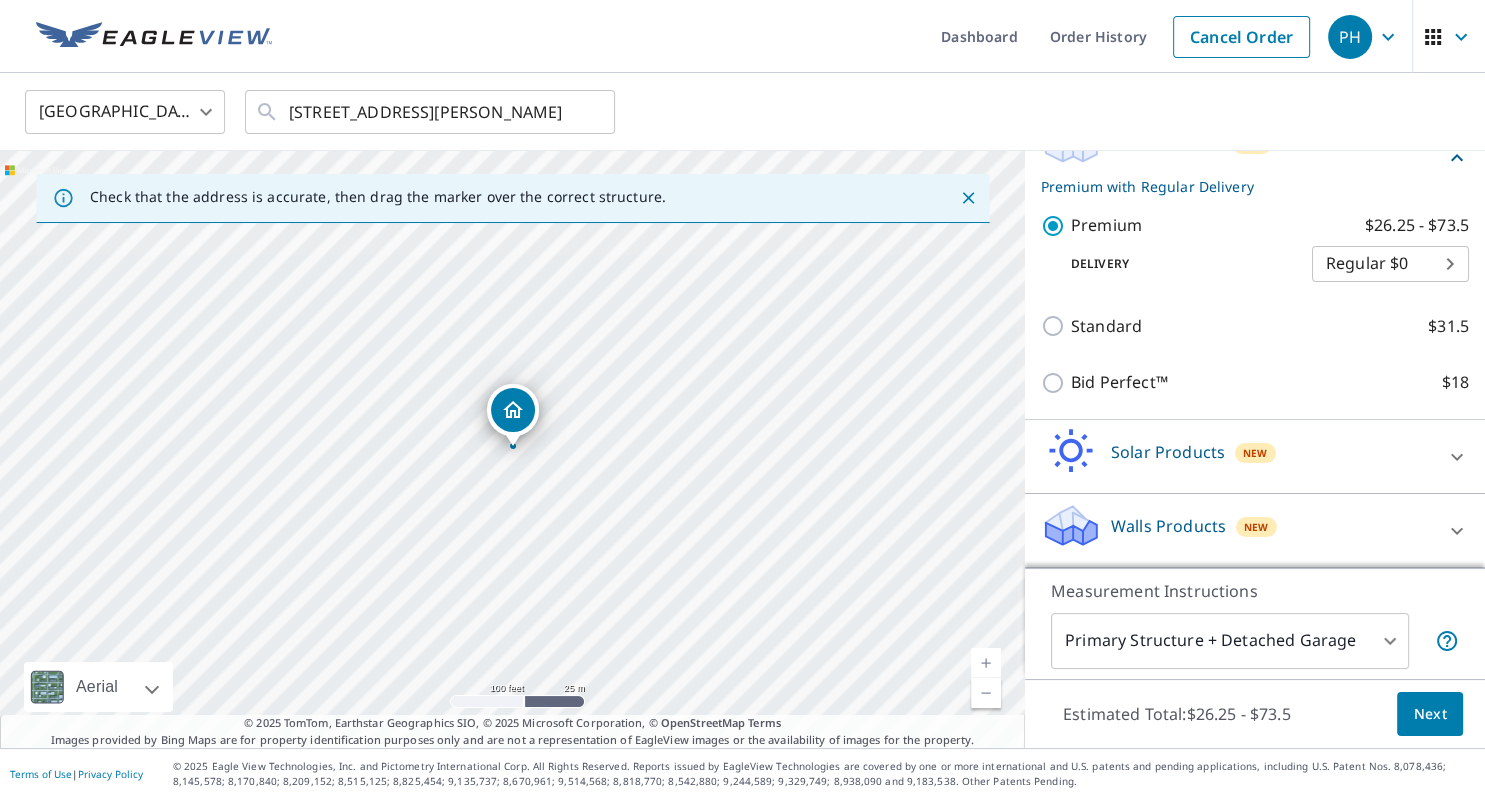 click on "Walls Products" at bounding box center (1168, 526) 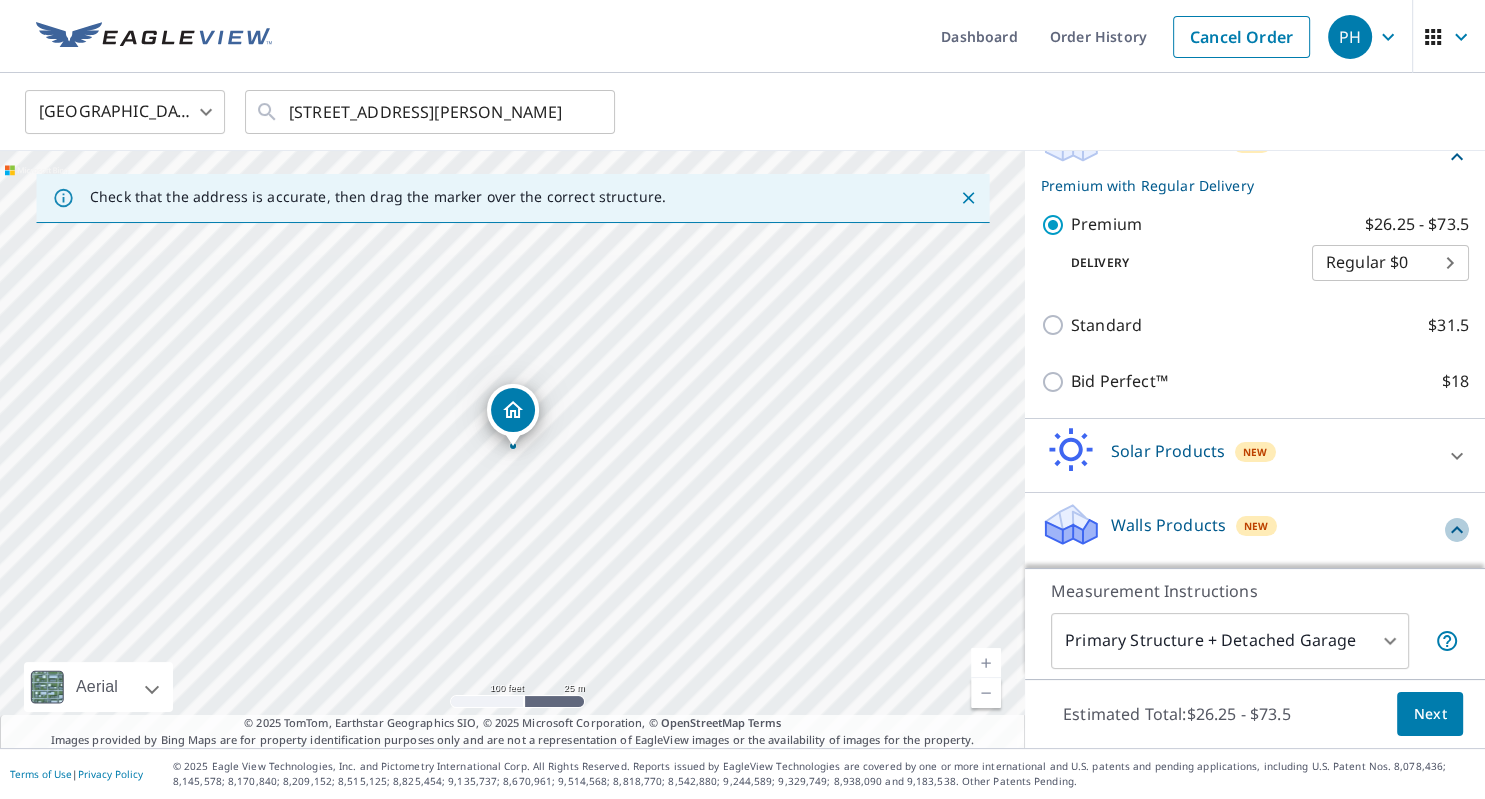 click 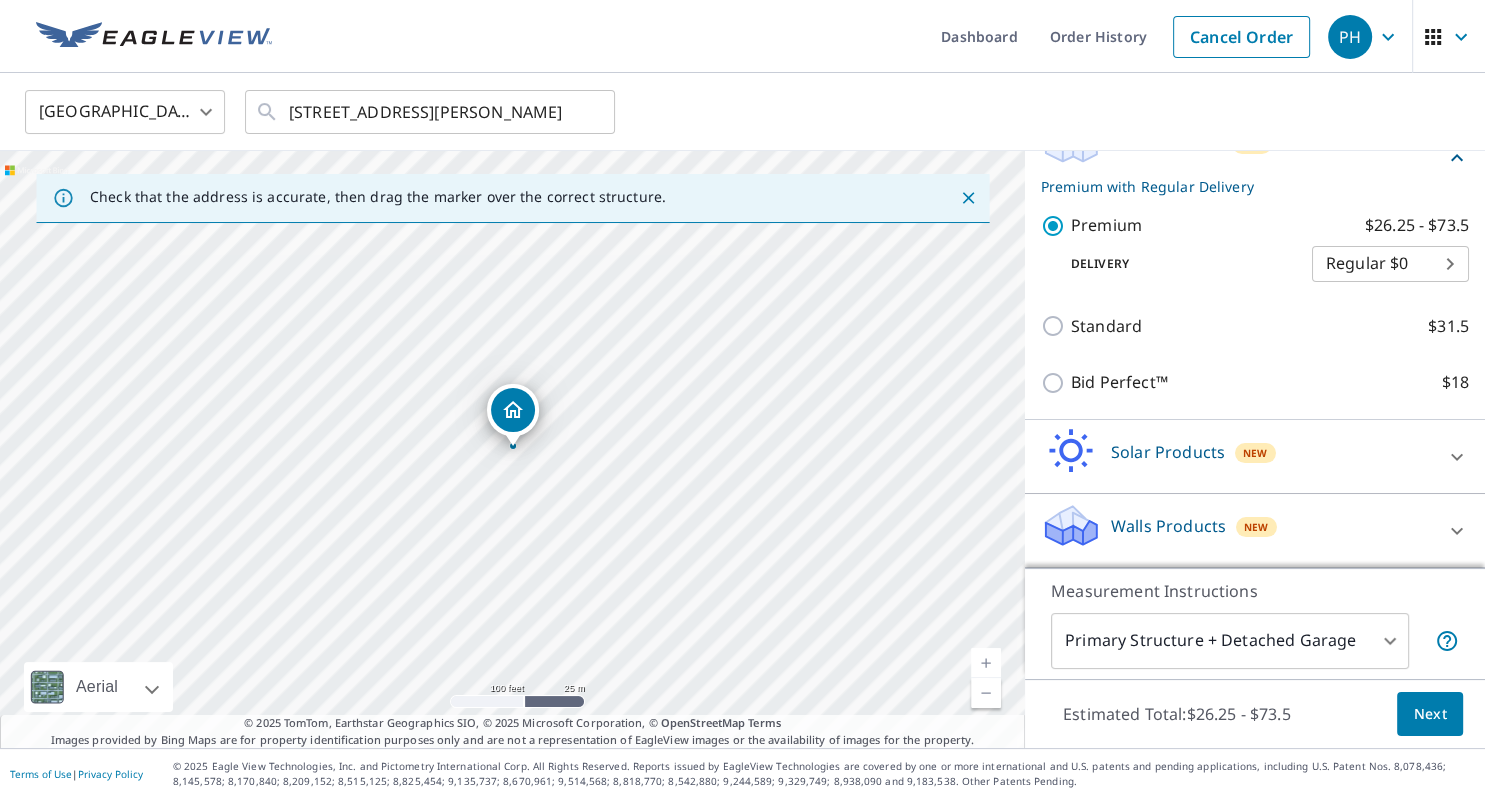click 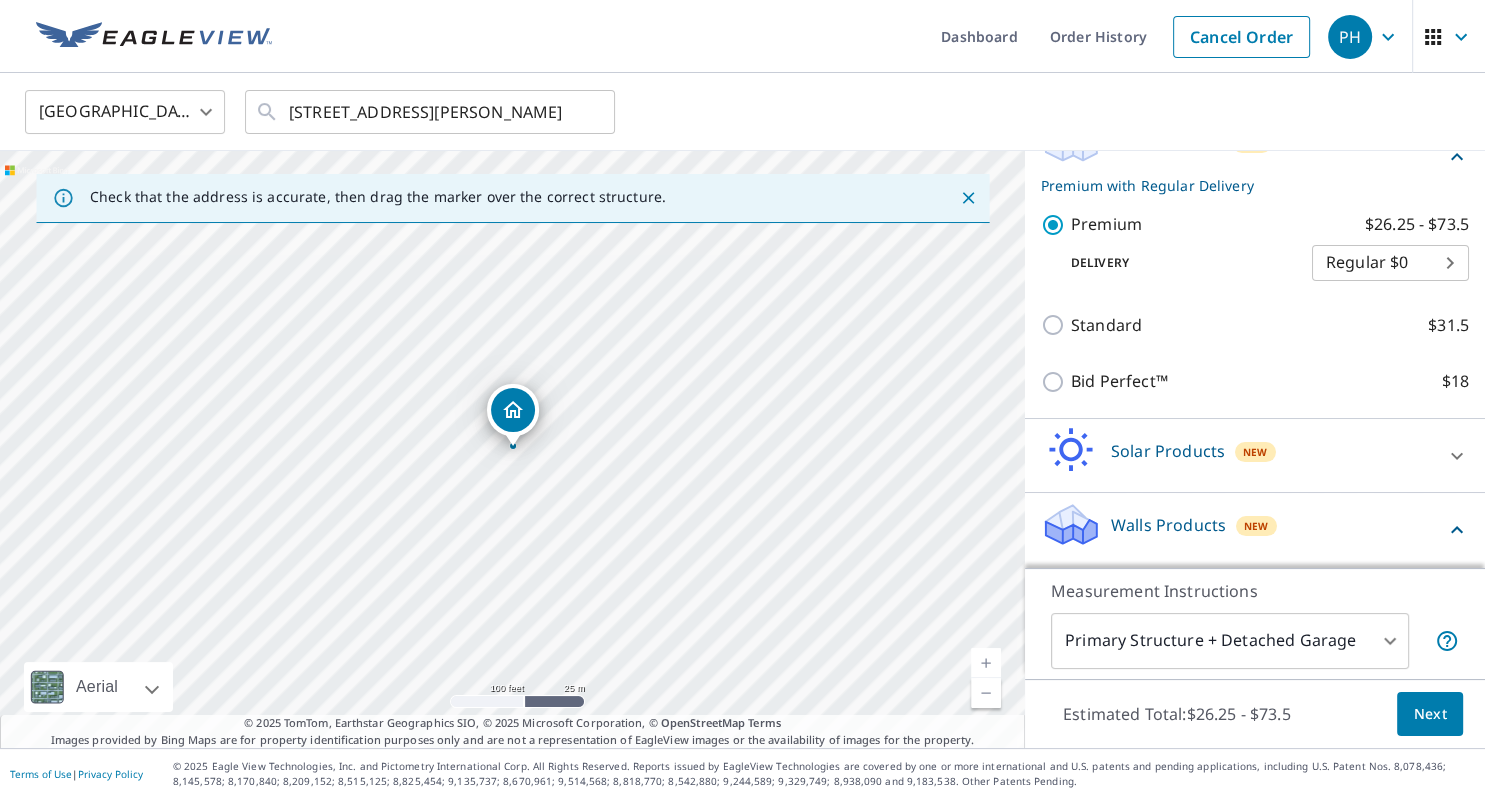 click on "Next" at bounding box center (1430, 714) 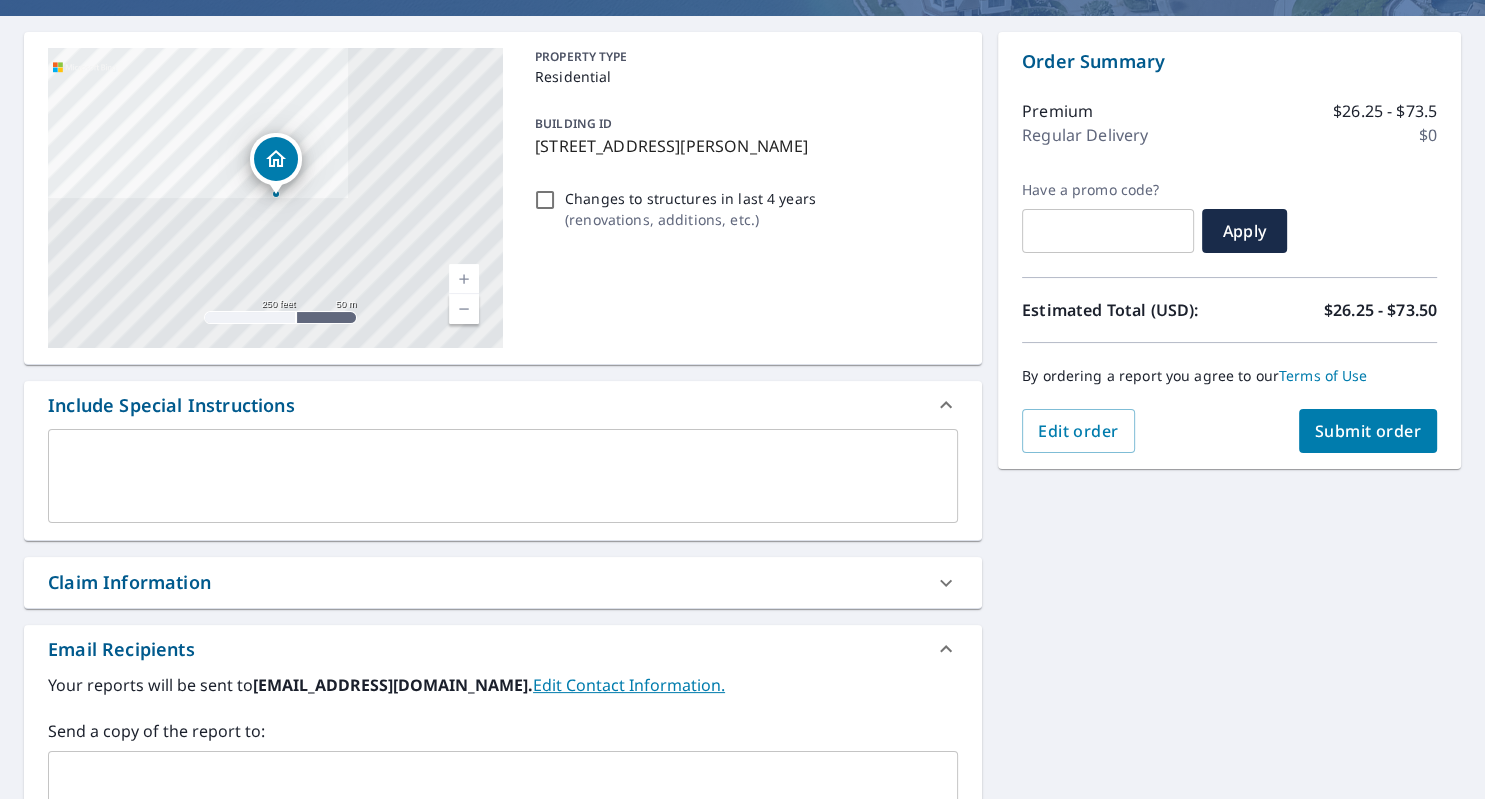 scroll, scrollTop: 166, scrollLeft: 0, axis: vertical 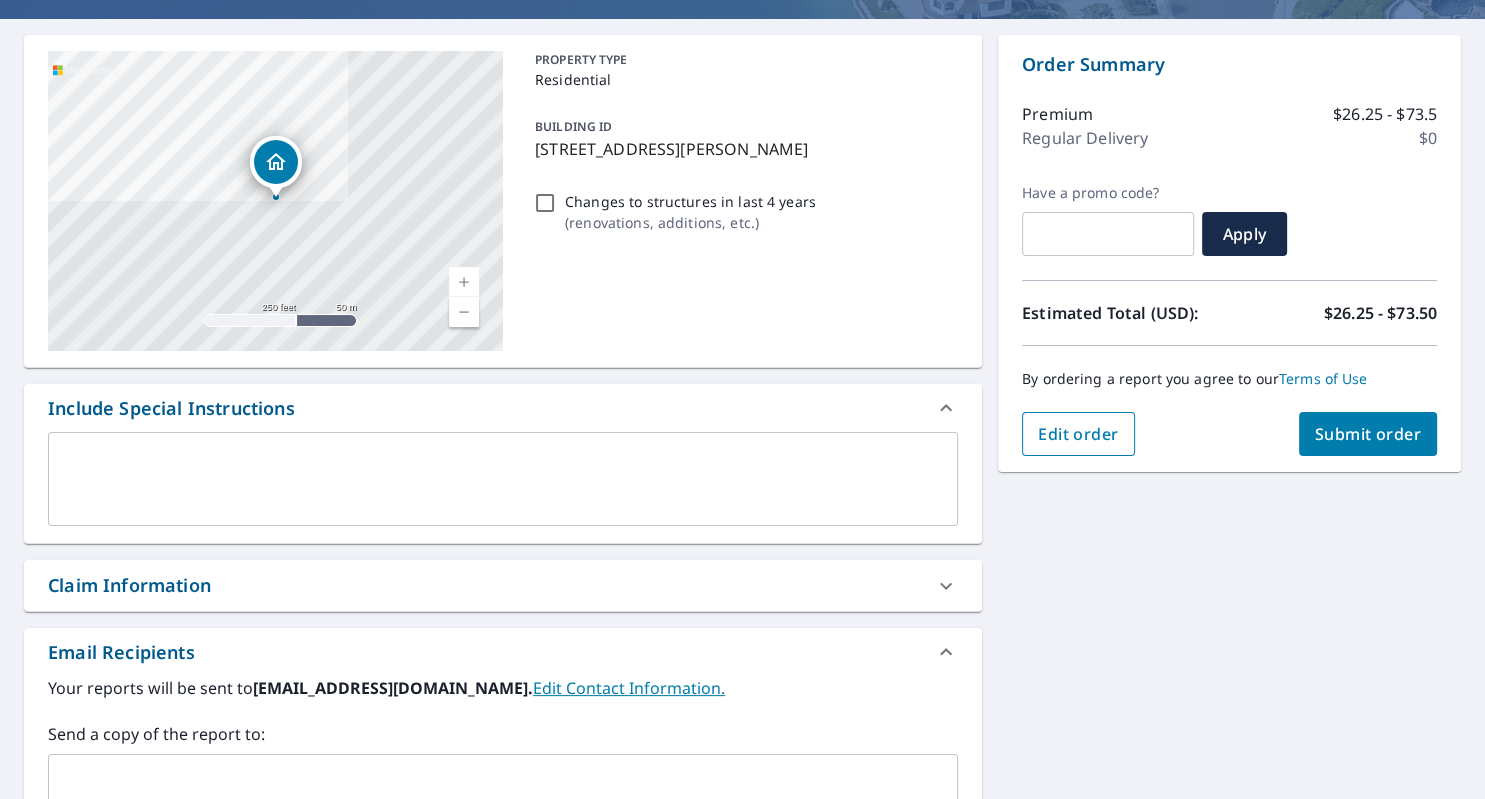 click on "Edit order" at bounding box center [1078, 434] 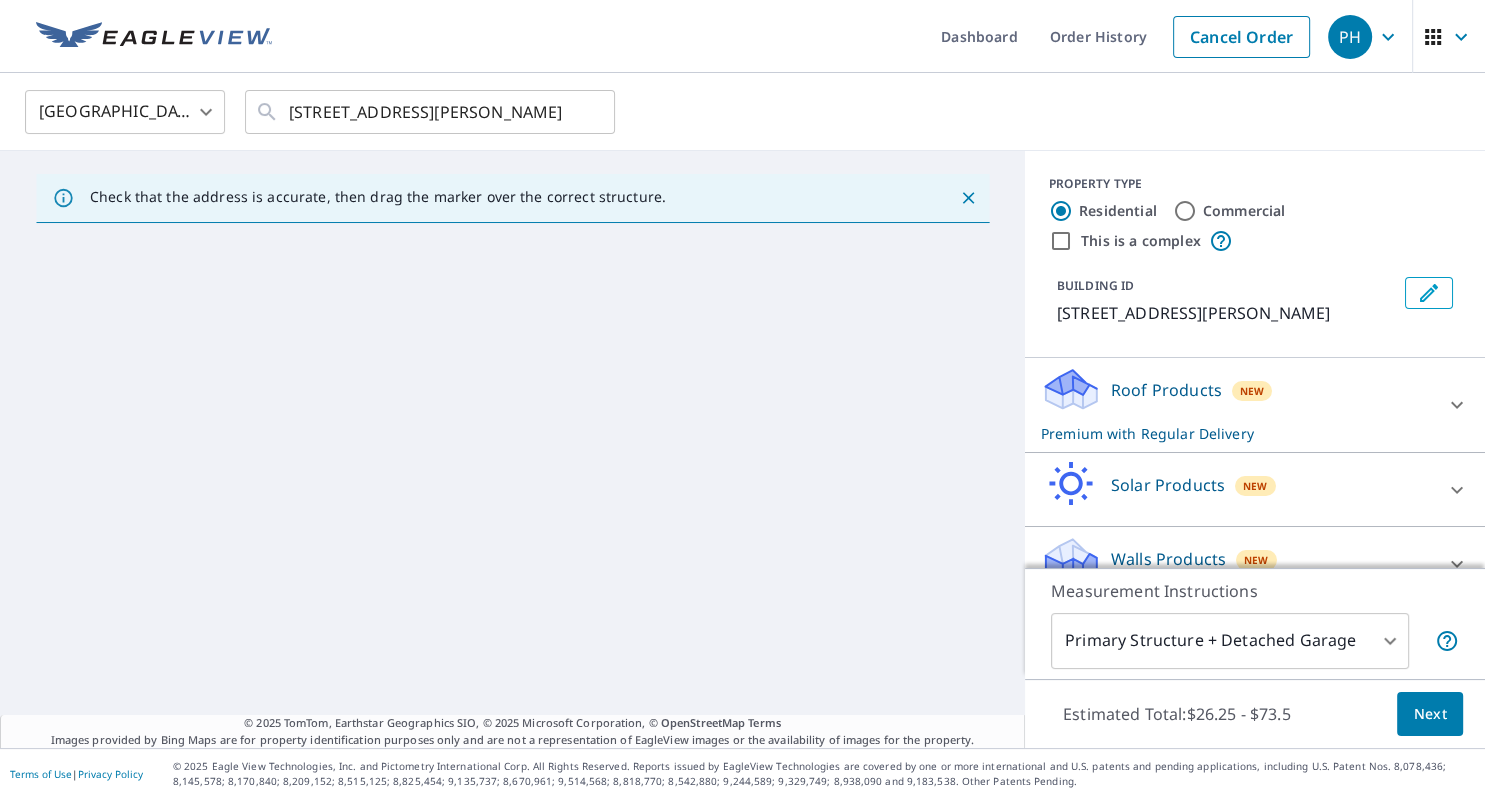 scroll, scrollTop: 0, scrollLeft: 0, axis: both 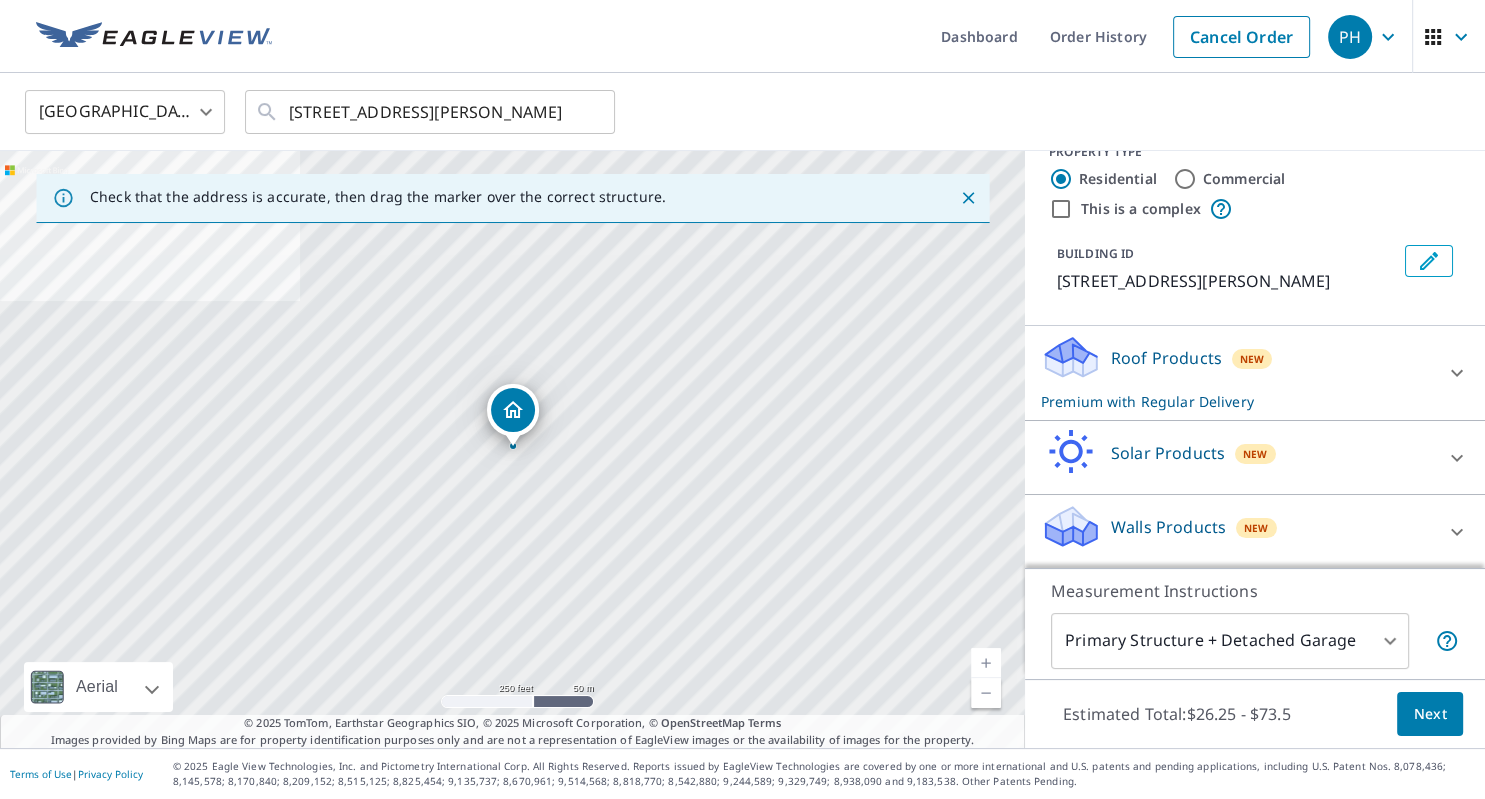 click 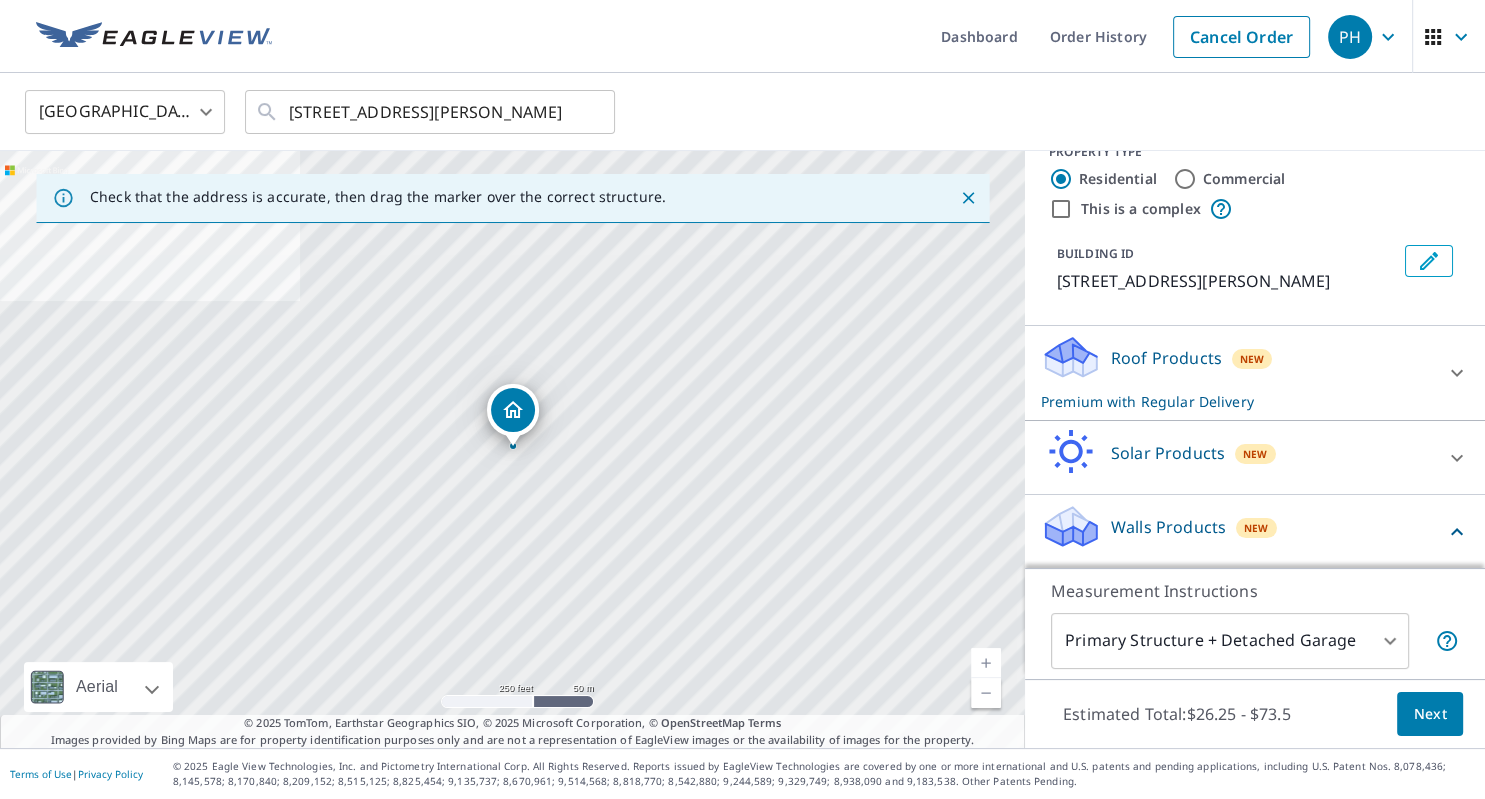 click 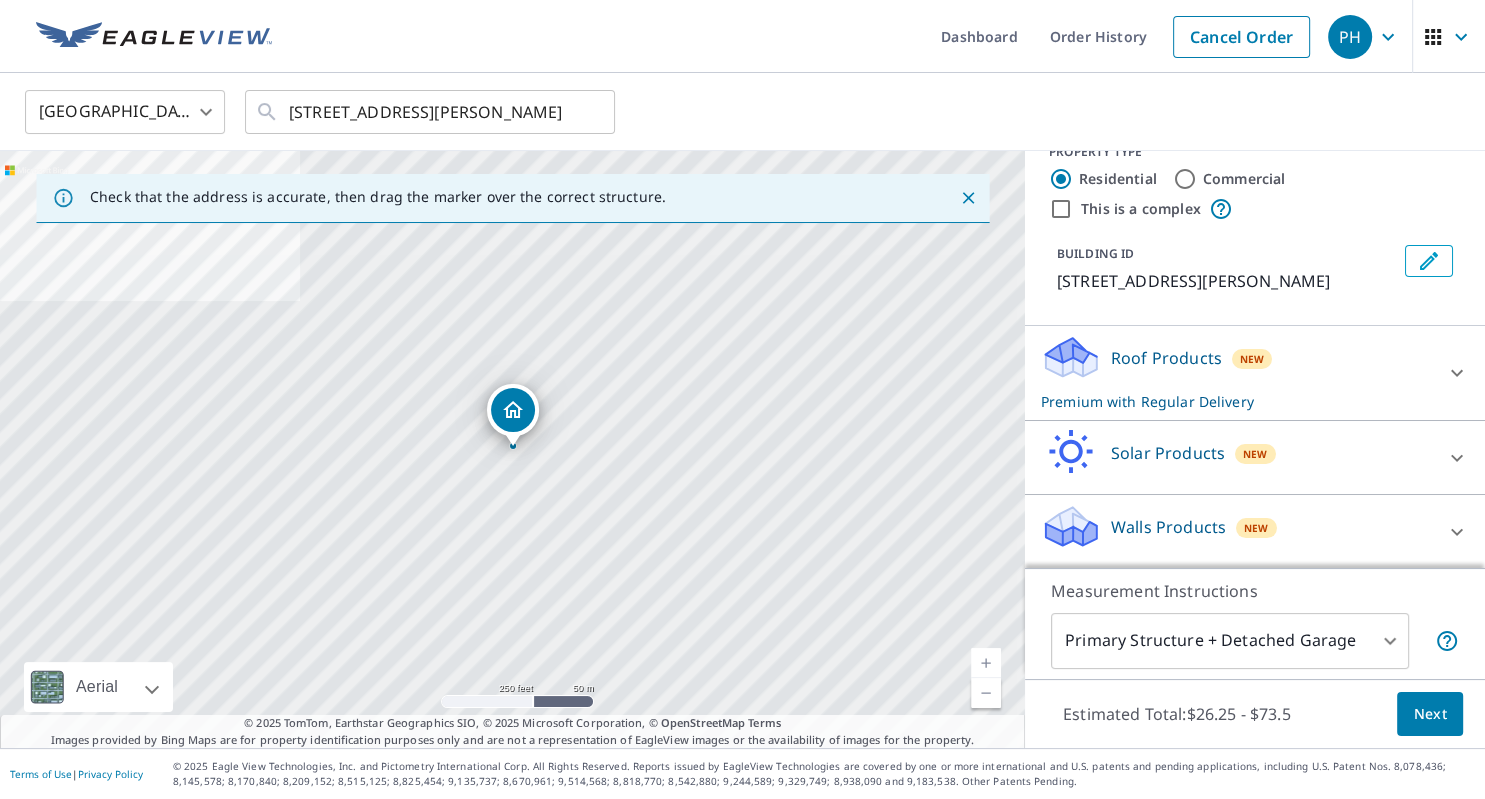 click 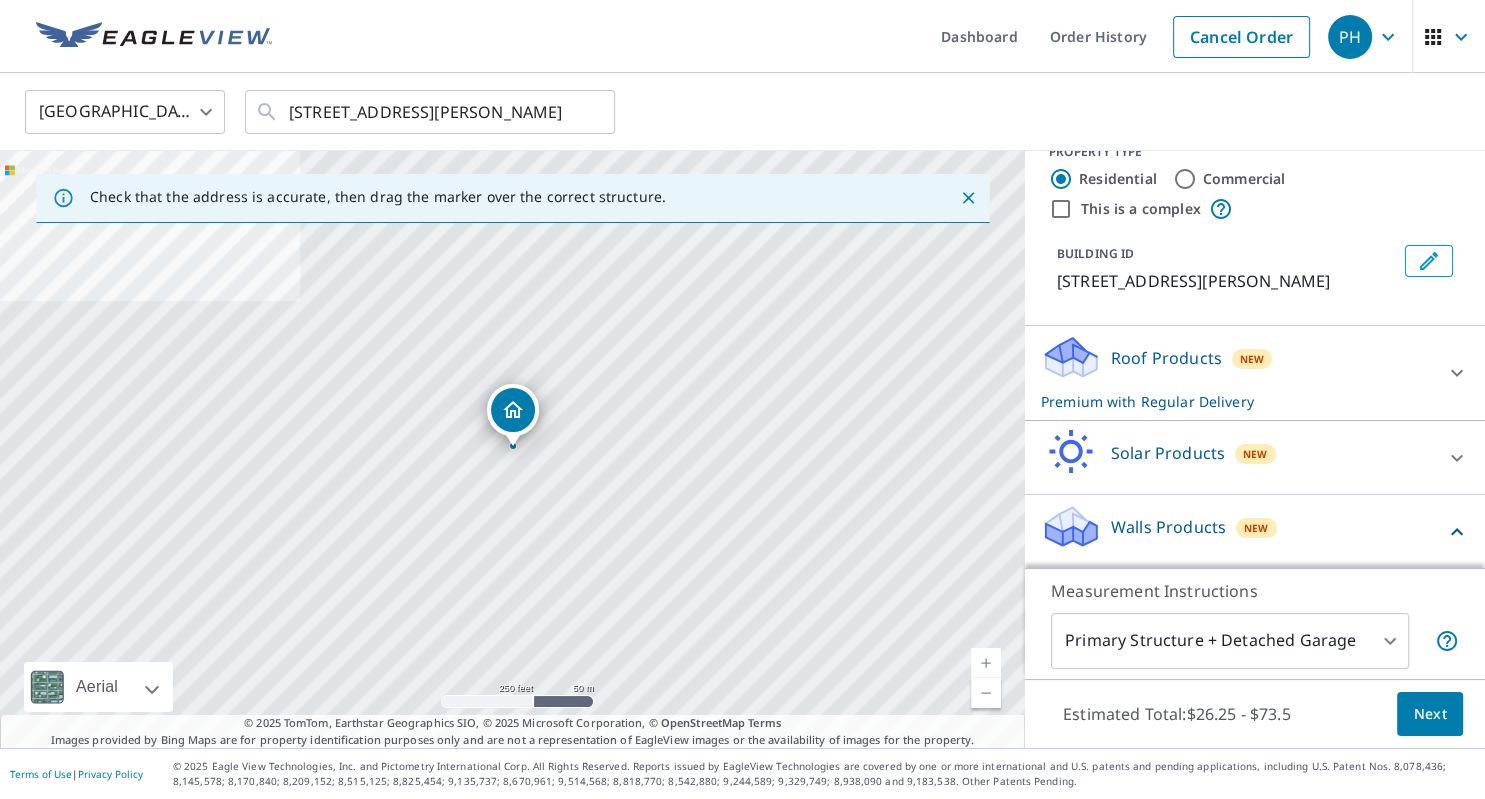 click 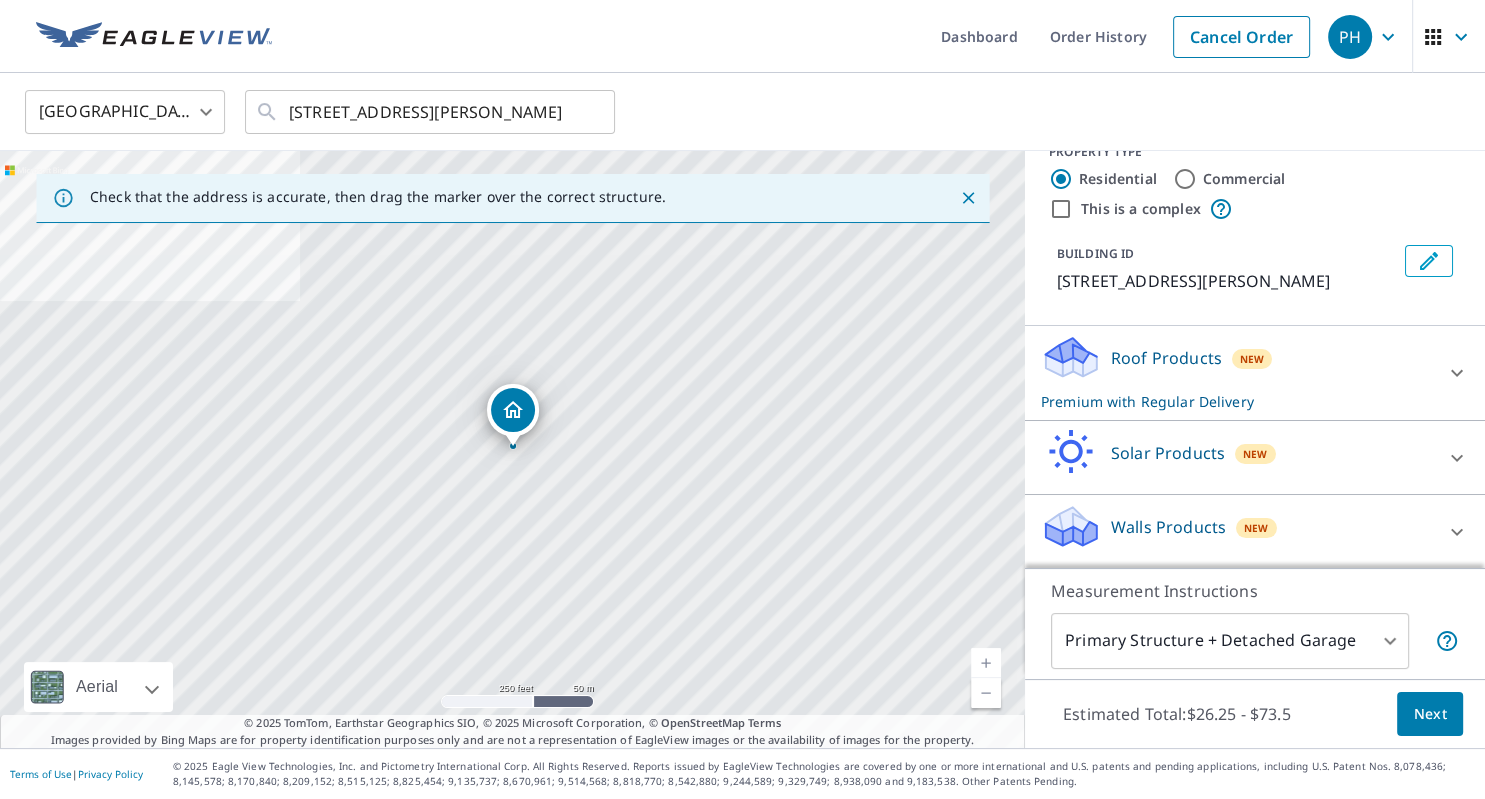 click 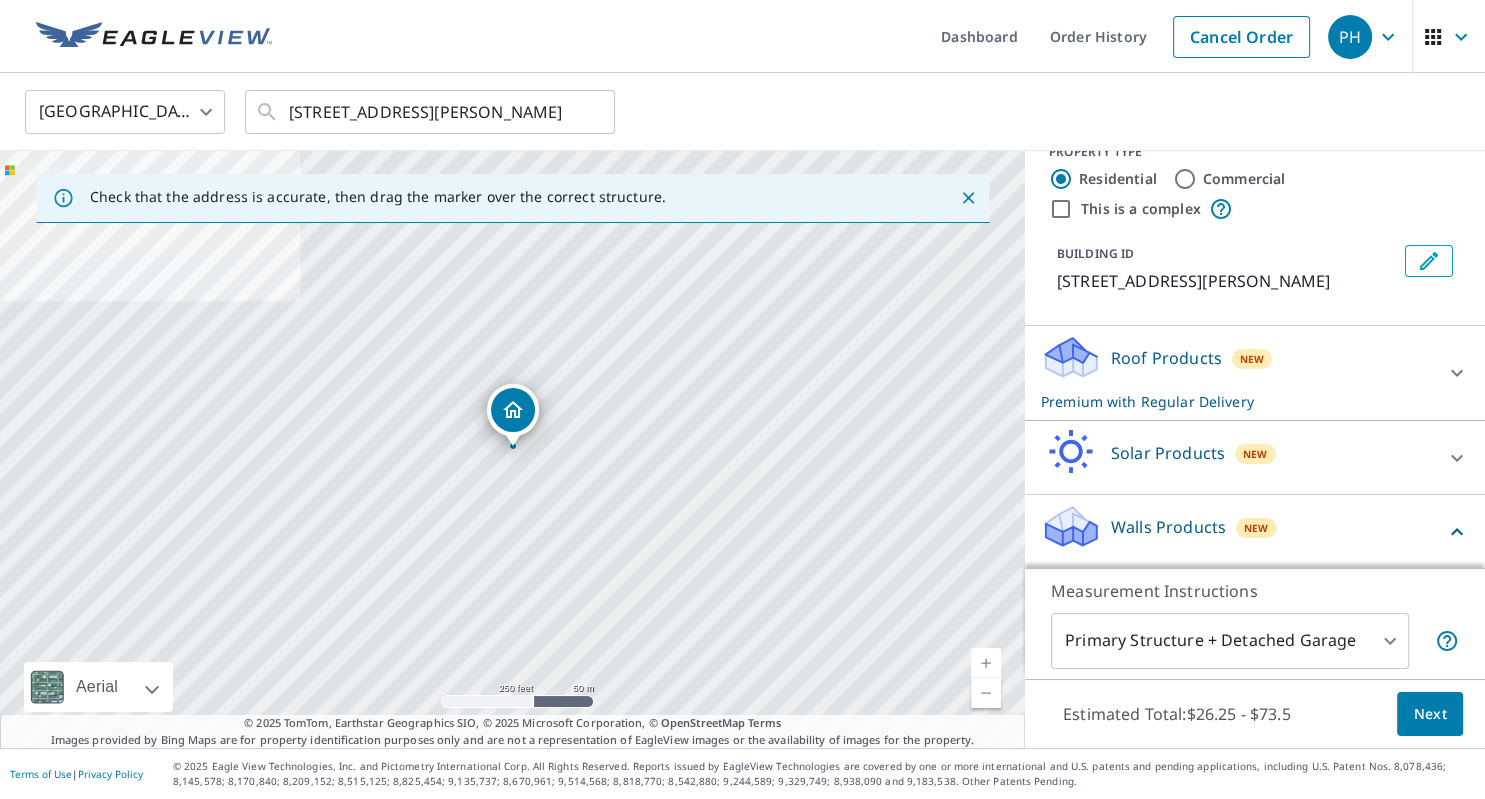 click 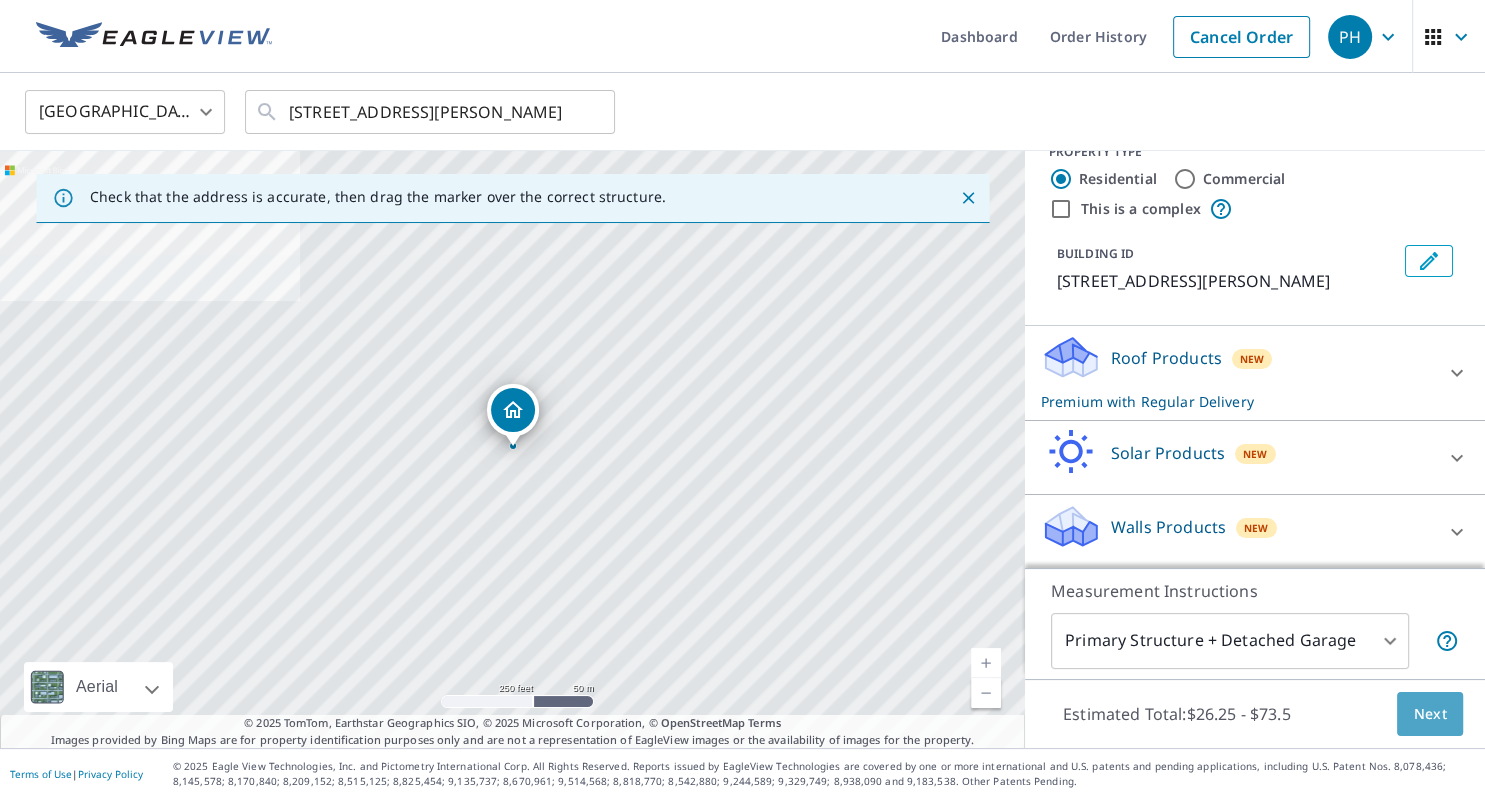 click on "Next" at bounding box center (1430, 714) 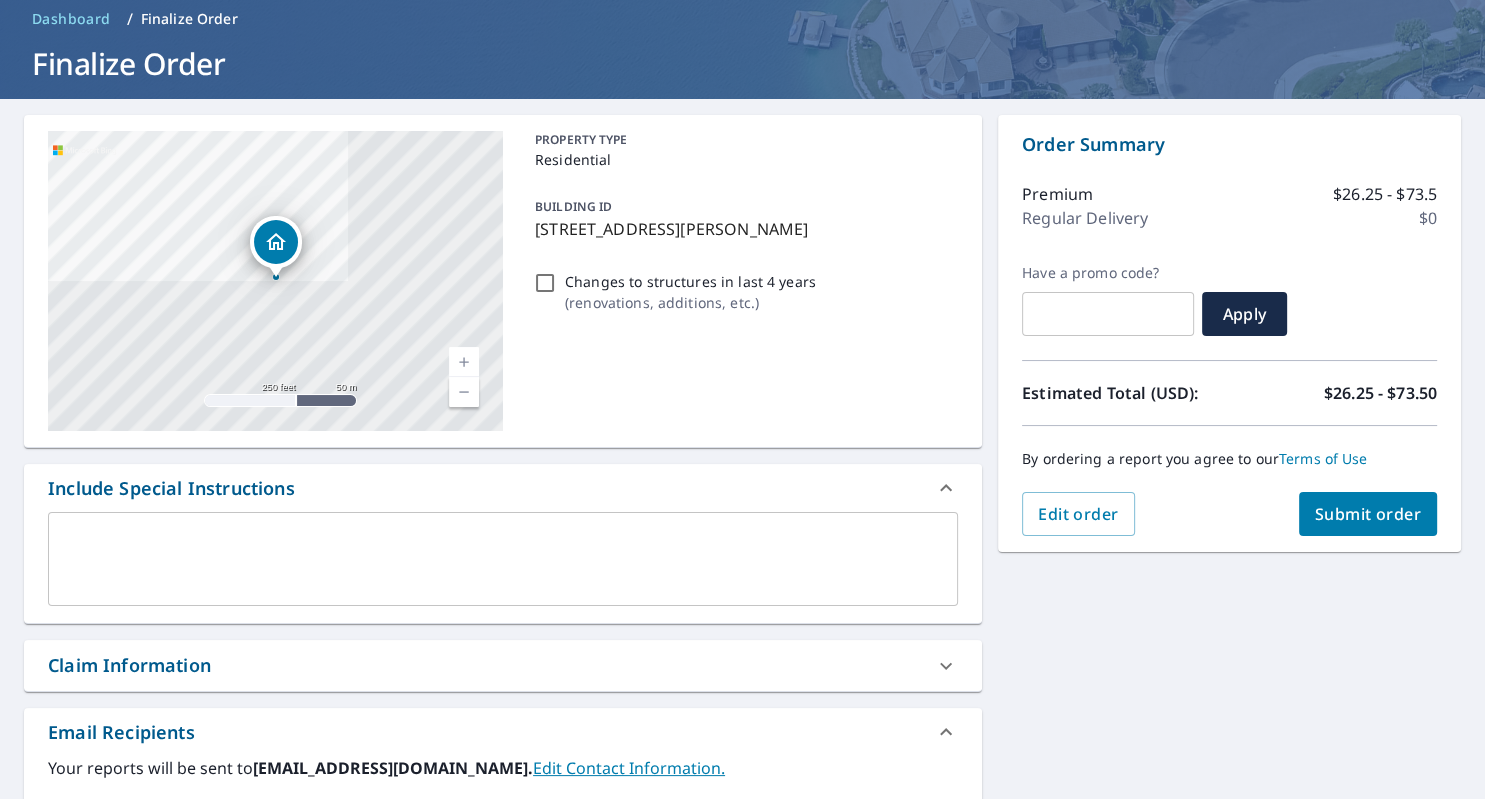 scroll, scrollTop: 60, scrollLeft: 0, axis: vertical 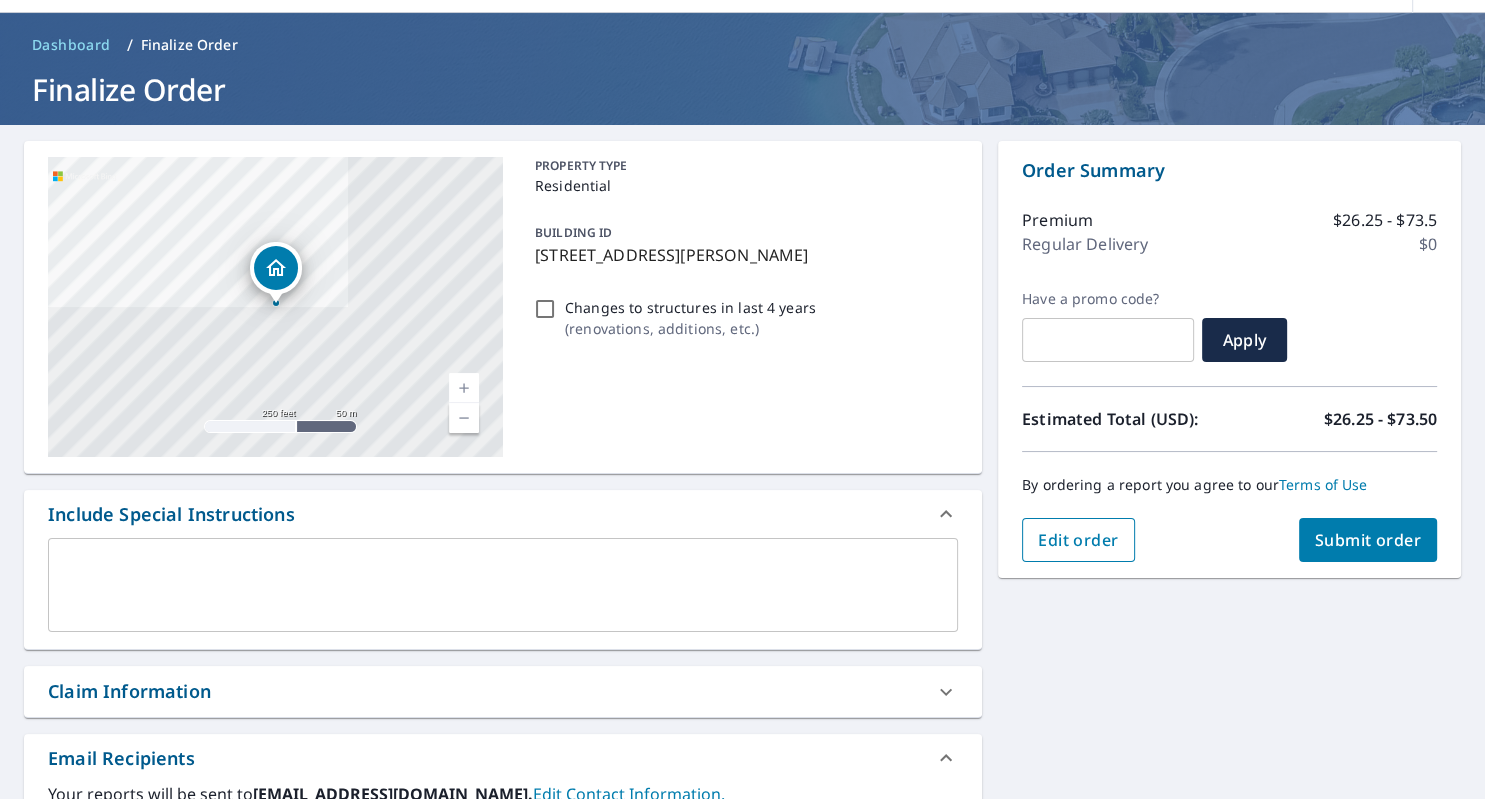 click on "Edit order" at bounding box center [1078, 540] 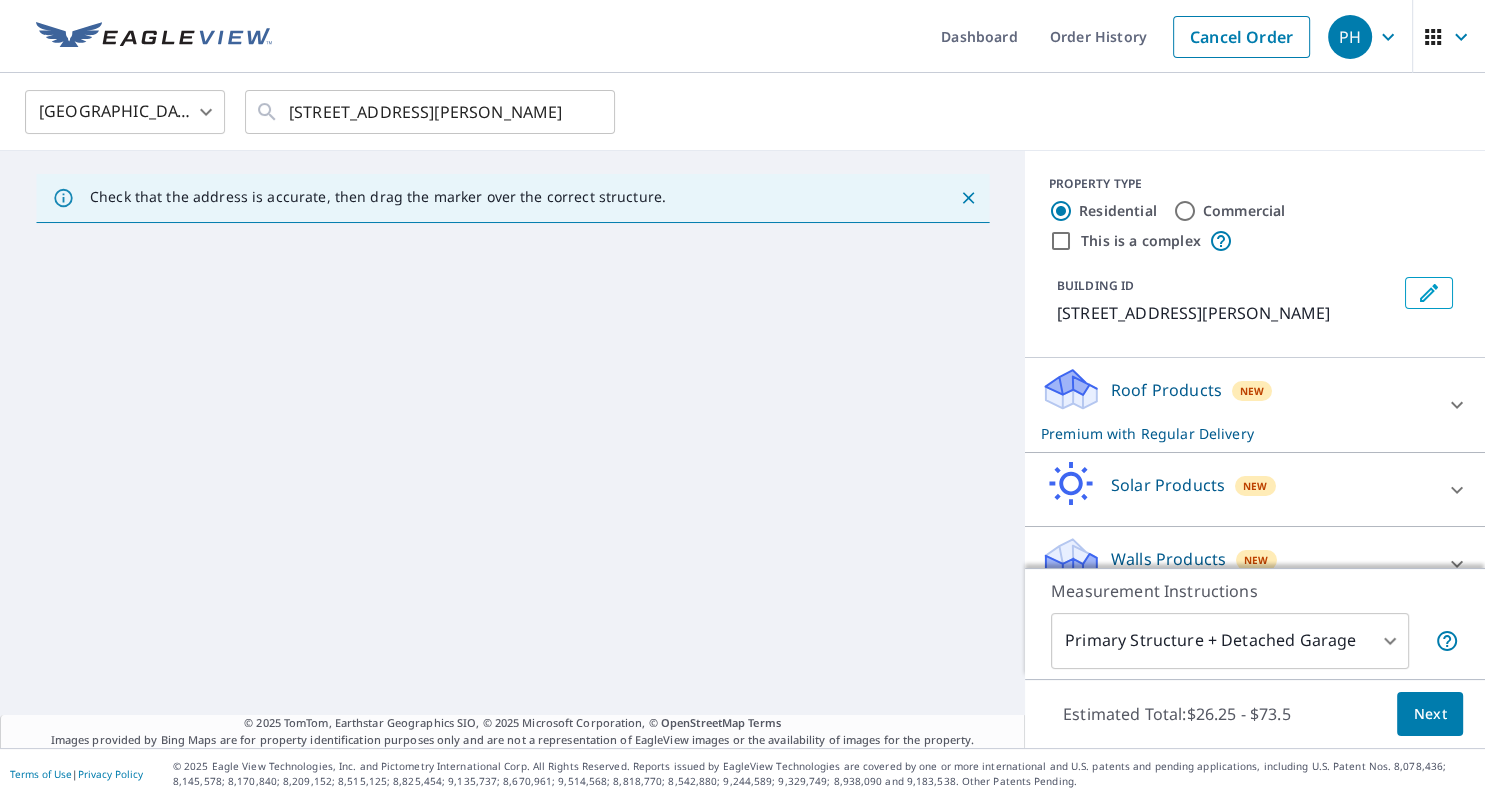 scroll, scrollTop: 0, scrollLeft: 0, axis: both 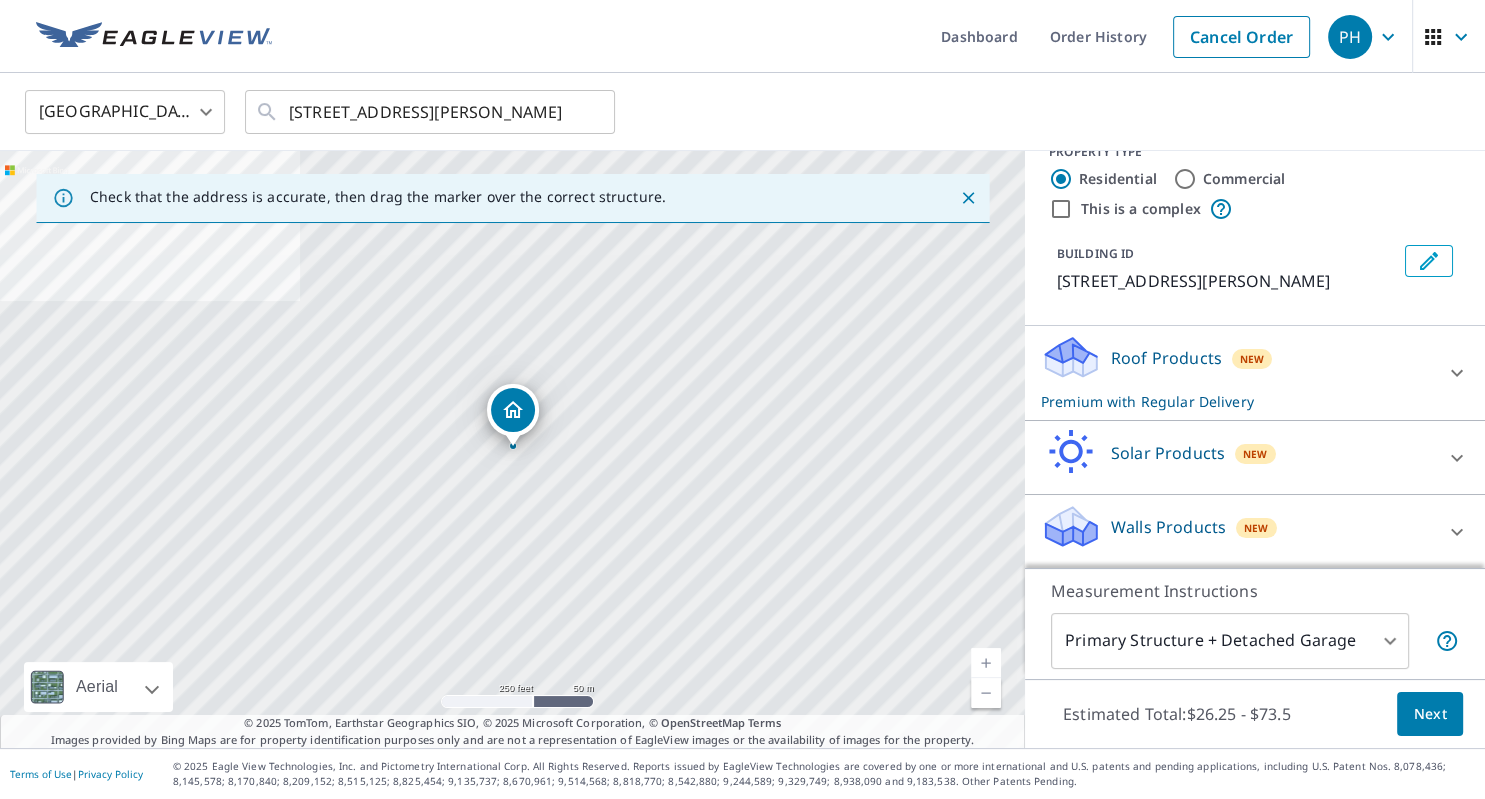 click 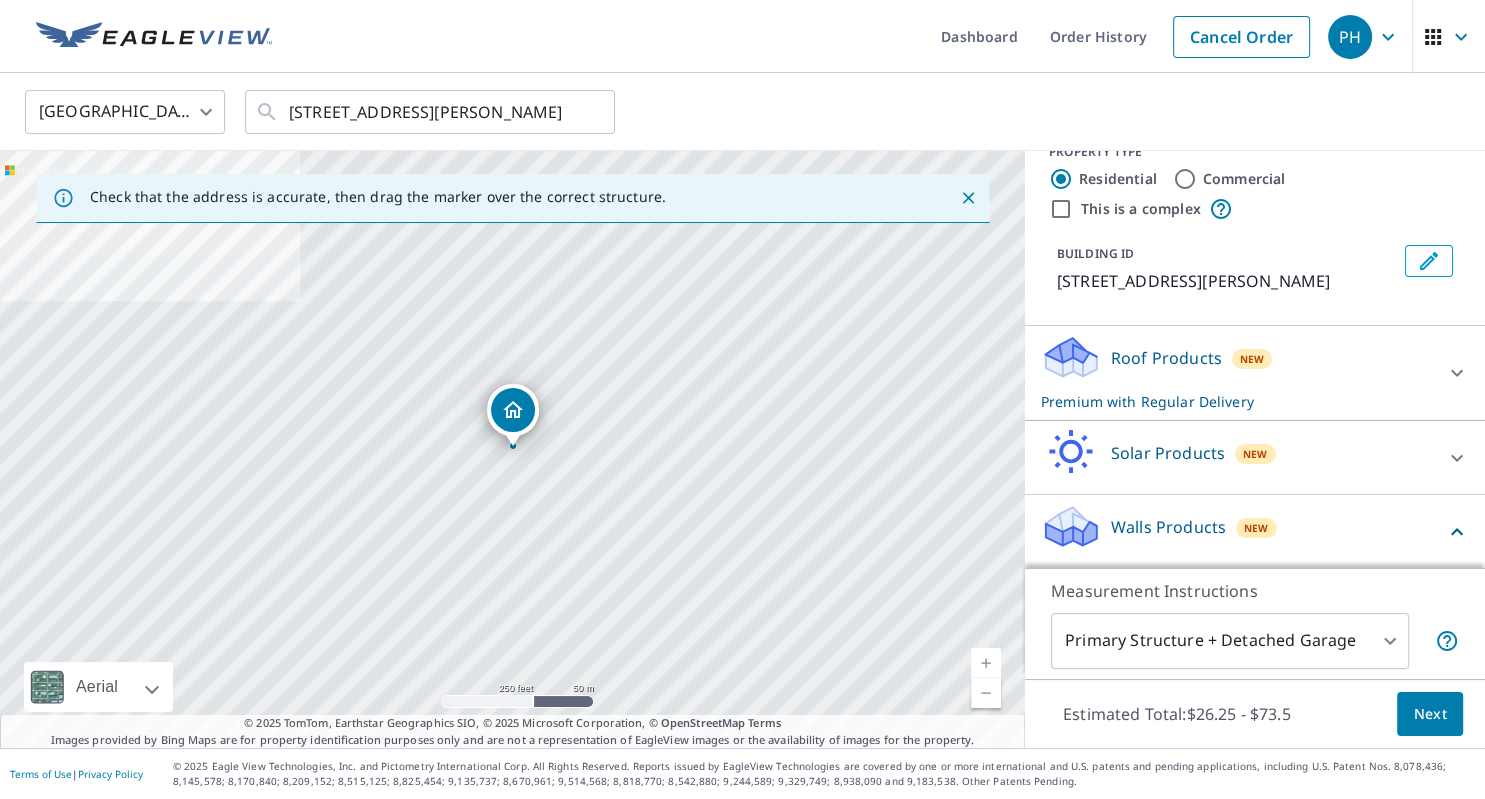 click on "Walls Products" at bounding box center [1168, 527] 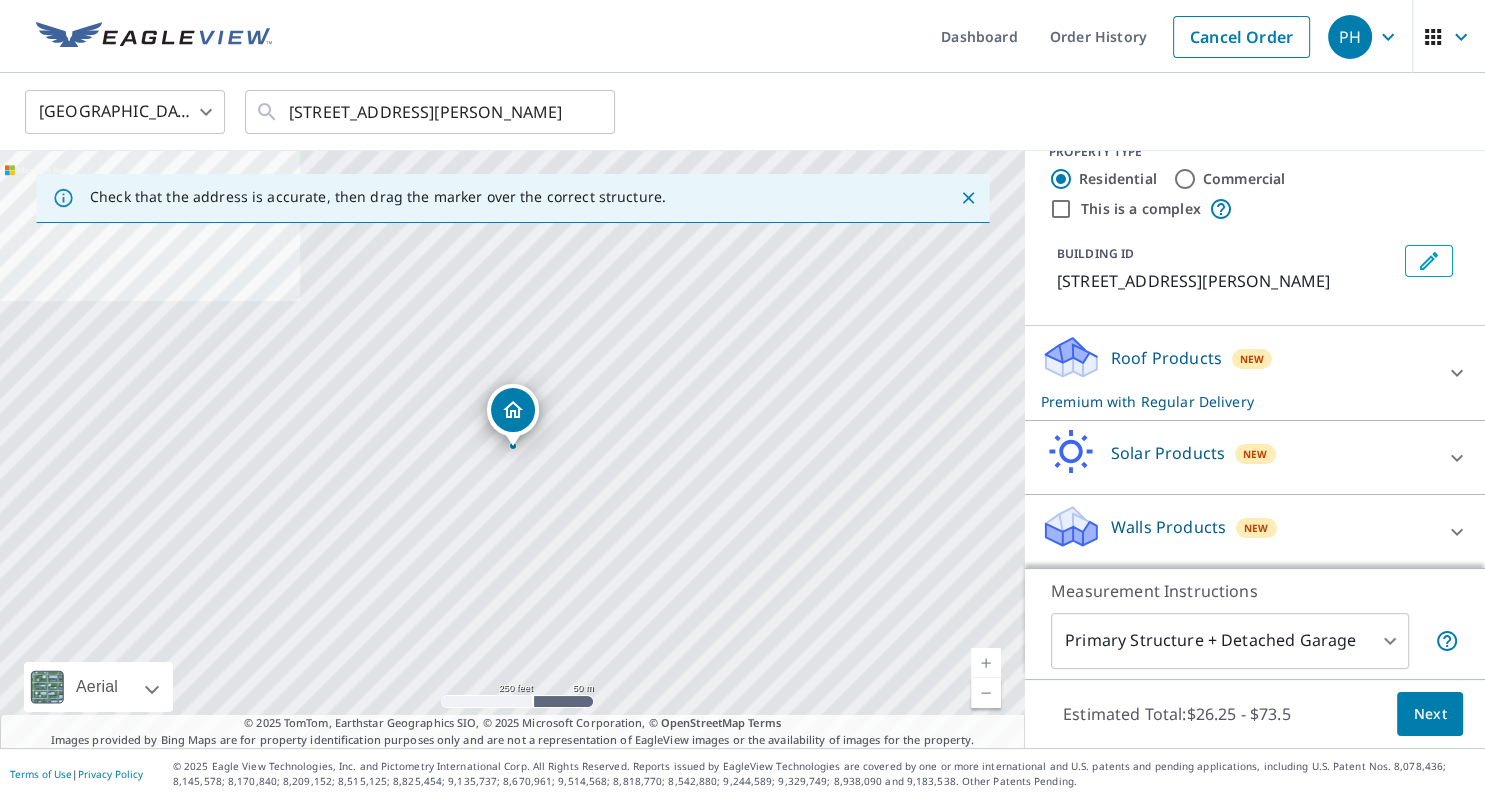 click 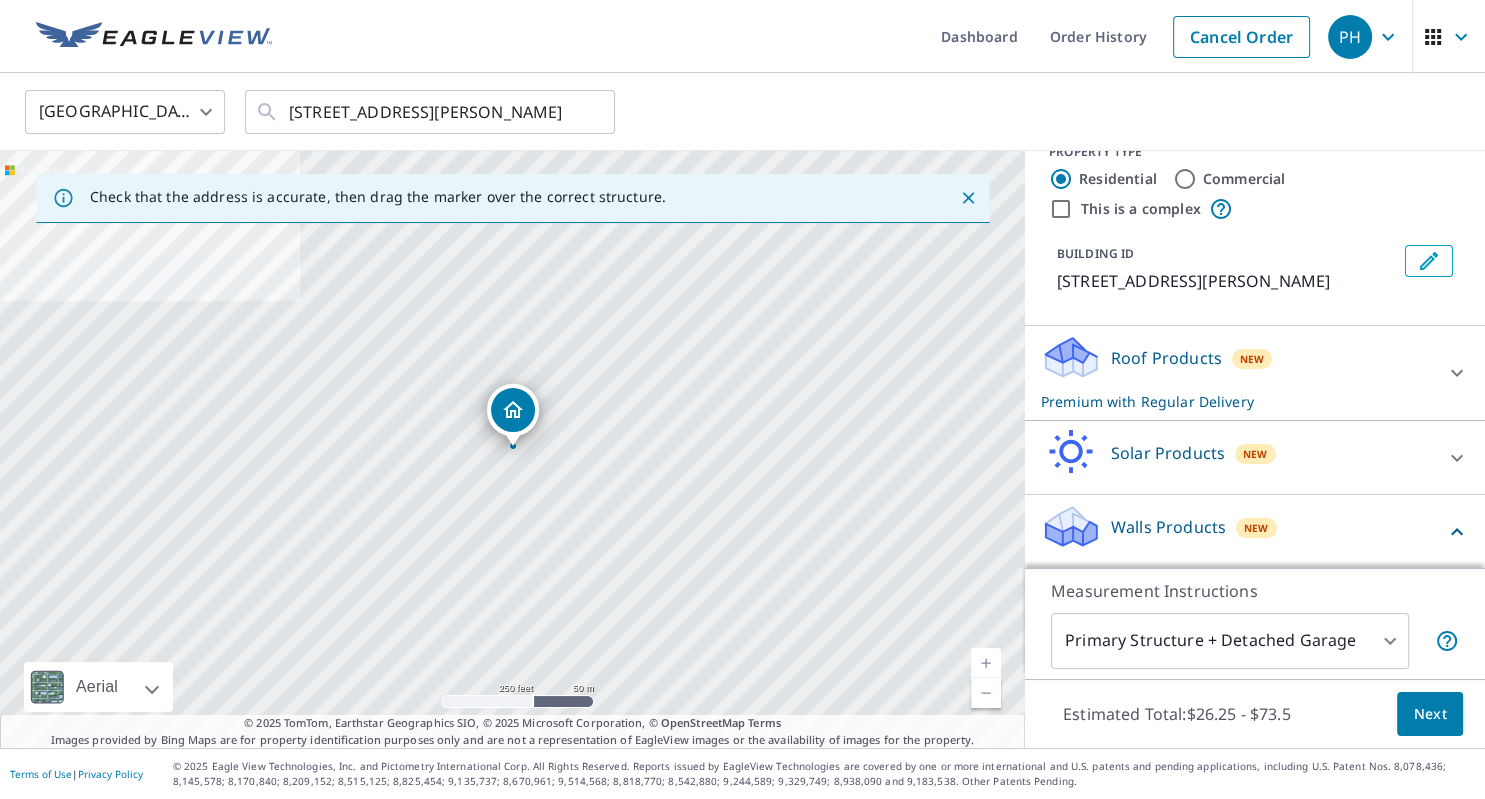 click 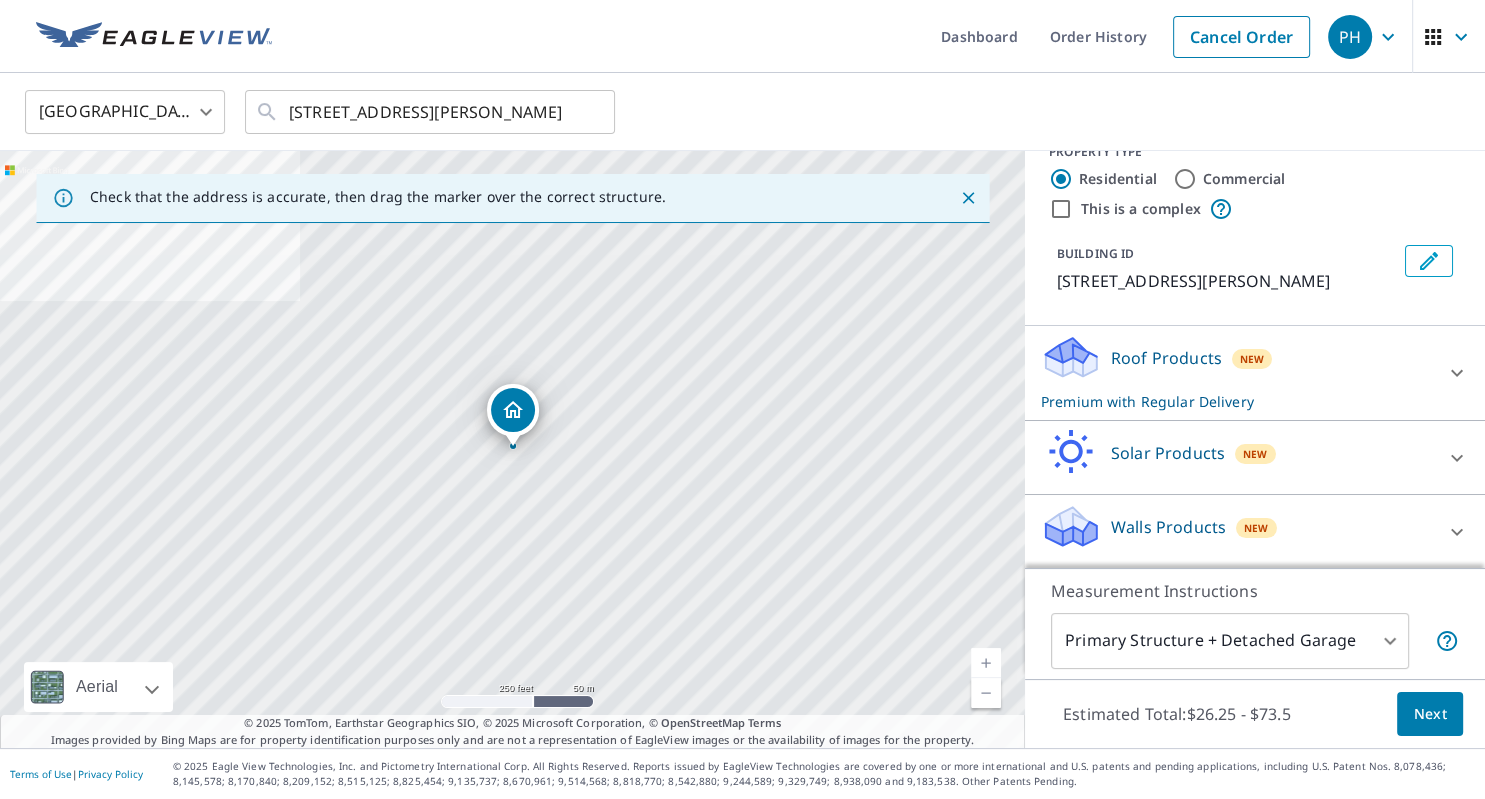 click 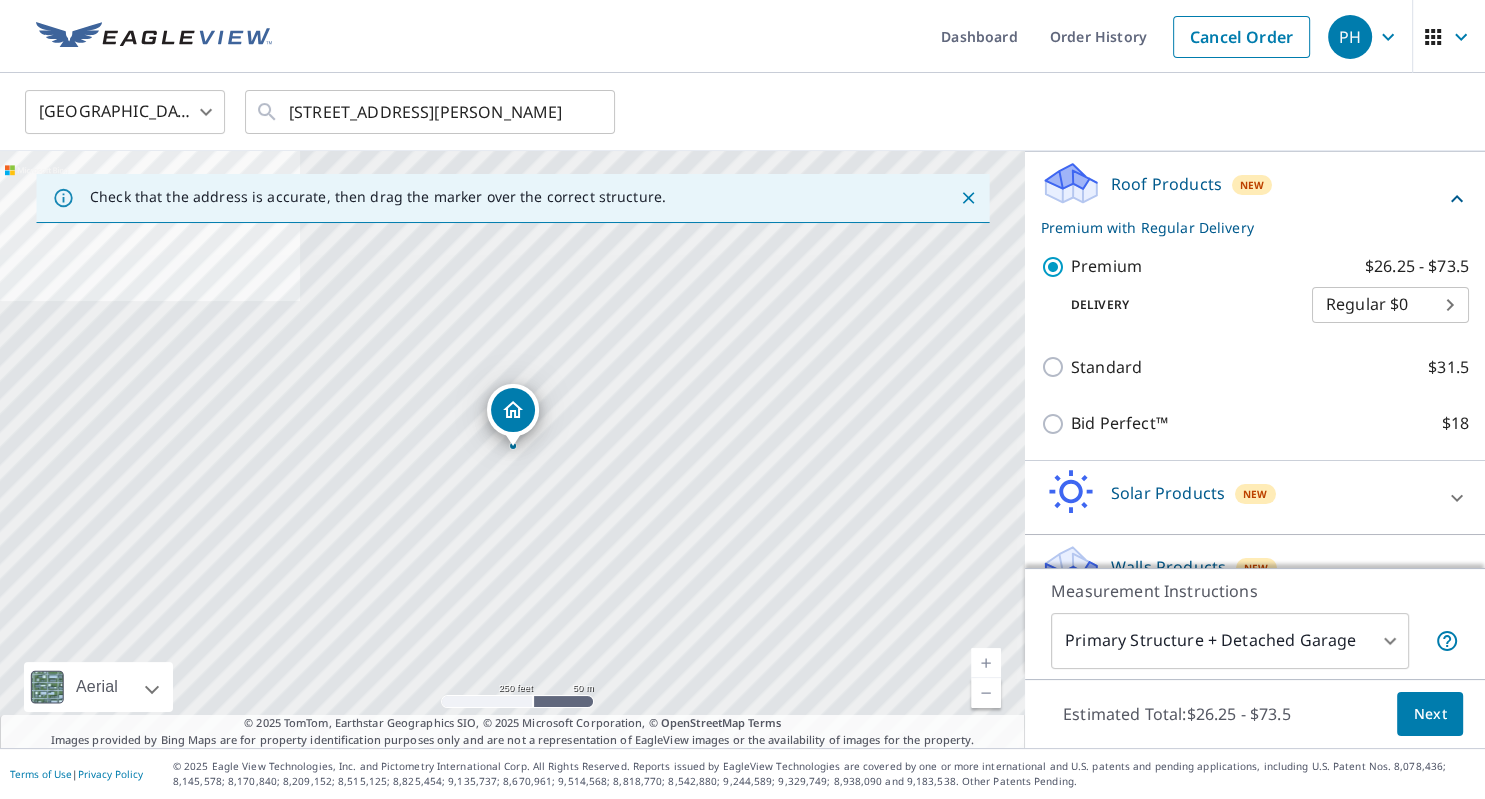 scroll, scrollTop: 248, scrollLeft: 0, axis: vertical 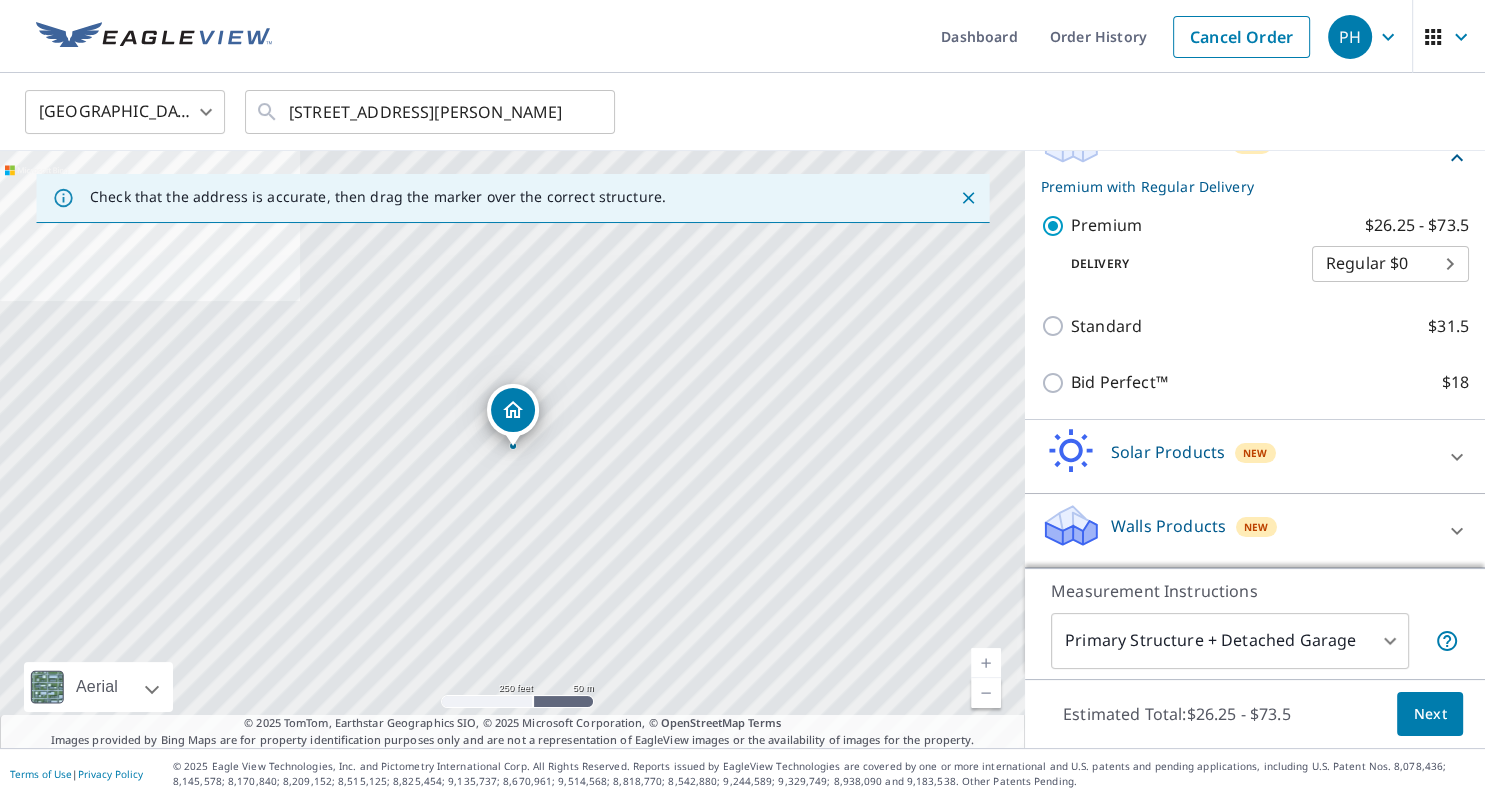 click 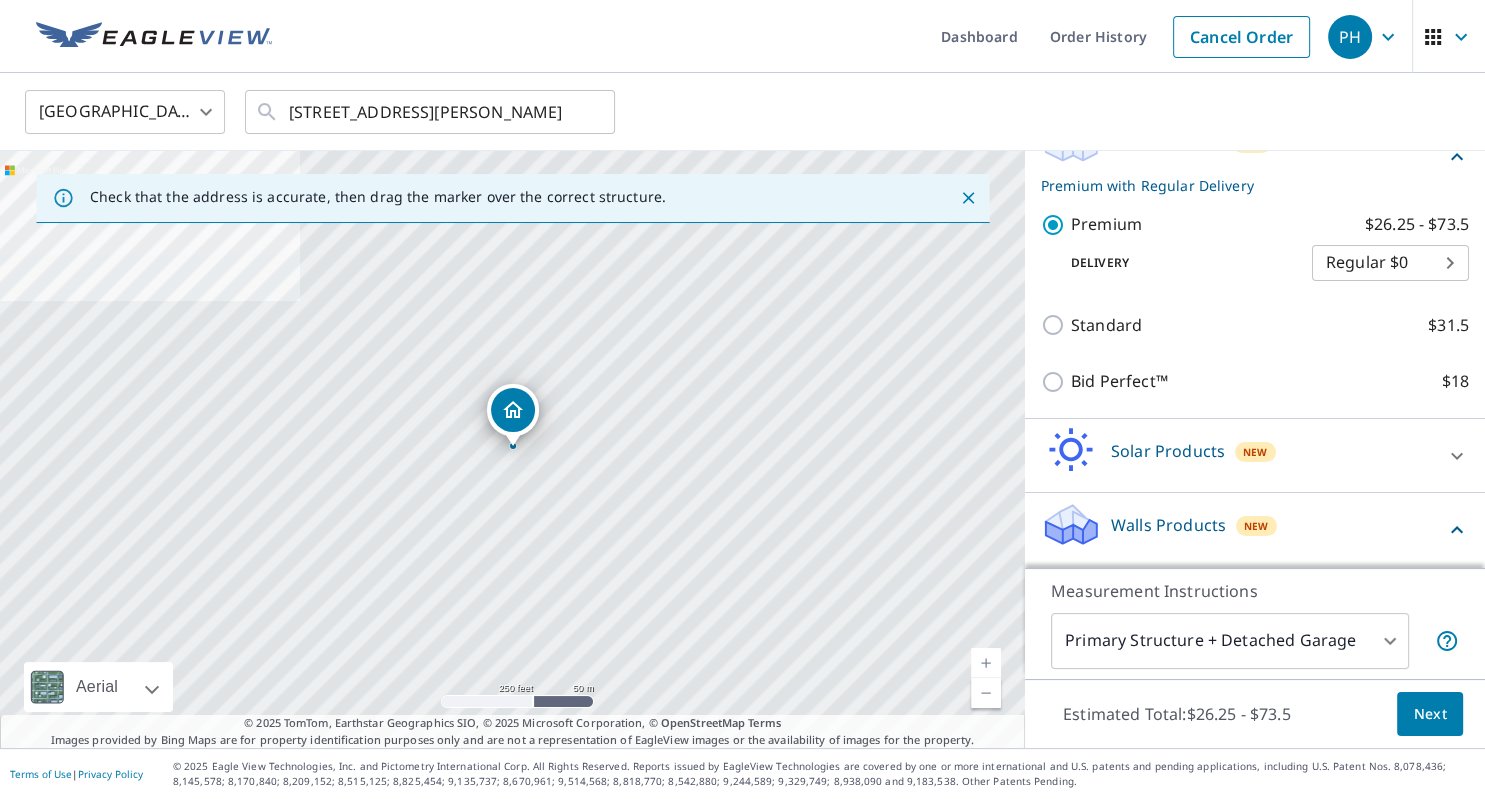 click 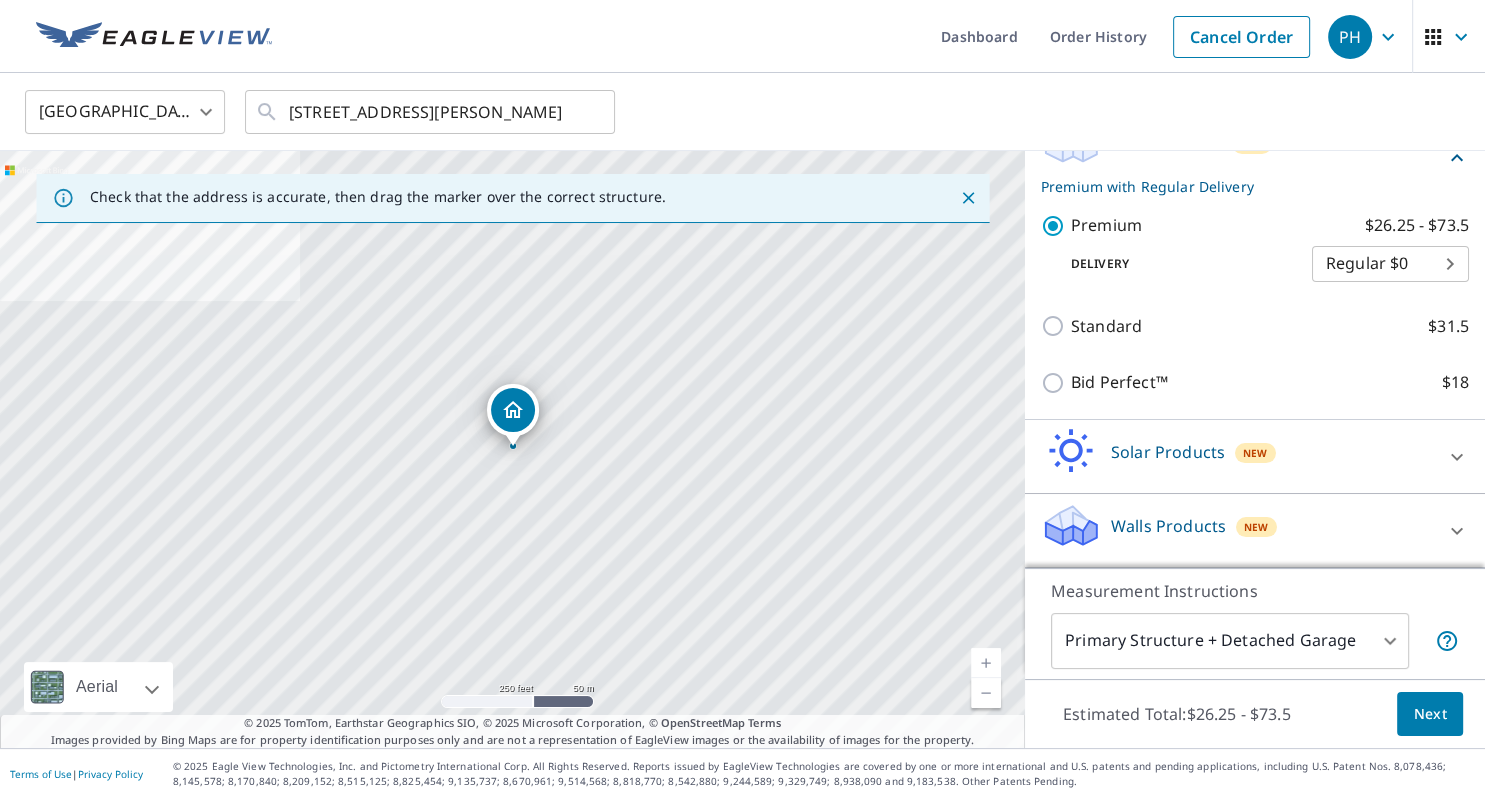 click 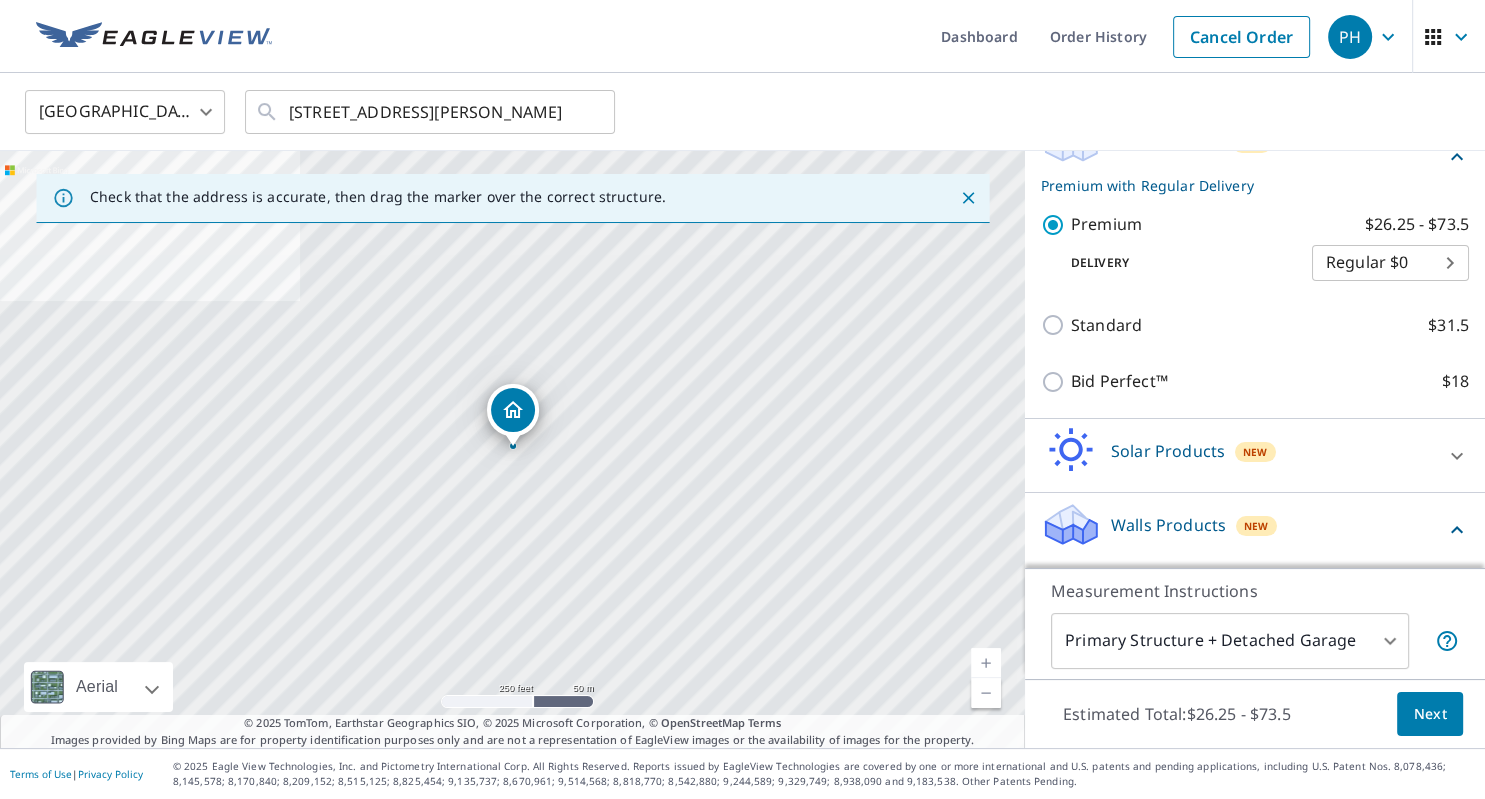 click 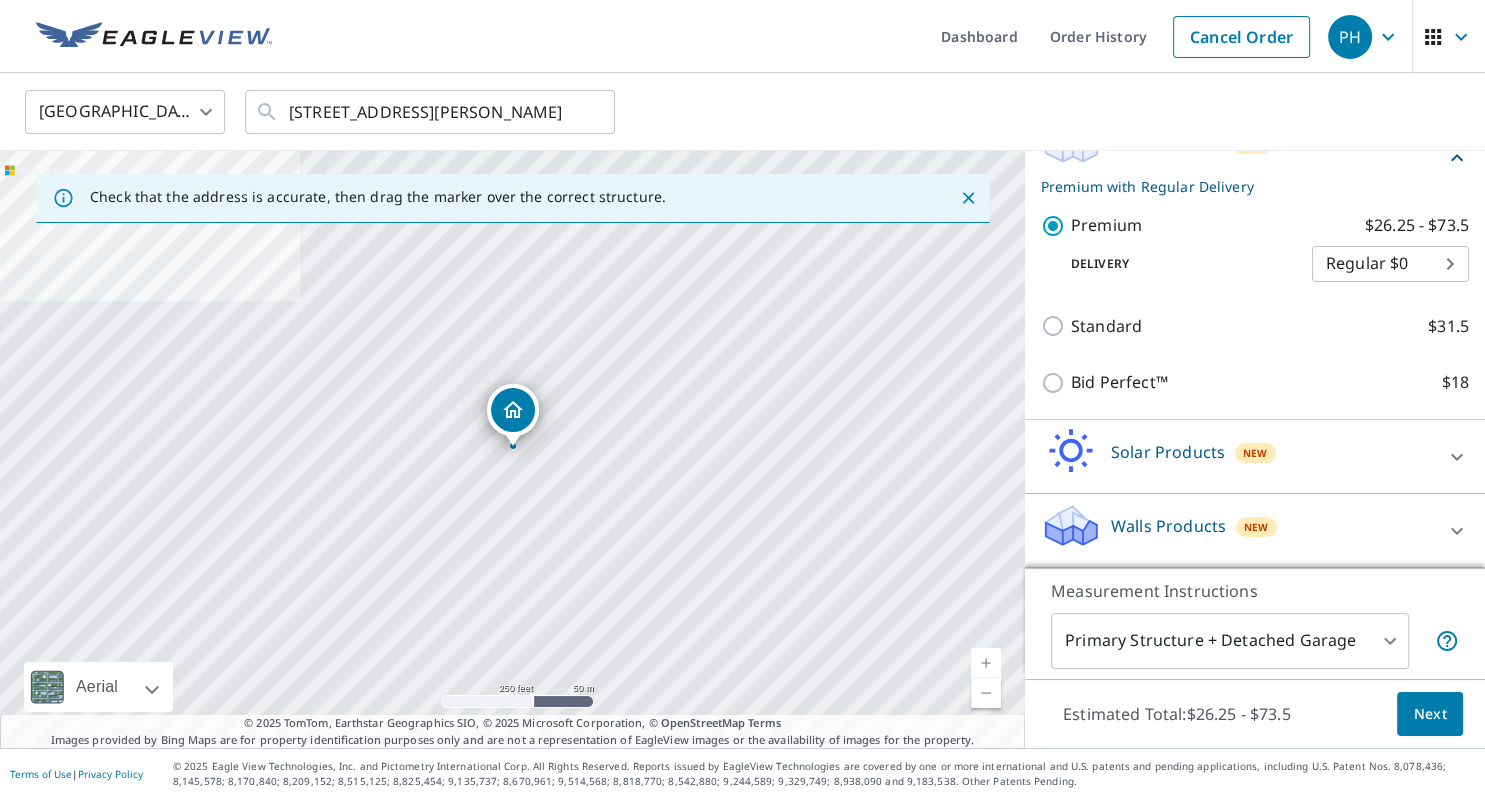 click 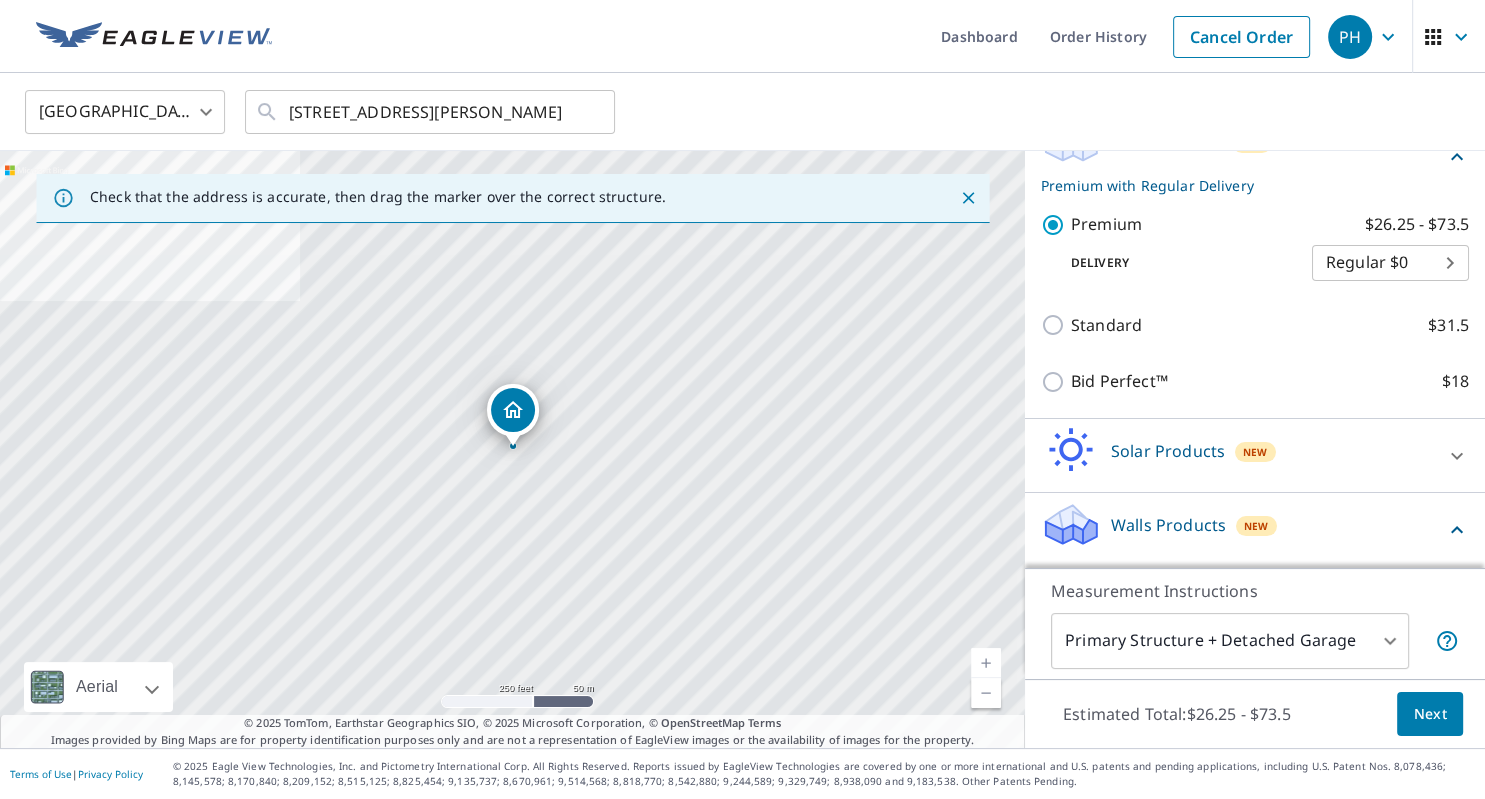 click on "Walls Products" at bounding box center [1168, 525] 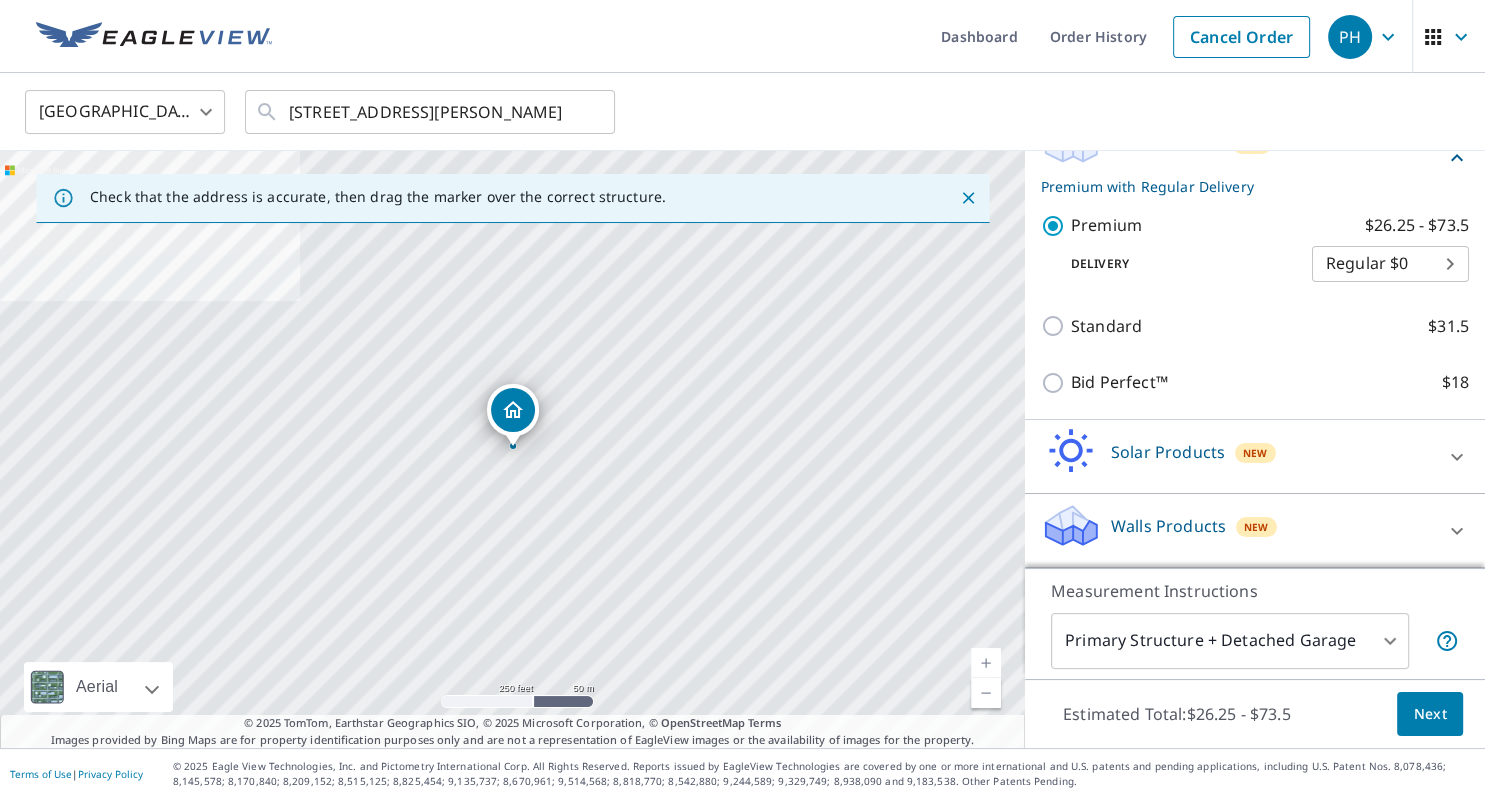 click on "Walls Products" at bounding box center [1168, 526] 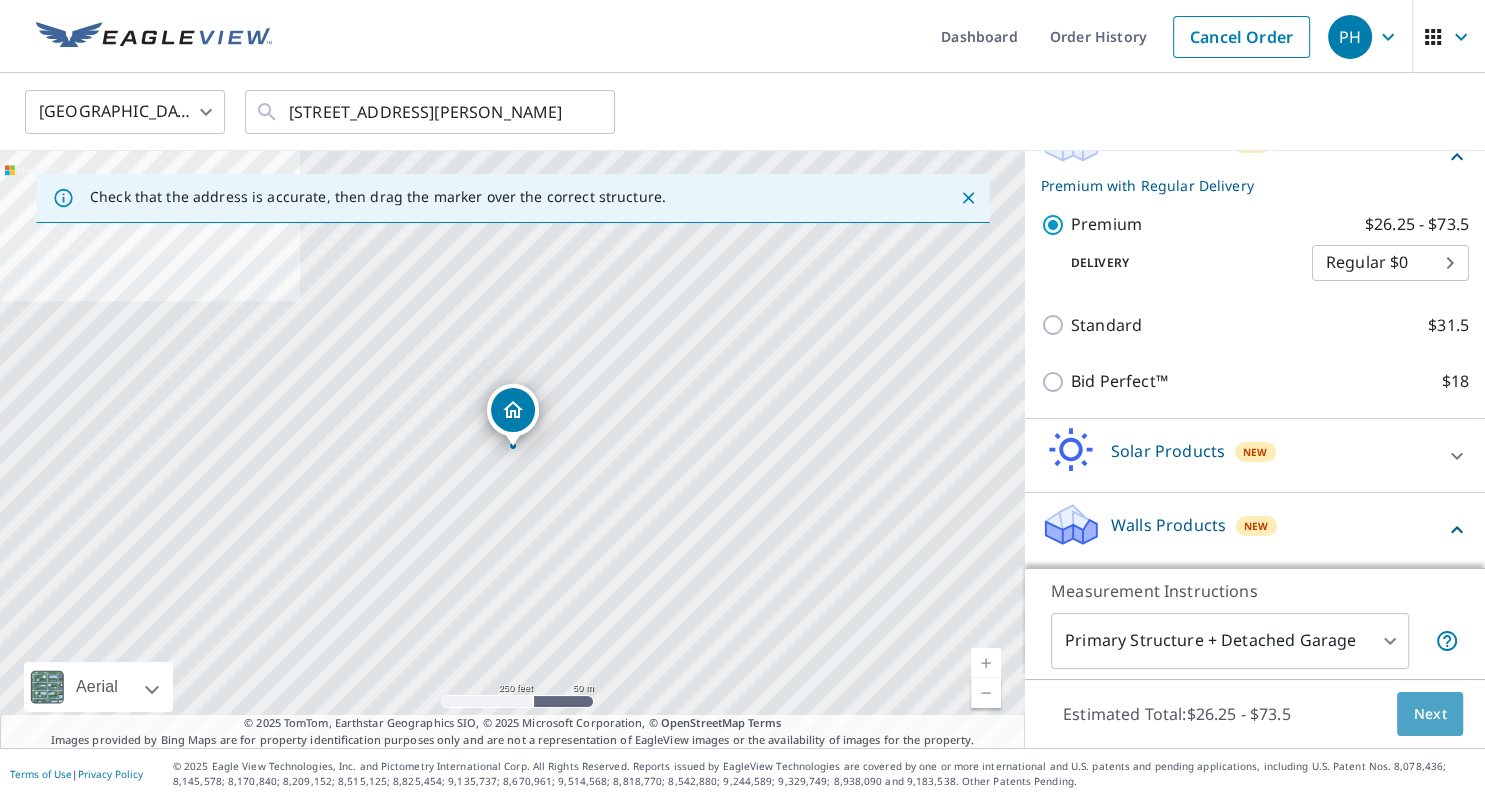 click on "Next" at bounding box center [1430, 714] 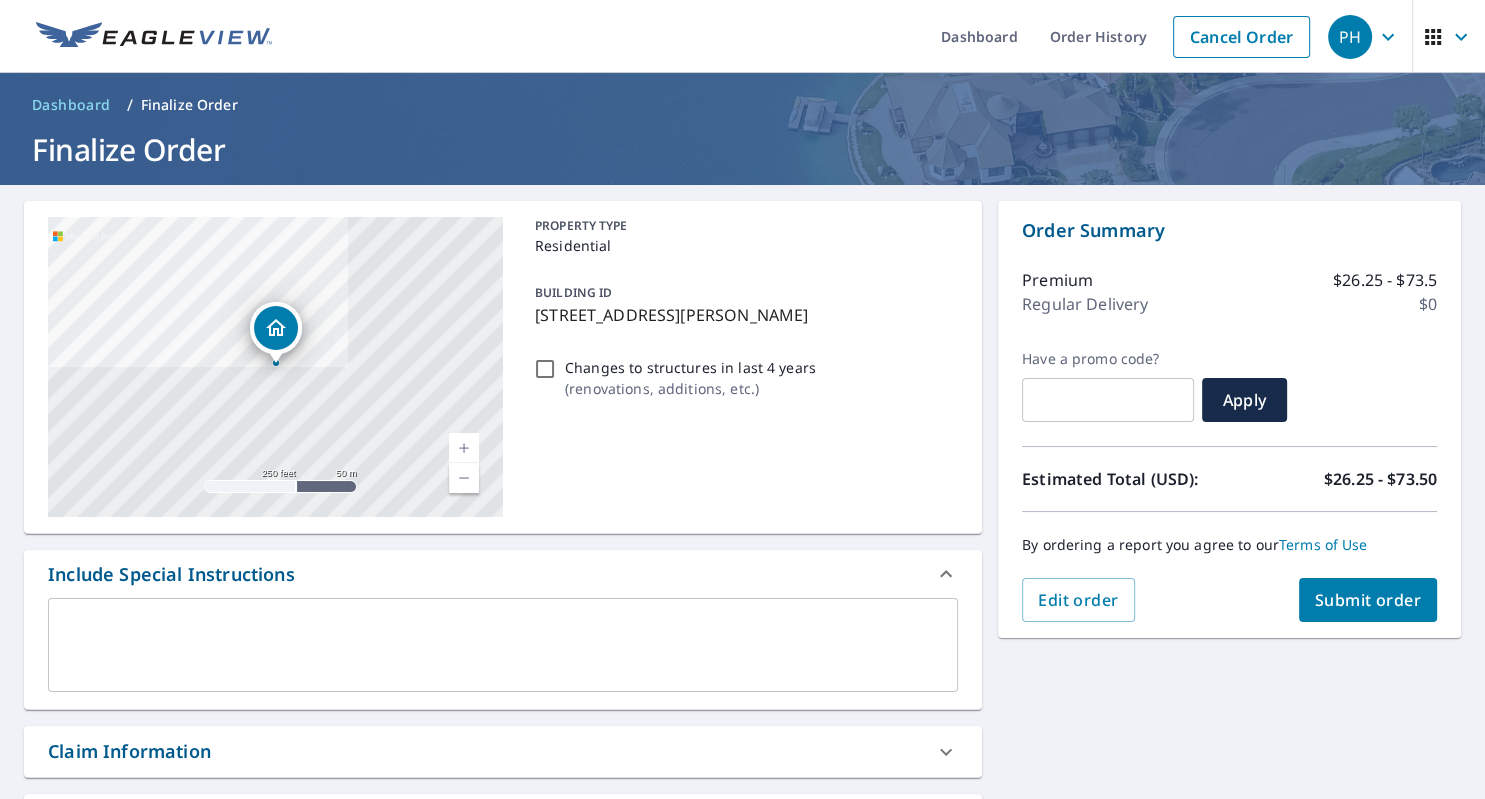 click on "PROPERTY TYPE Residential BUILDING ID 170 Sherburne Ave, Big Lake, MN, 55309 Changes to structures in last 4 years ( renovations, additions, etc. )" at bounding box center (742, 367) 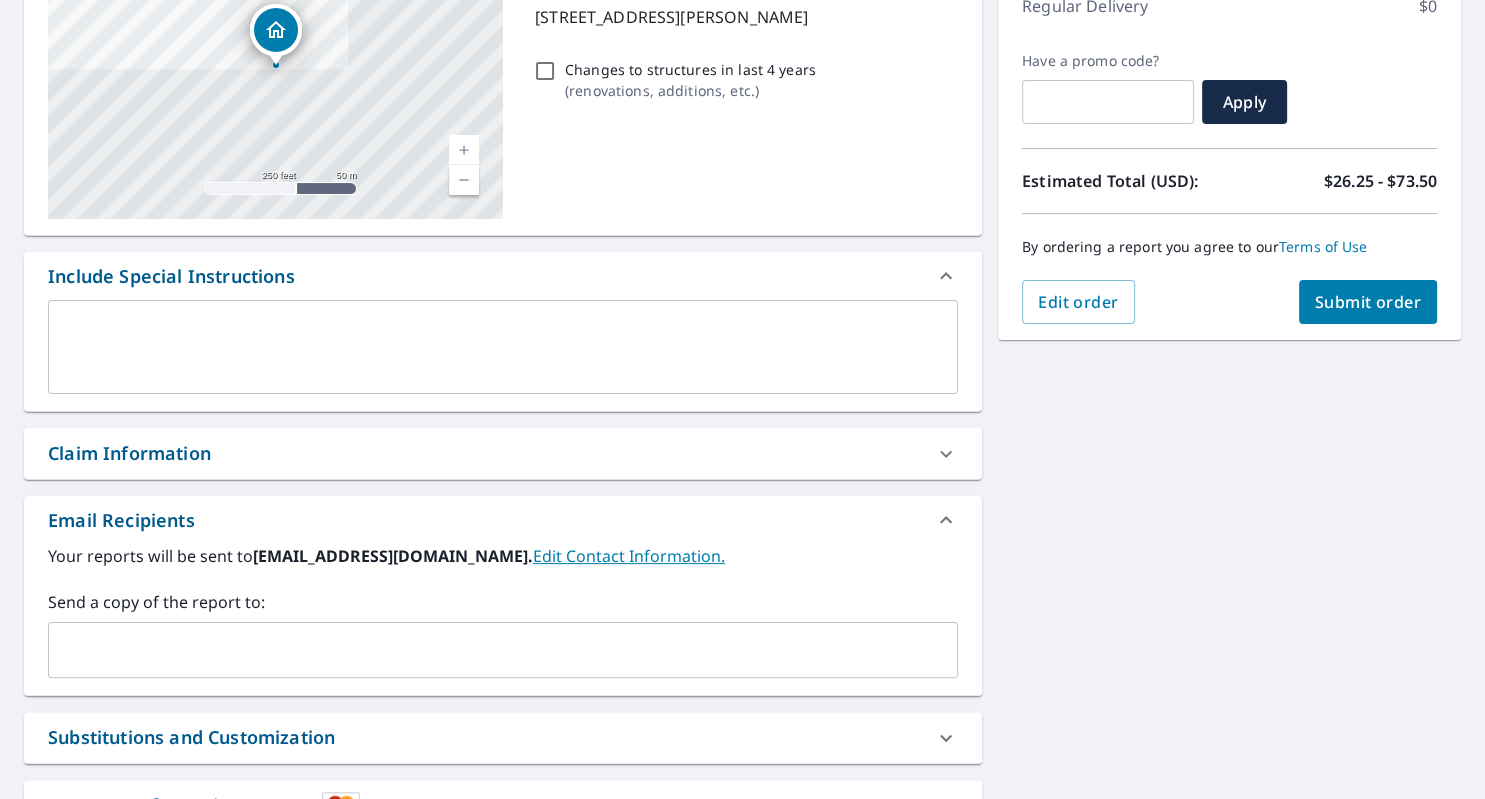 scroll, scrollTop: 0, scrollLeft: 0, axis: both 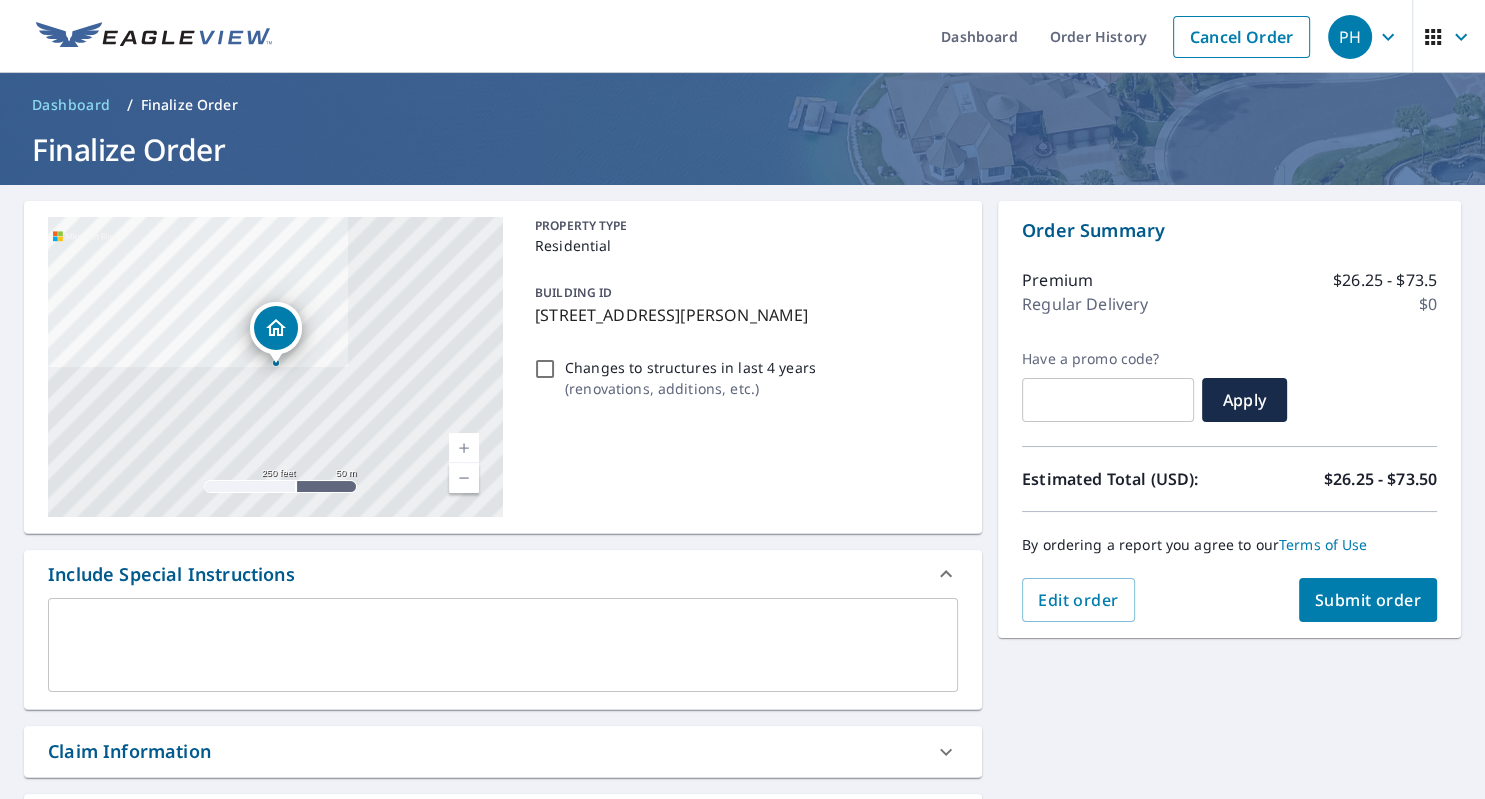 click on "Submit order" at bounding box center [1368, 600] 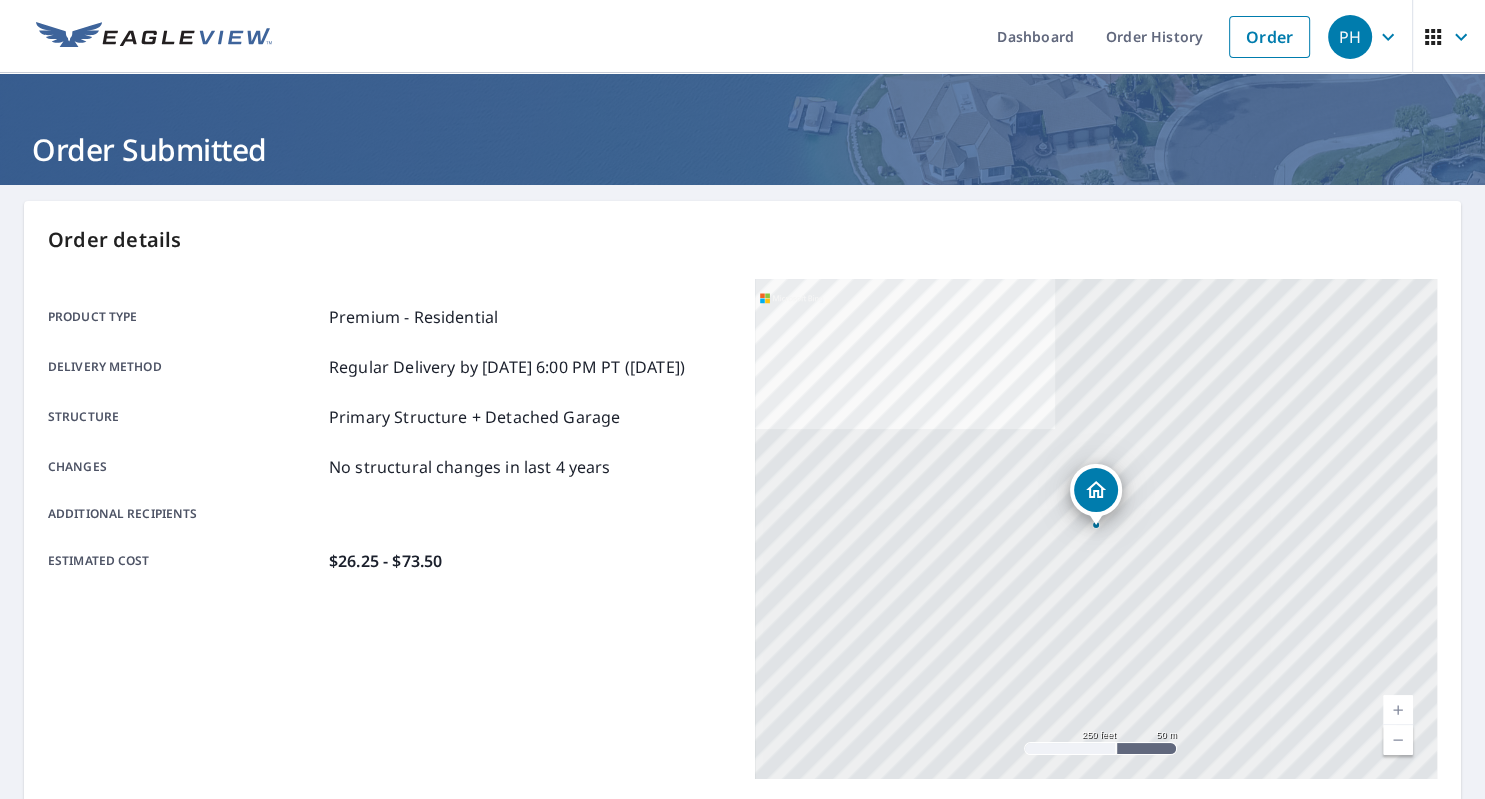 click on "170 Sherburne Ave Big Lake, MN 55309" at bounding box center (1096, 529) 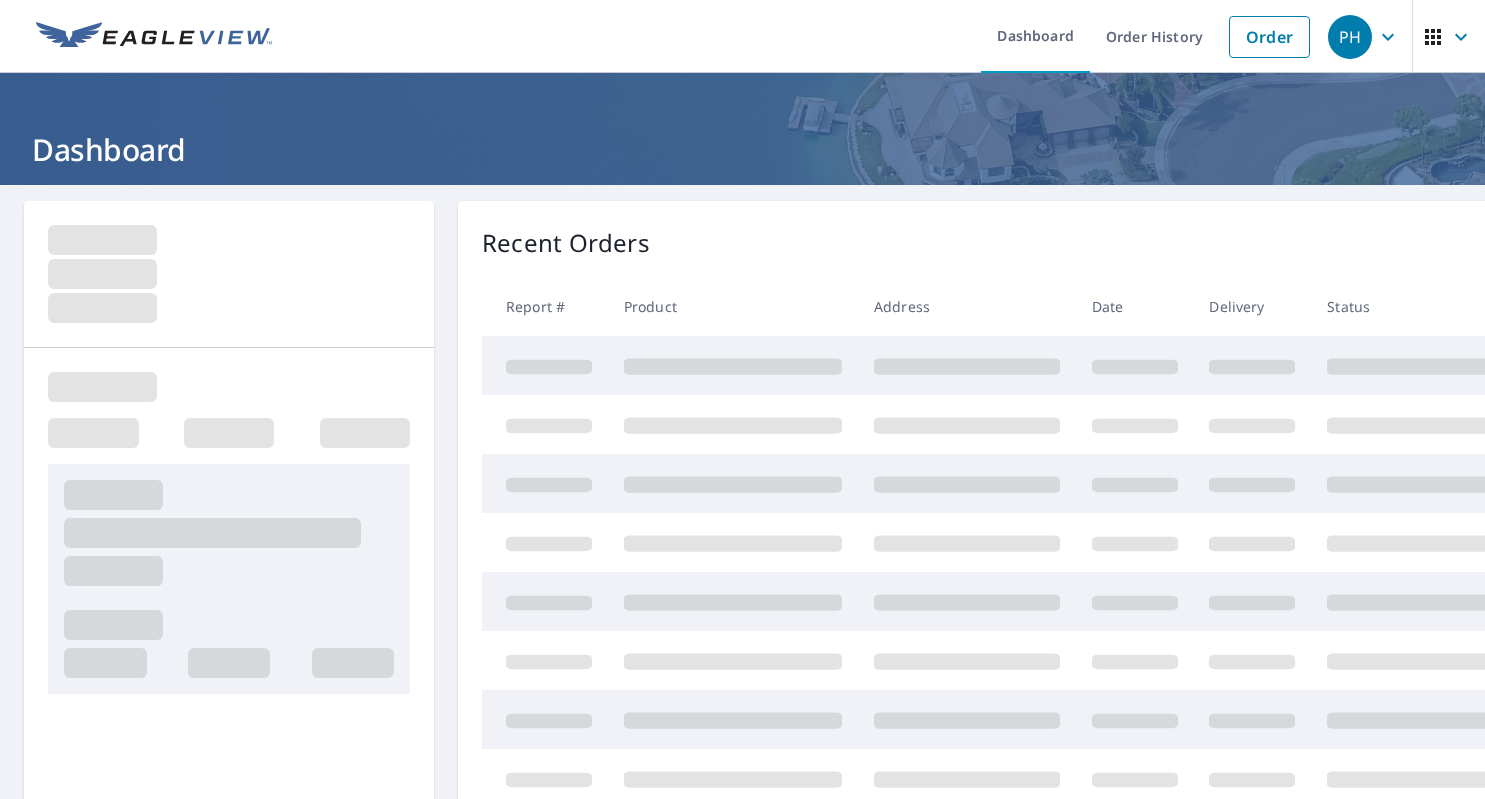 scroll, scrollTop: 0, scrollLeft: 0, axis: both 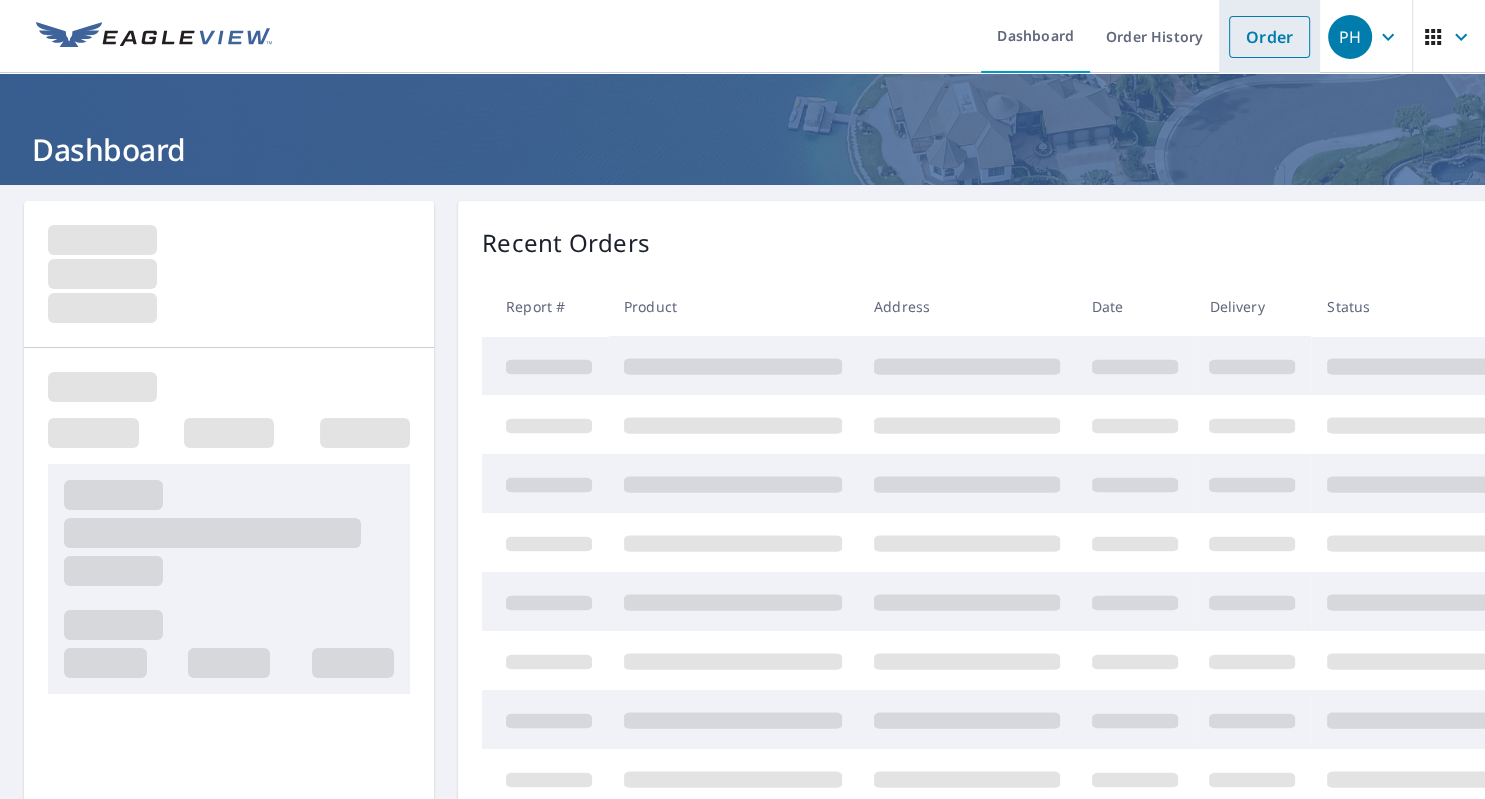 click on "Order" at bounding box center (1269, 37) 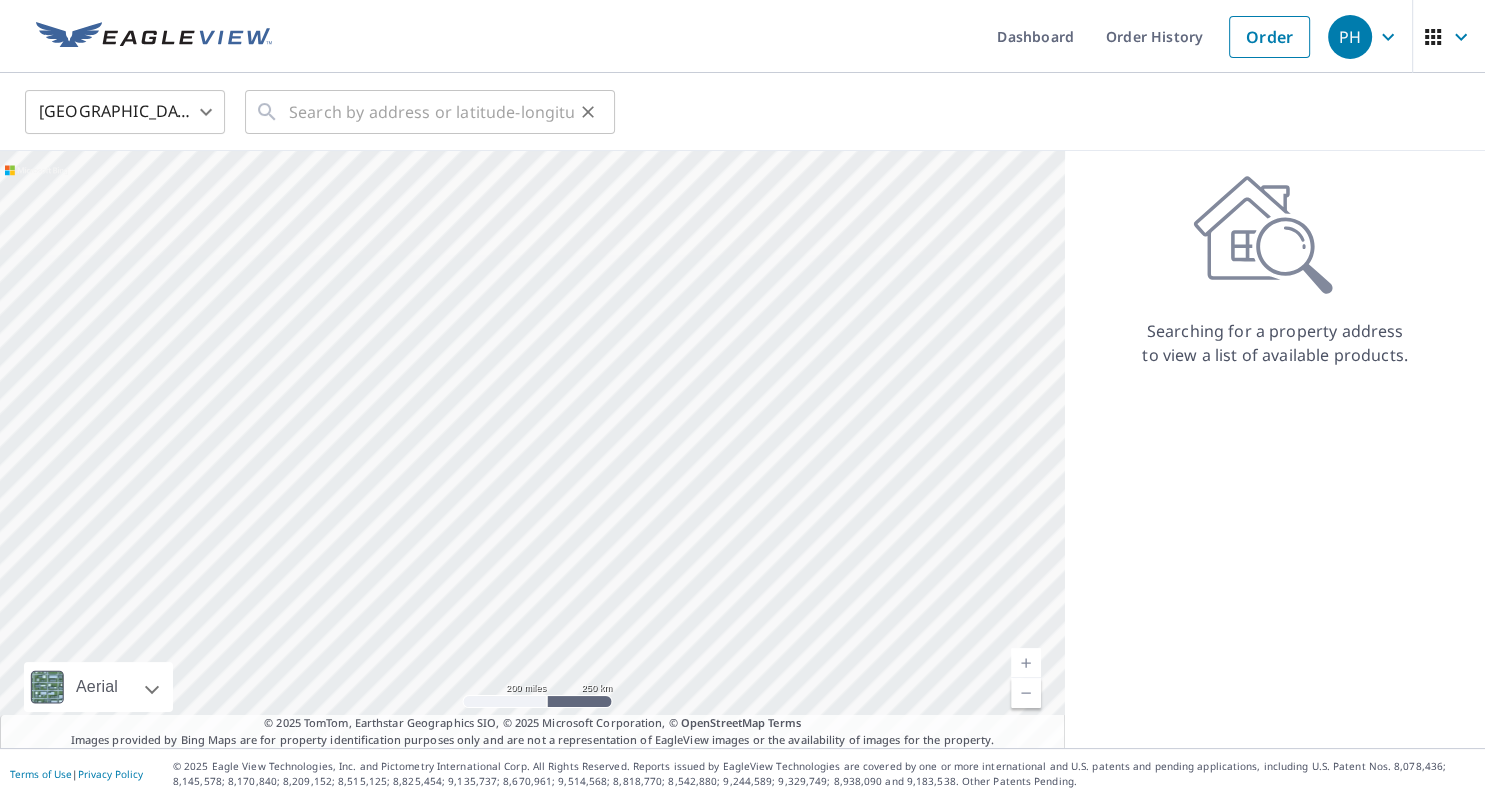 click 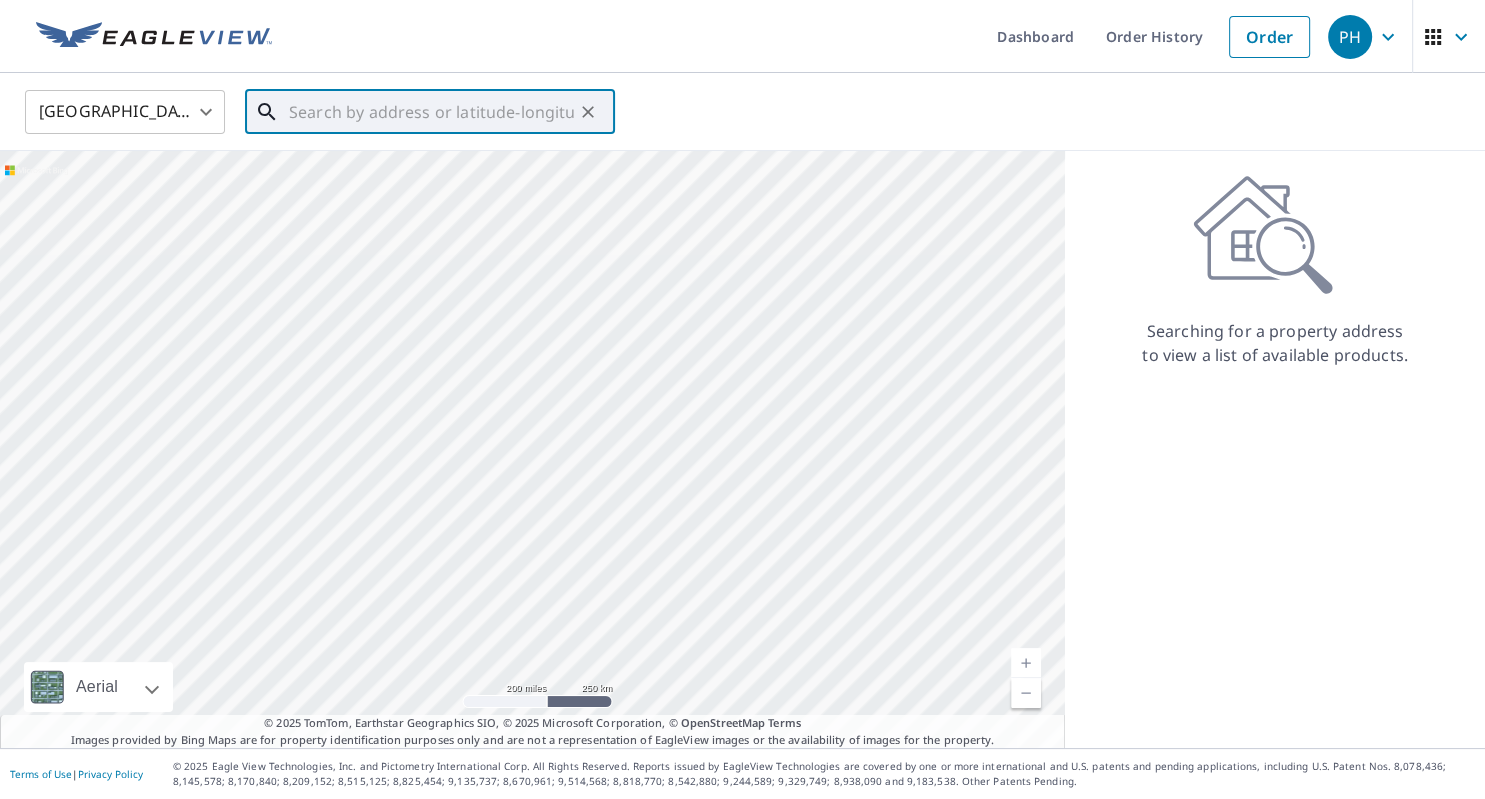 click at bounding box center (431, 112) 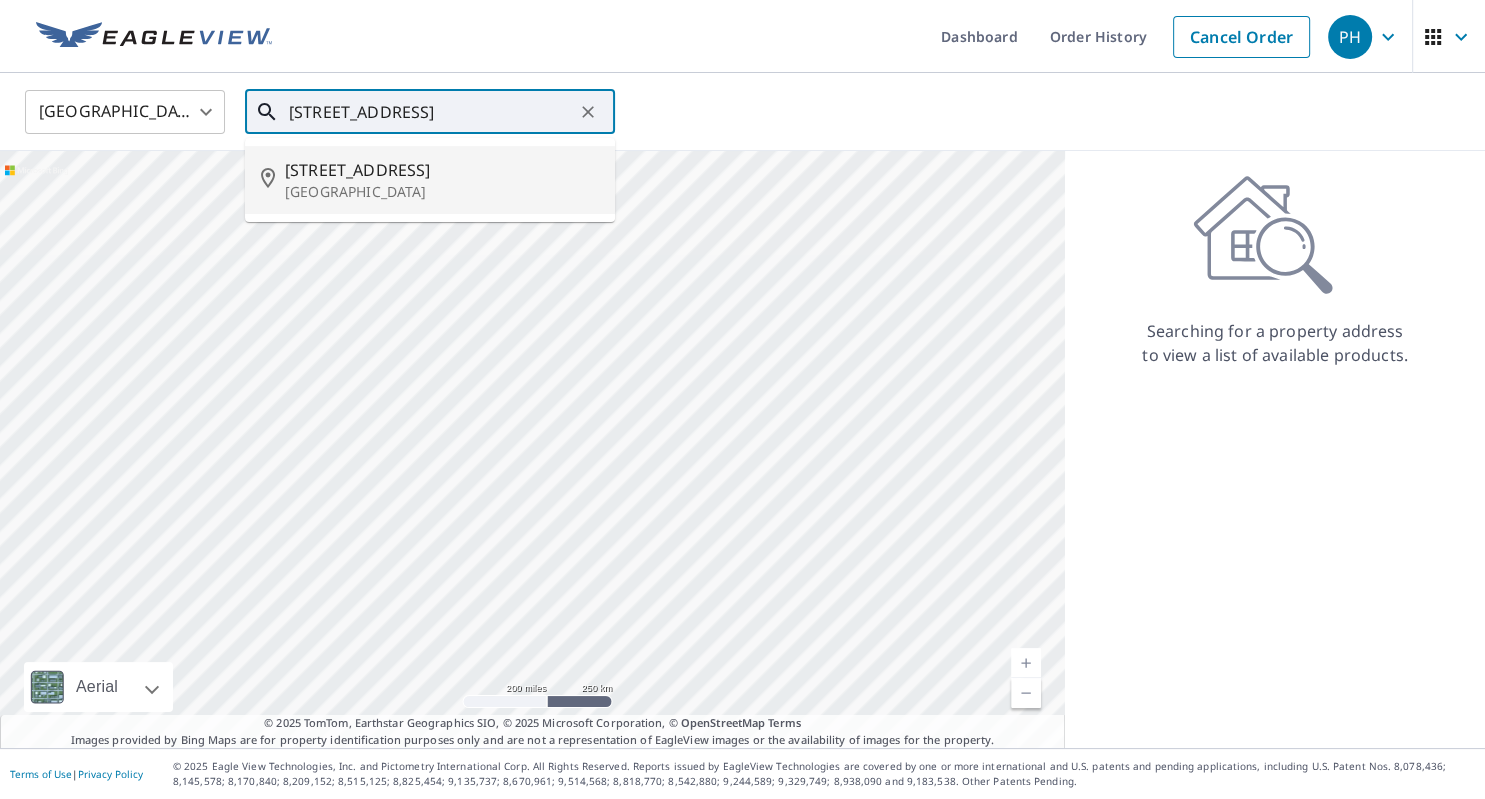 click on "677 5th Ave SW" at bounding box center (442, 170) 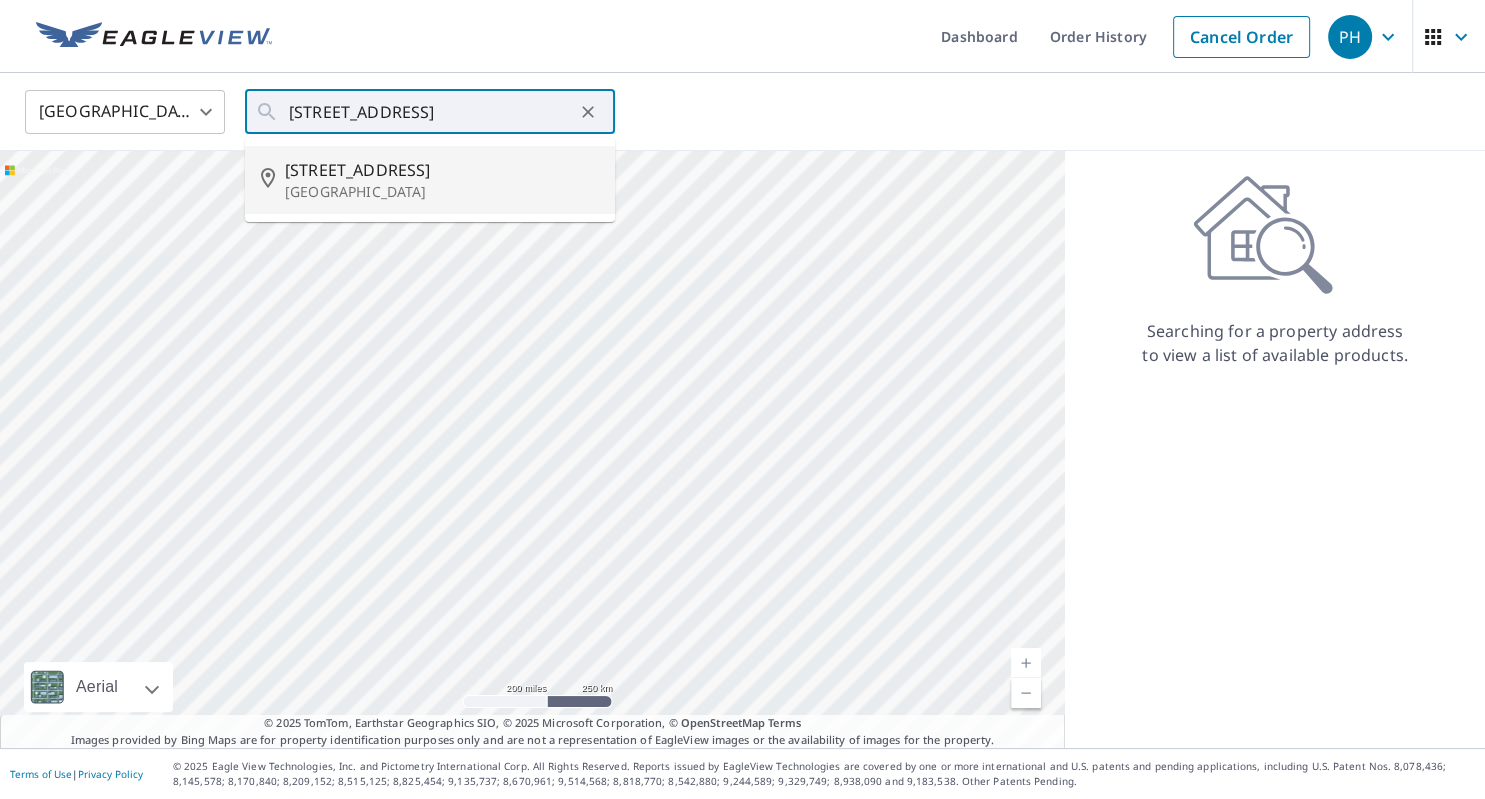 type on "677 5th Ave SW Hutchinson, MN 55350" 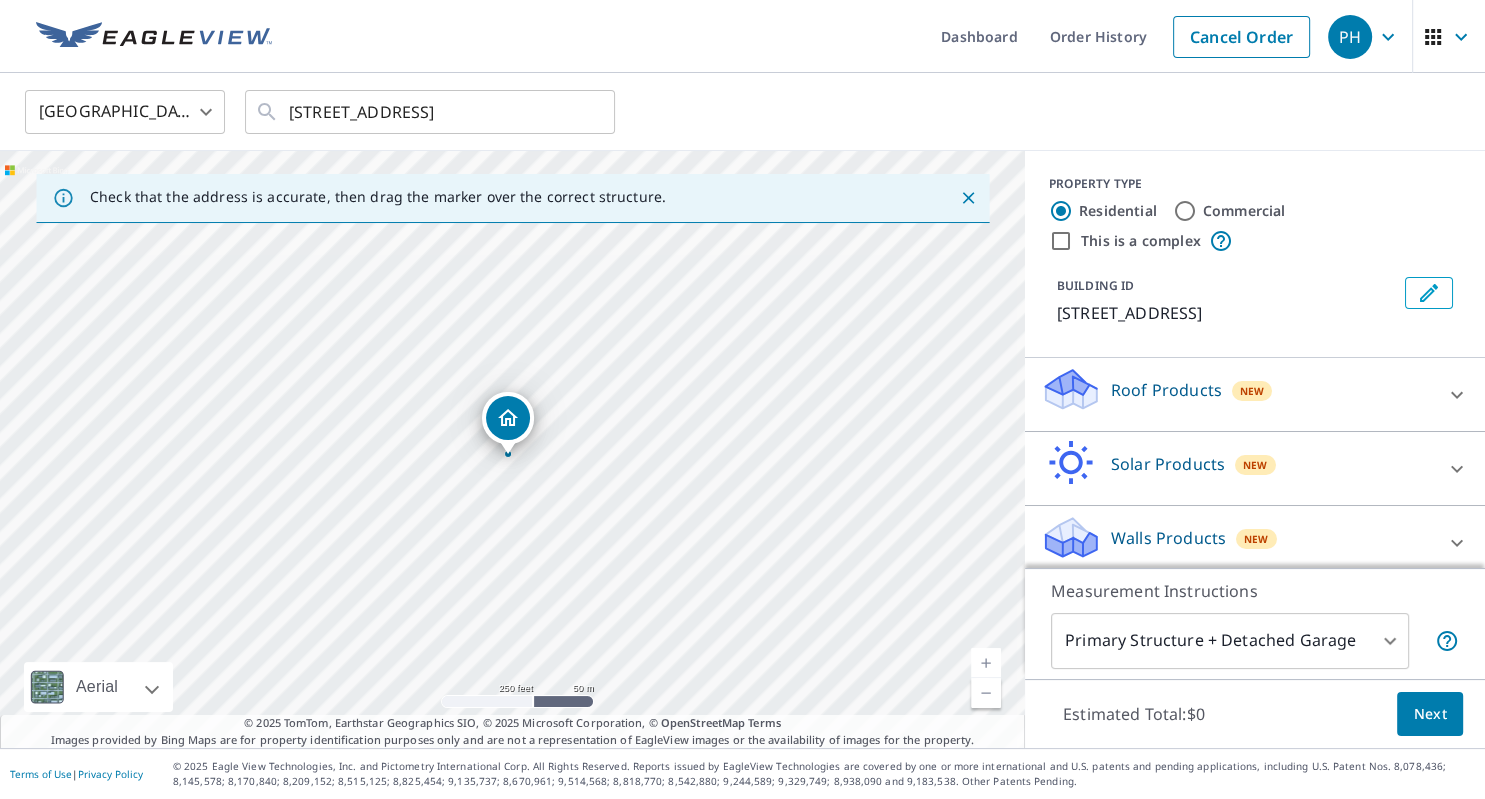 click at bounding box center [986, 663] 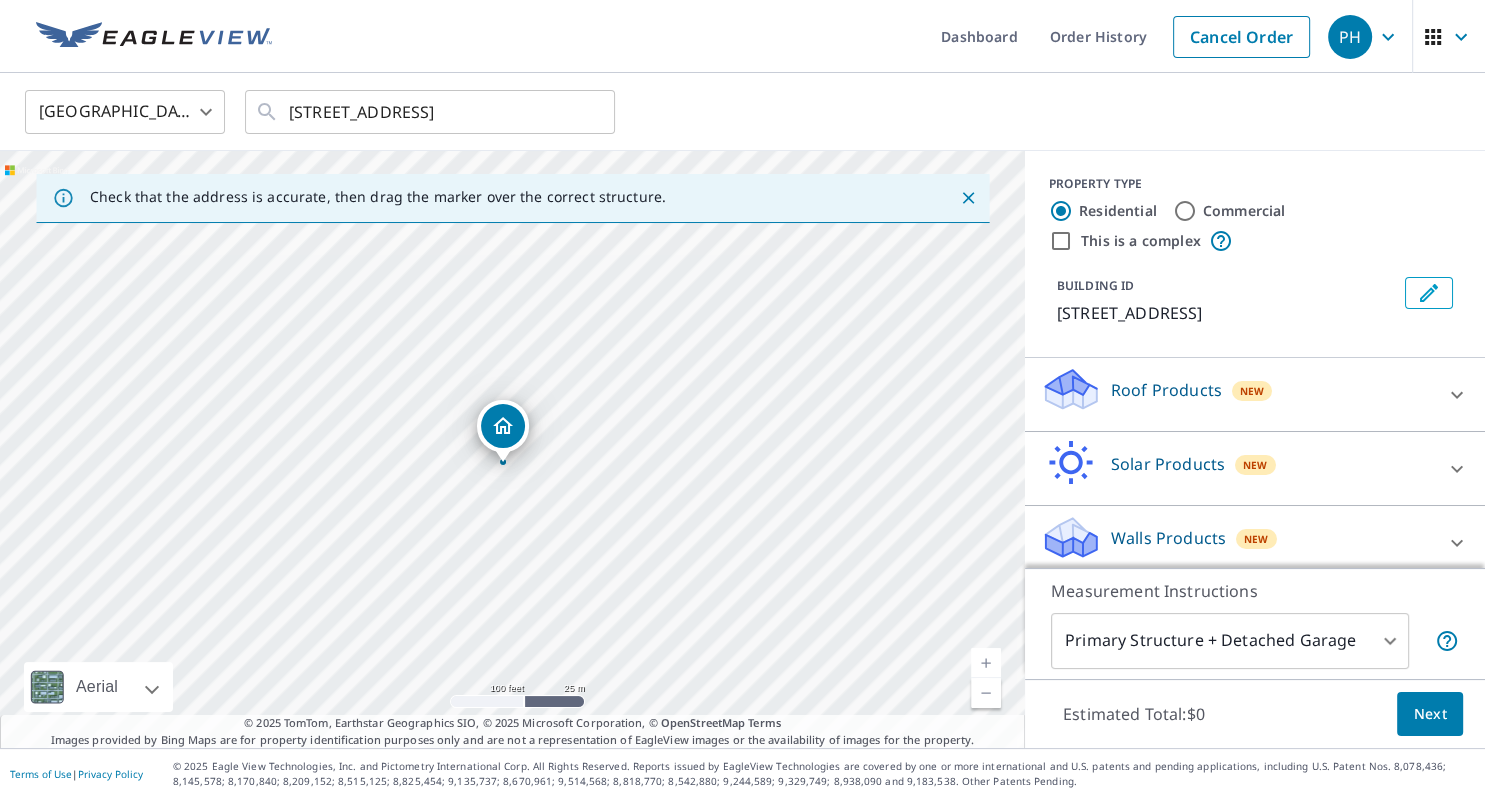 click at bounding box center (986, 663) 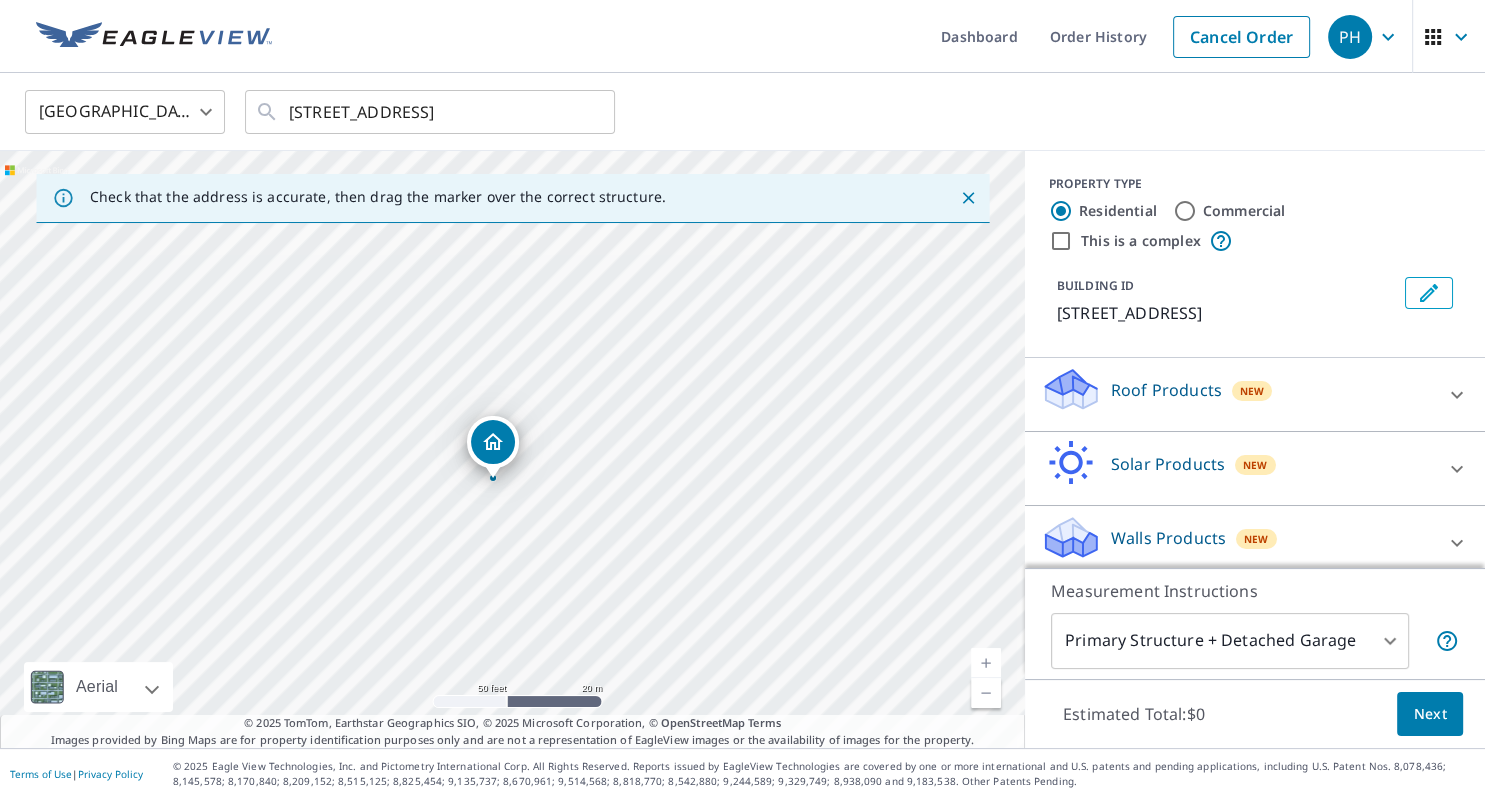 click at bounding box center [986, 663] 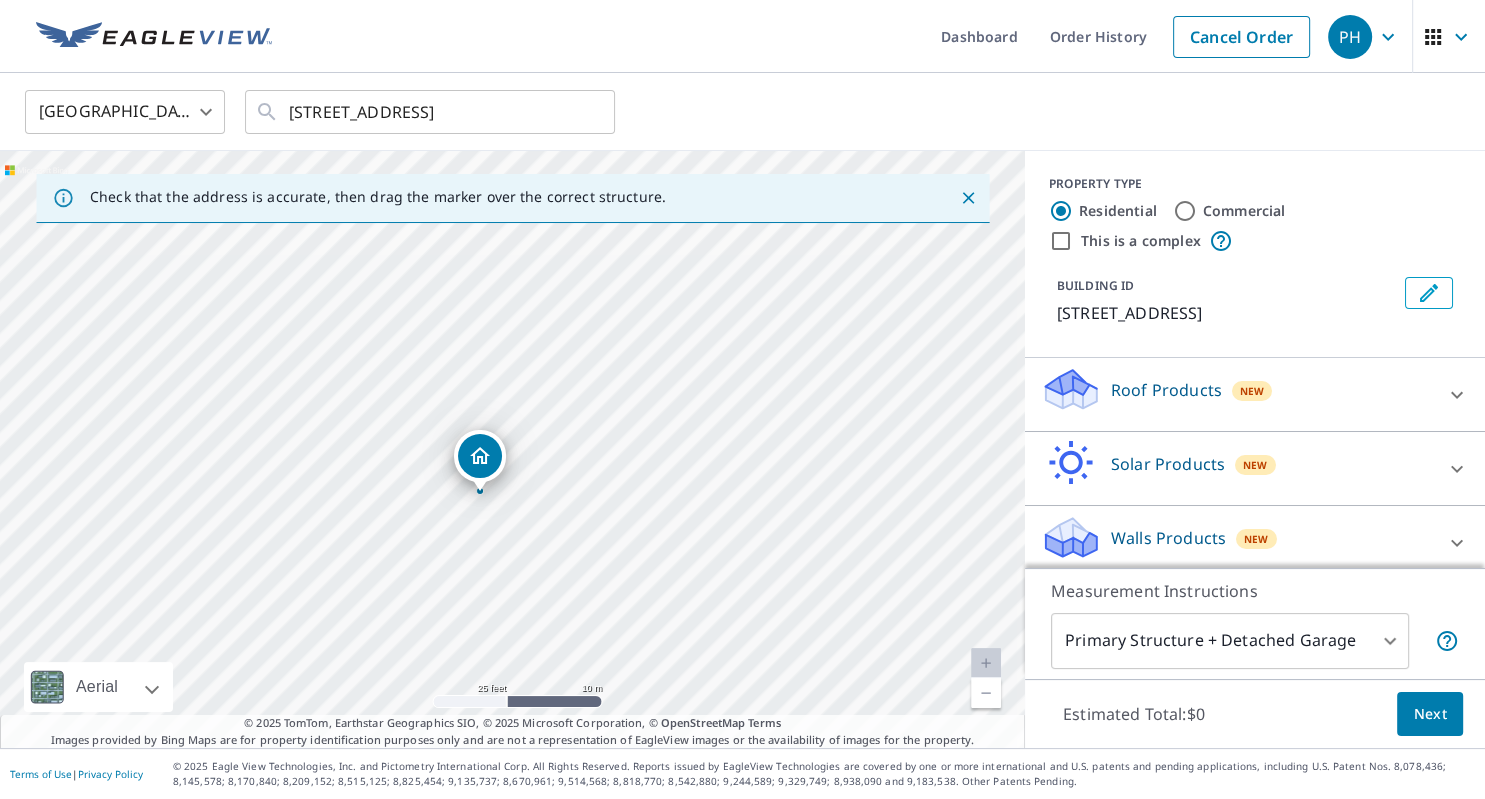 drag, startPoint x: 463, startPoint y: 477, endPoint x: 470, endPoint y: 458, distance: 20.248457 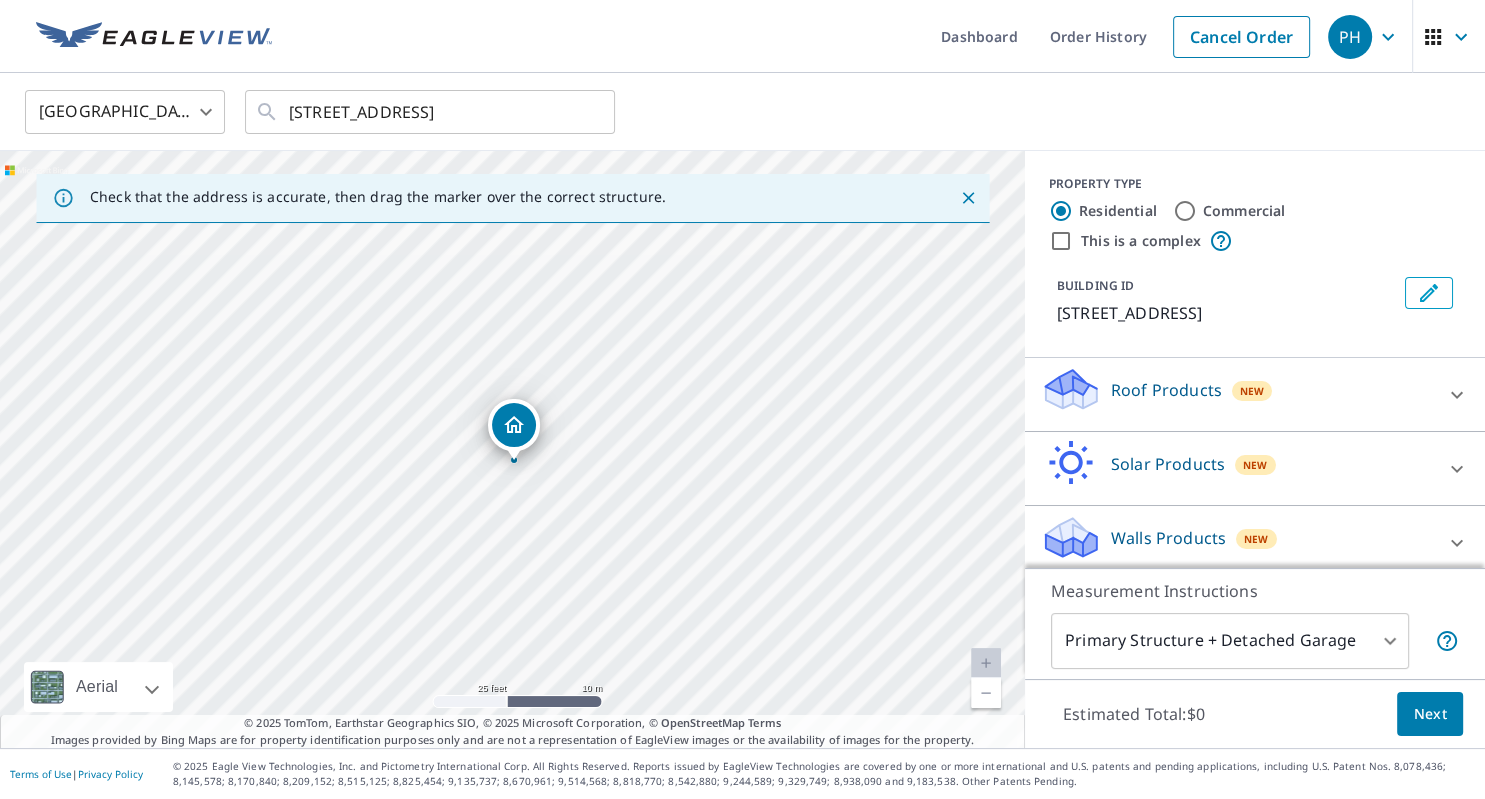 drag, startPoint x: 517, startPoint y: 407, endPoint x: 518, endPoint y: 421, distance: 14.035668 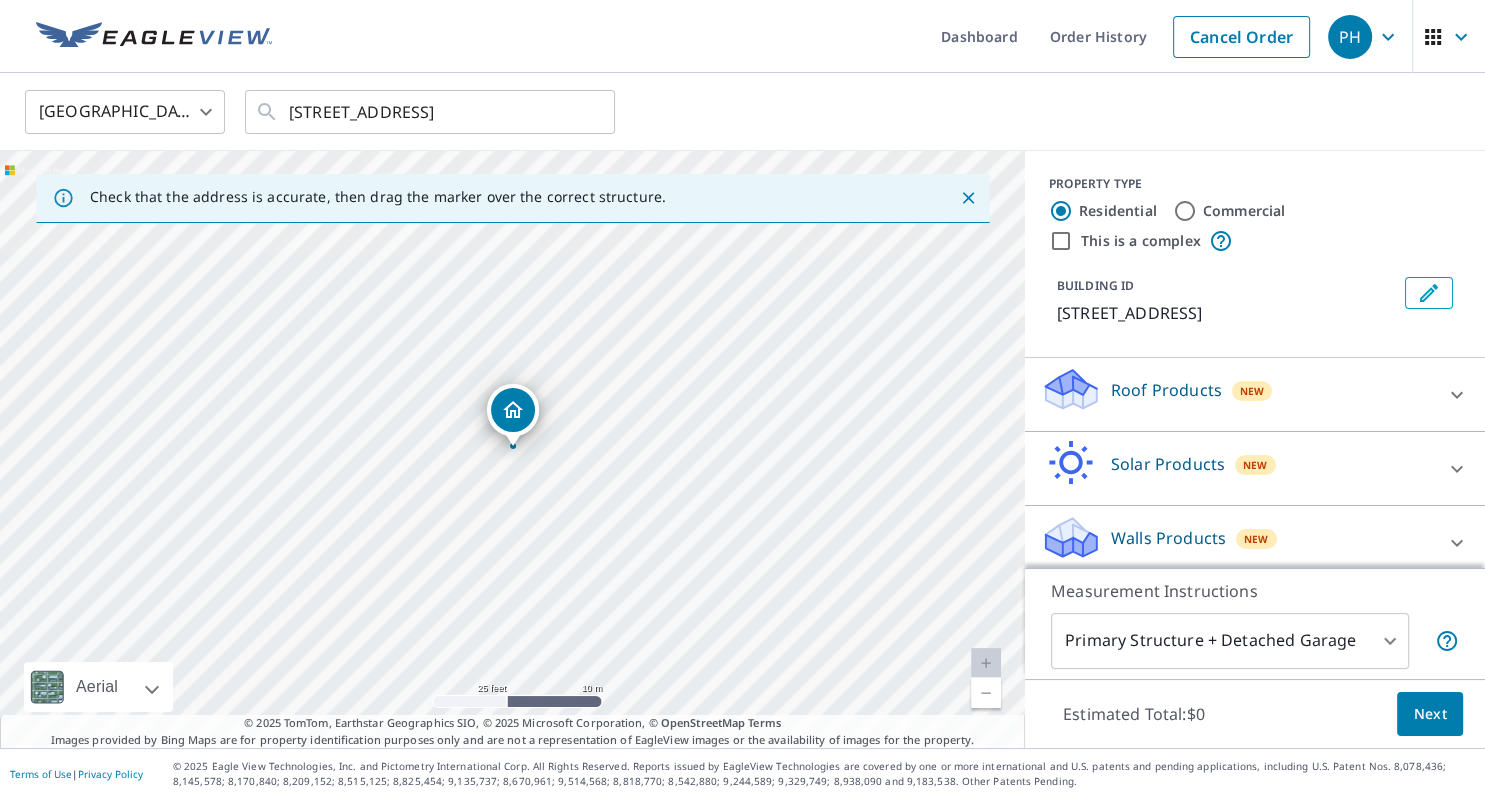 click 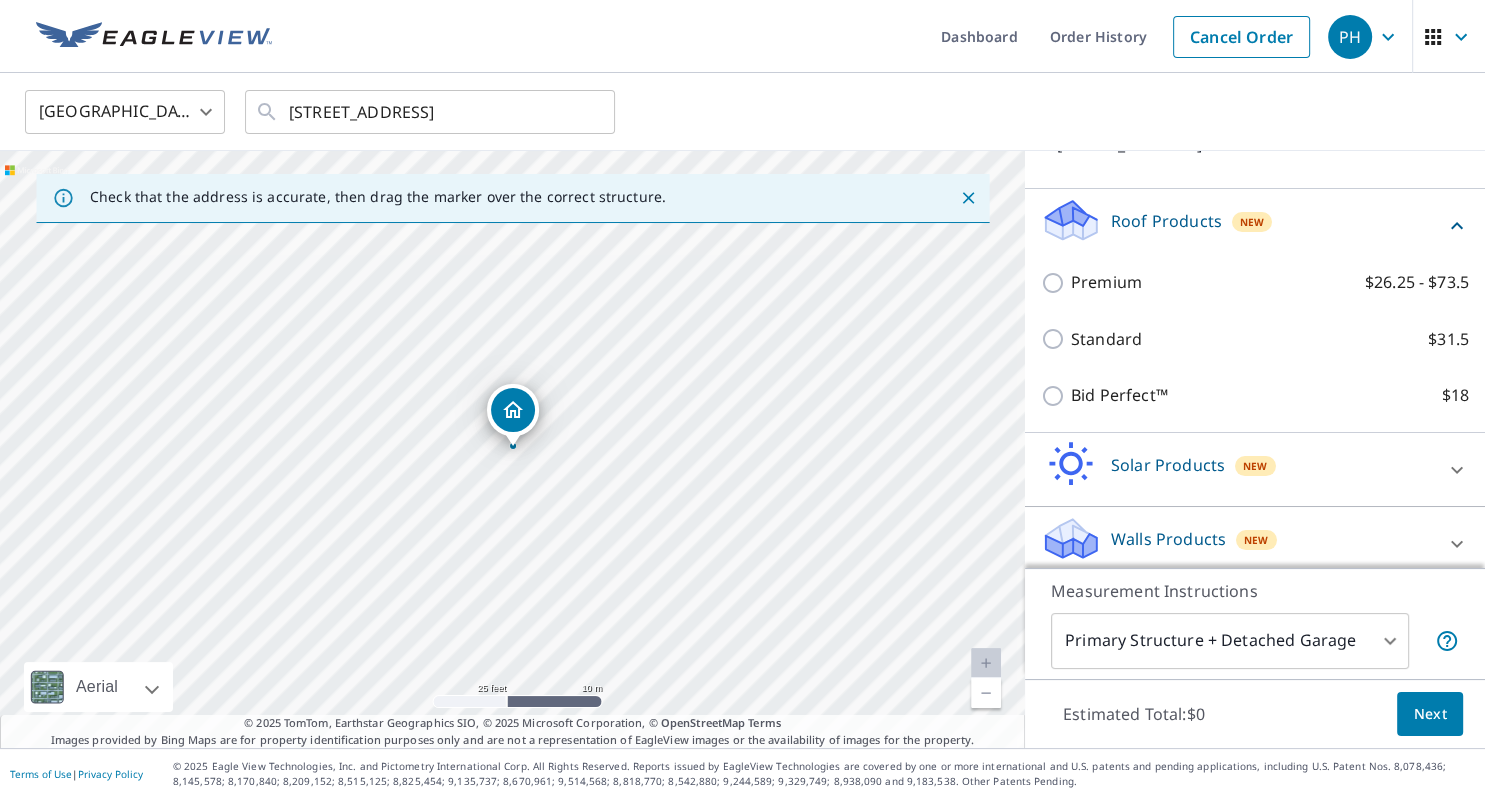 scroll, scrollTop: 182, scrollLeft: 0, axis: vertical 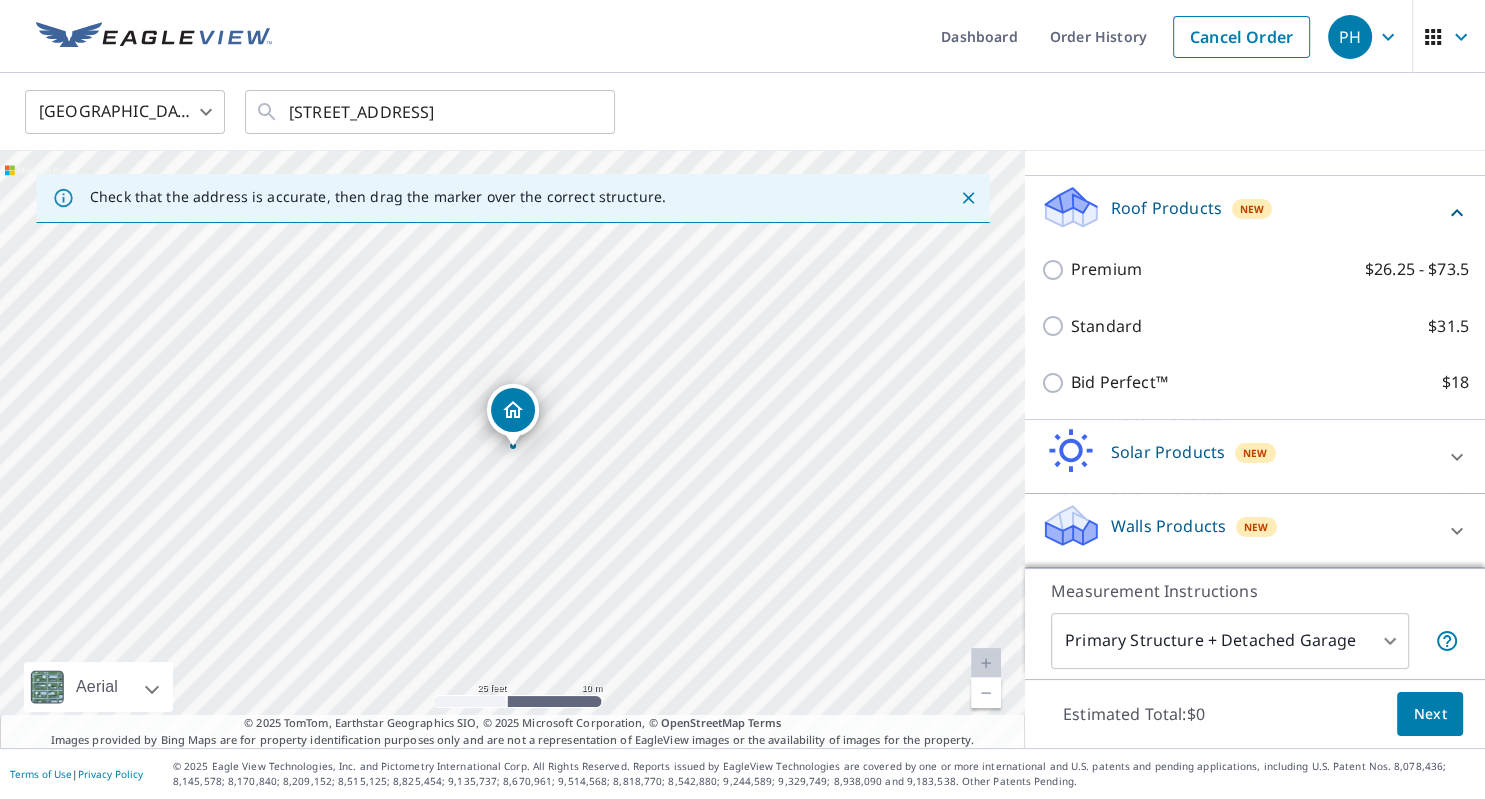 click 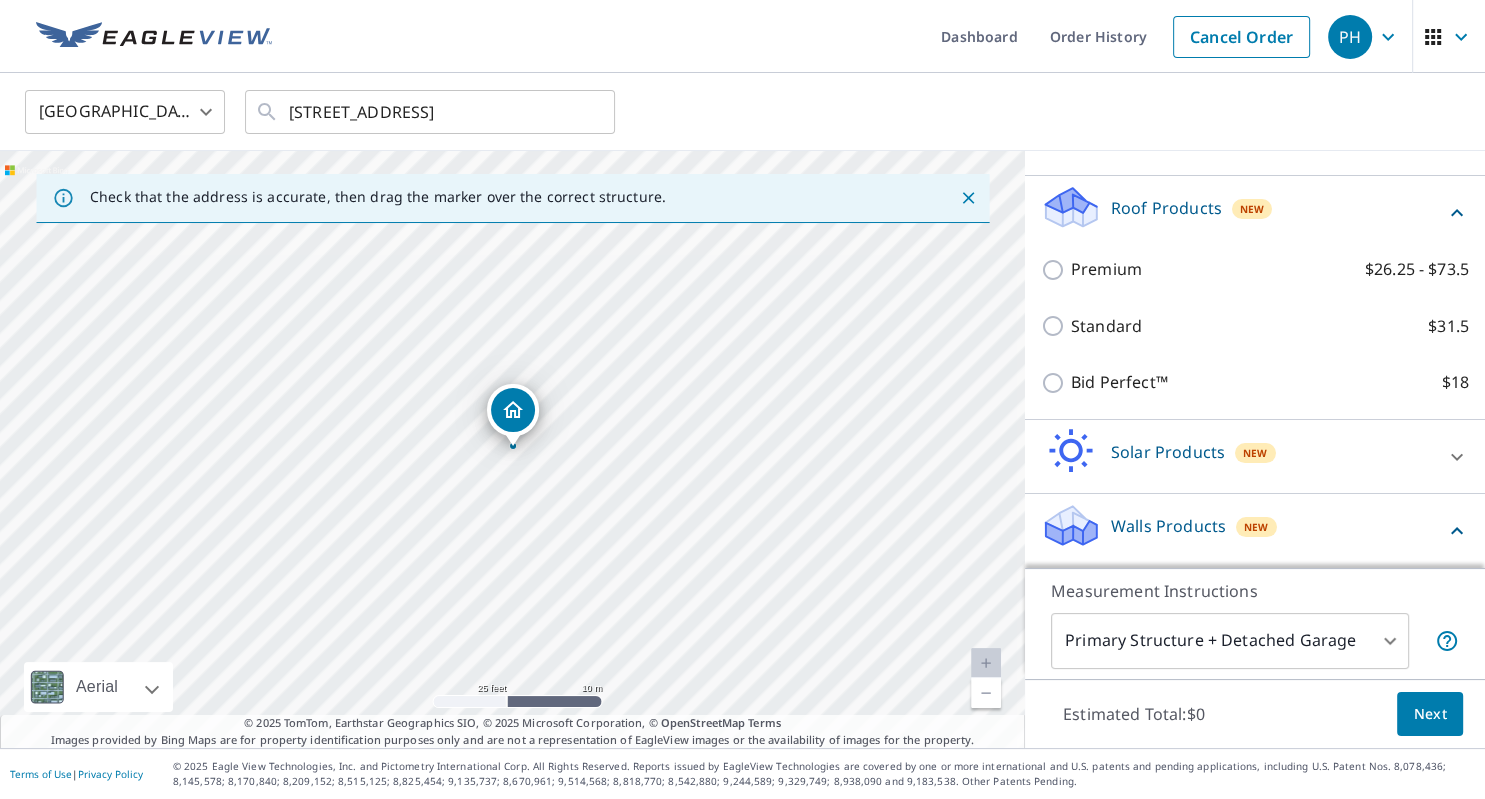 click 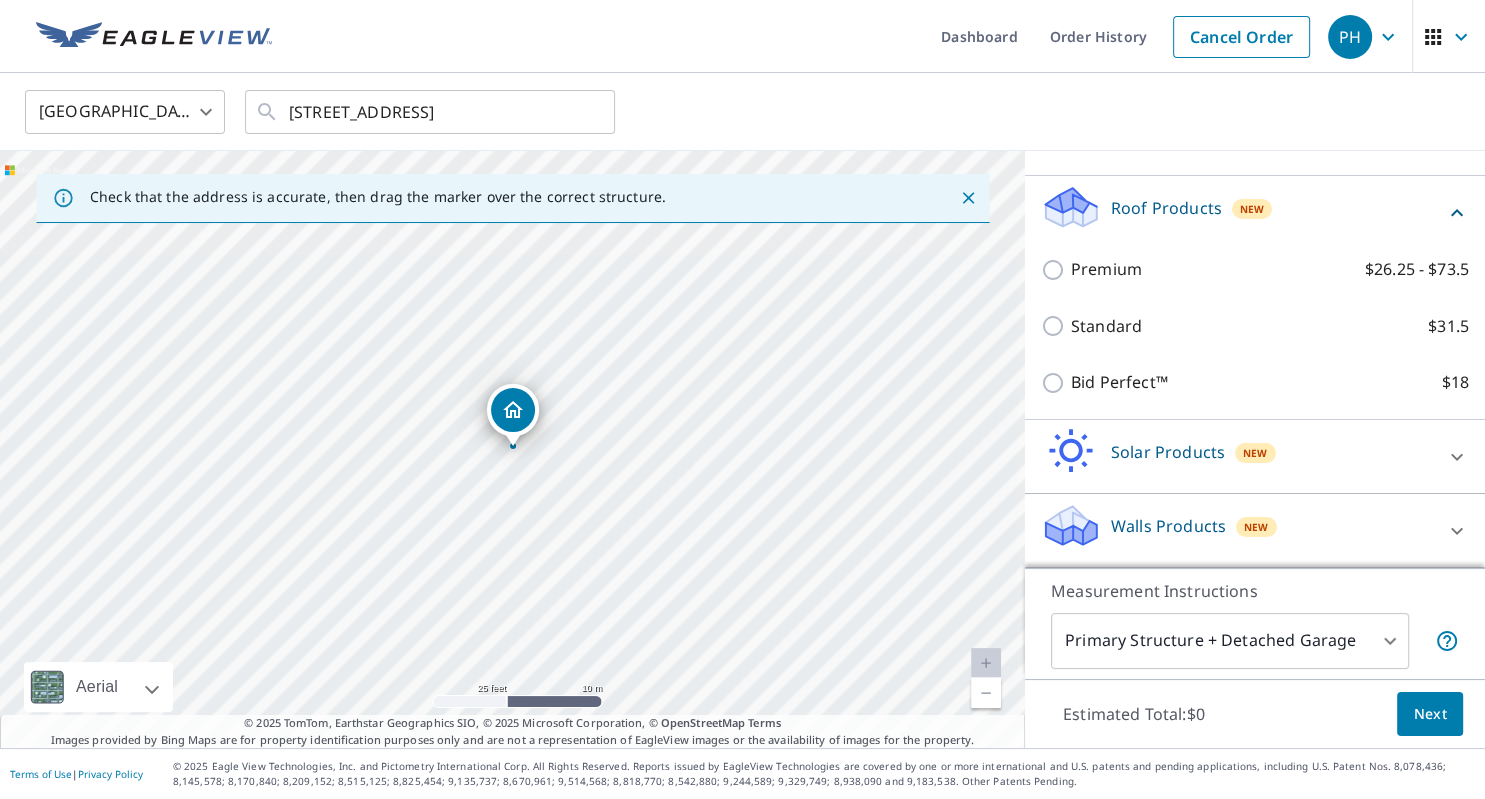 click 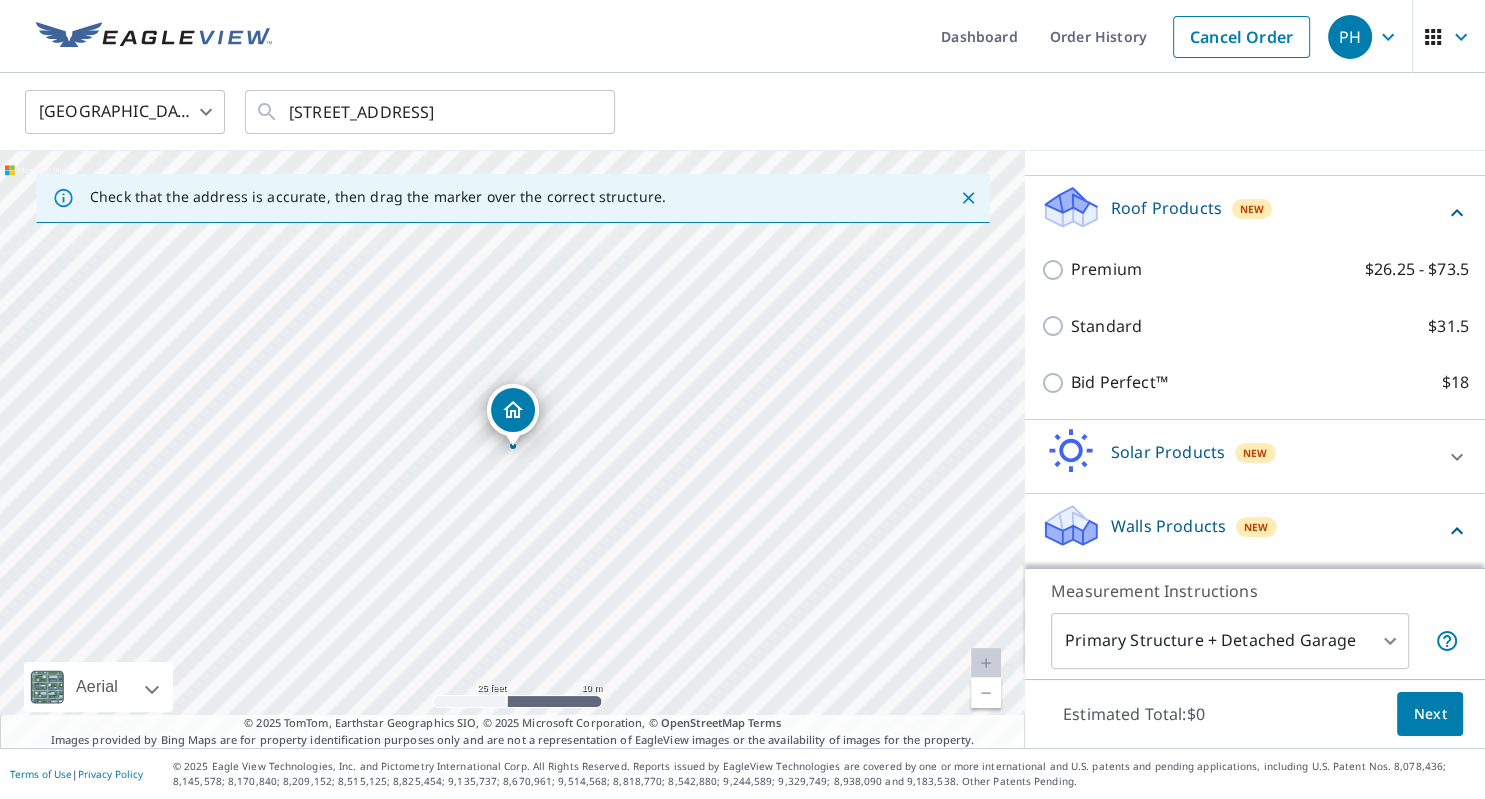 click 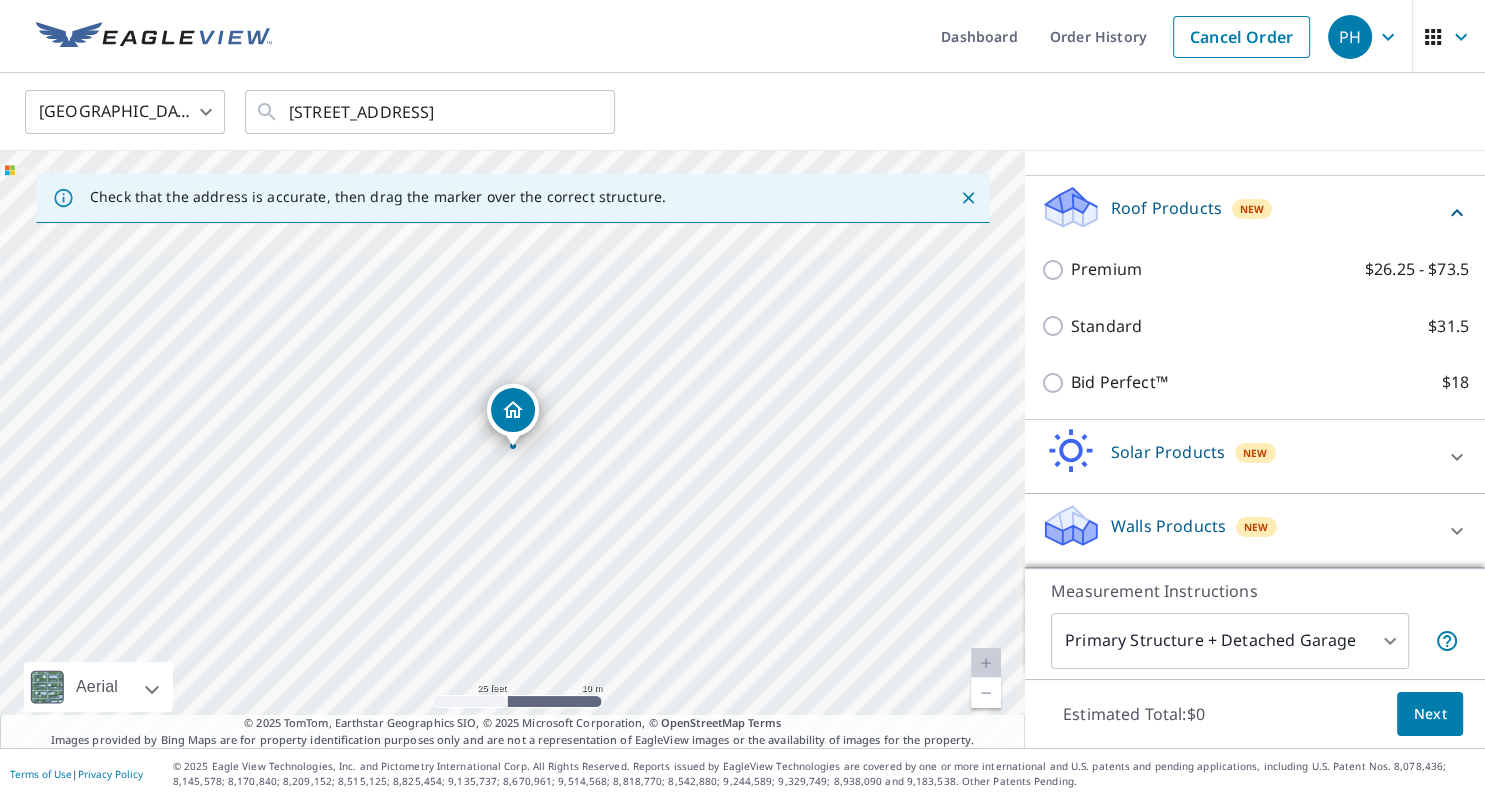 click on "New" at bounding box center [1256, 527] 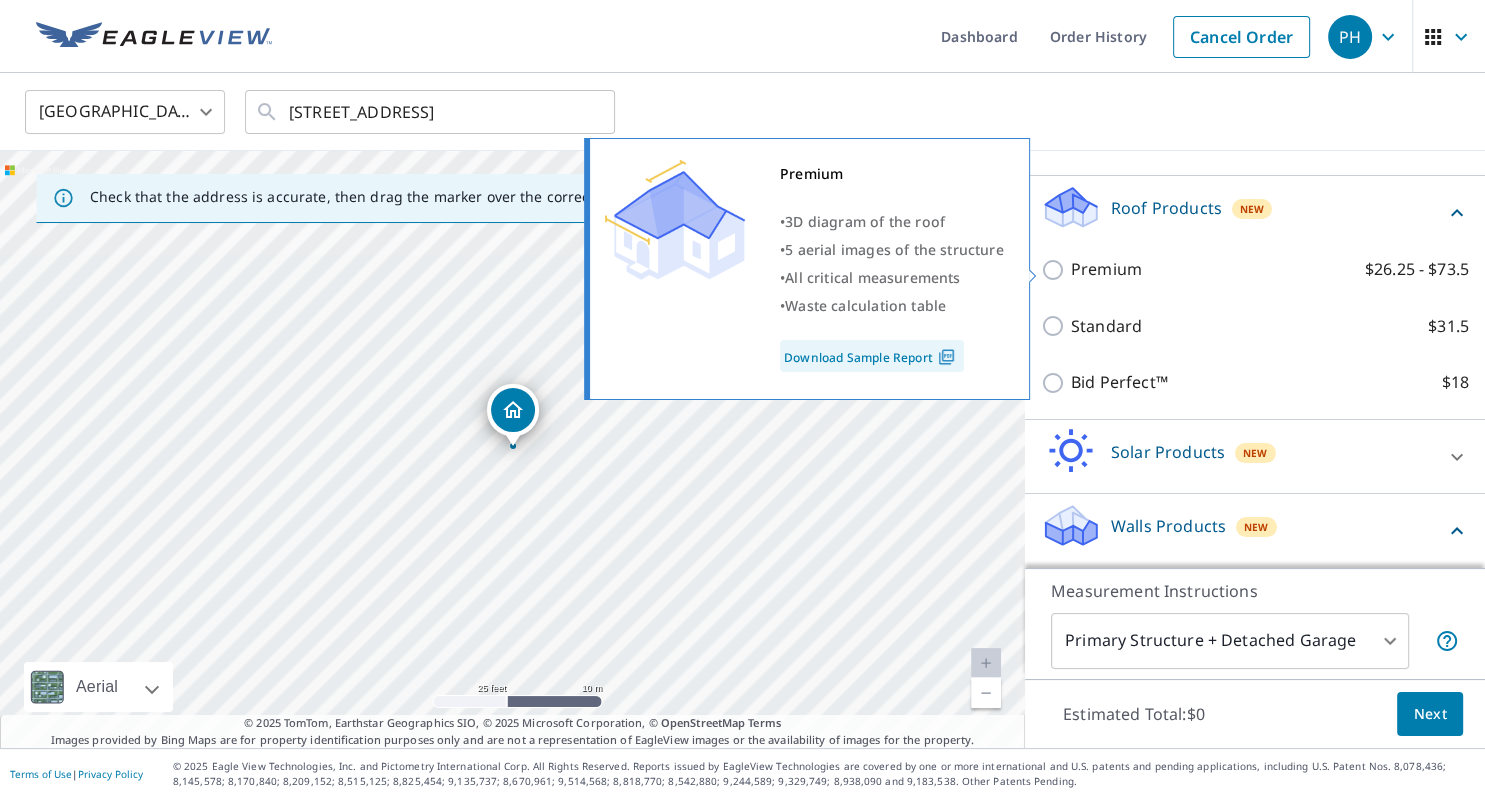 click on "Premium $26.25 - $73.5" at bounding box center [1056, 270] 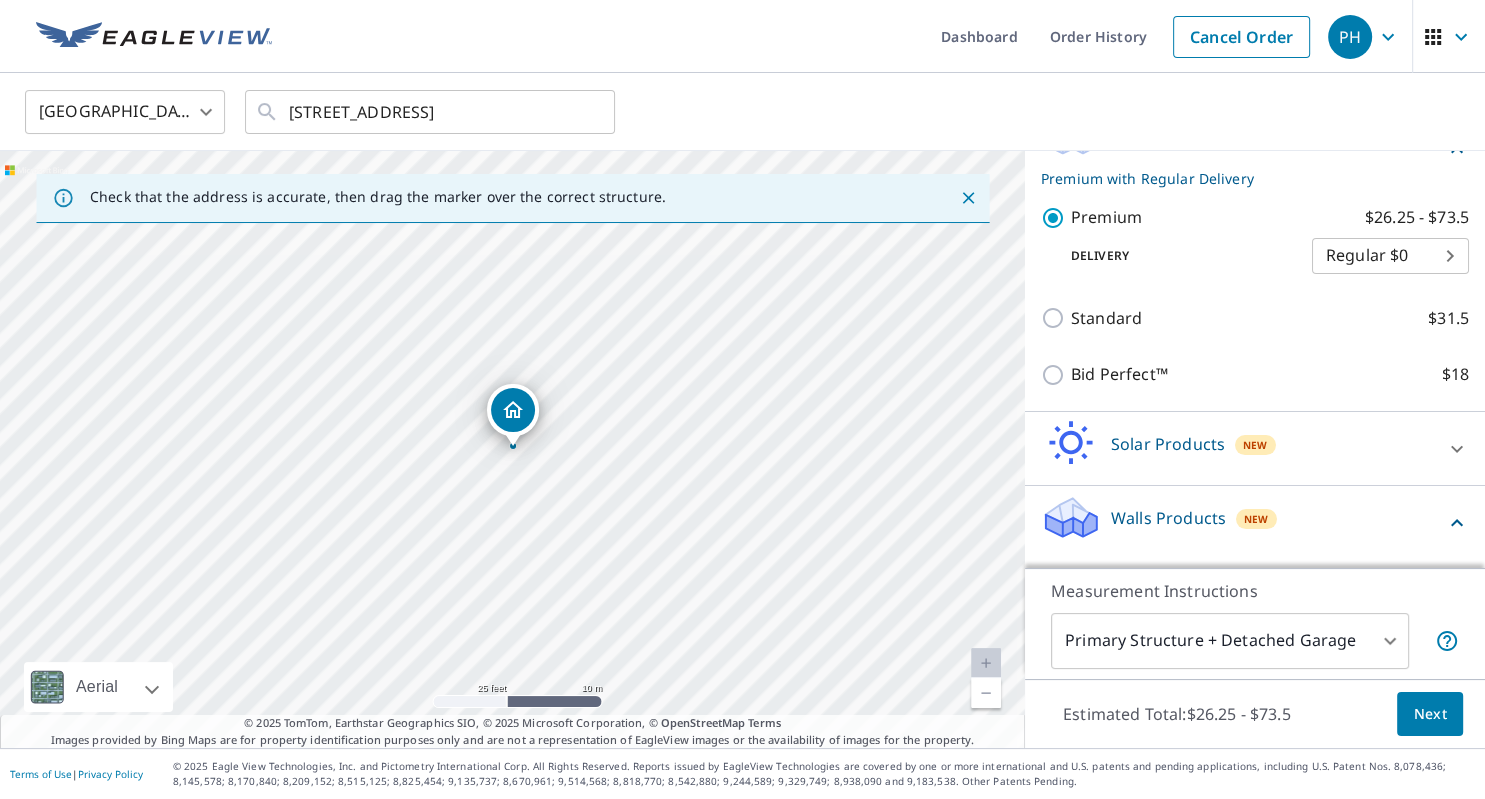 scroll, scrollTop: 305, scrollLeft: 0, axis: vertical 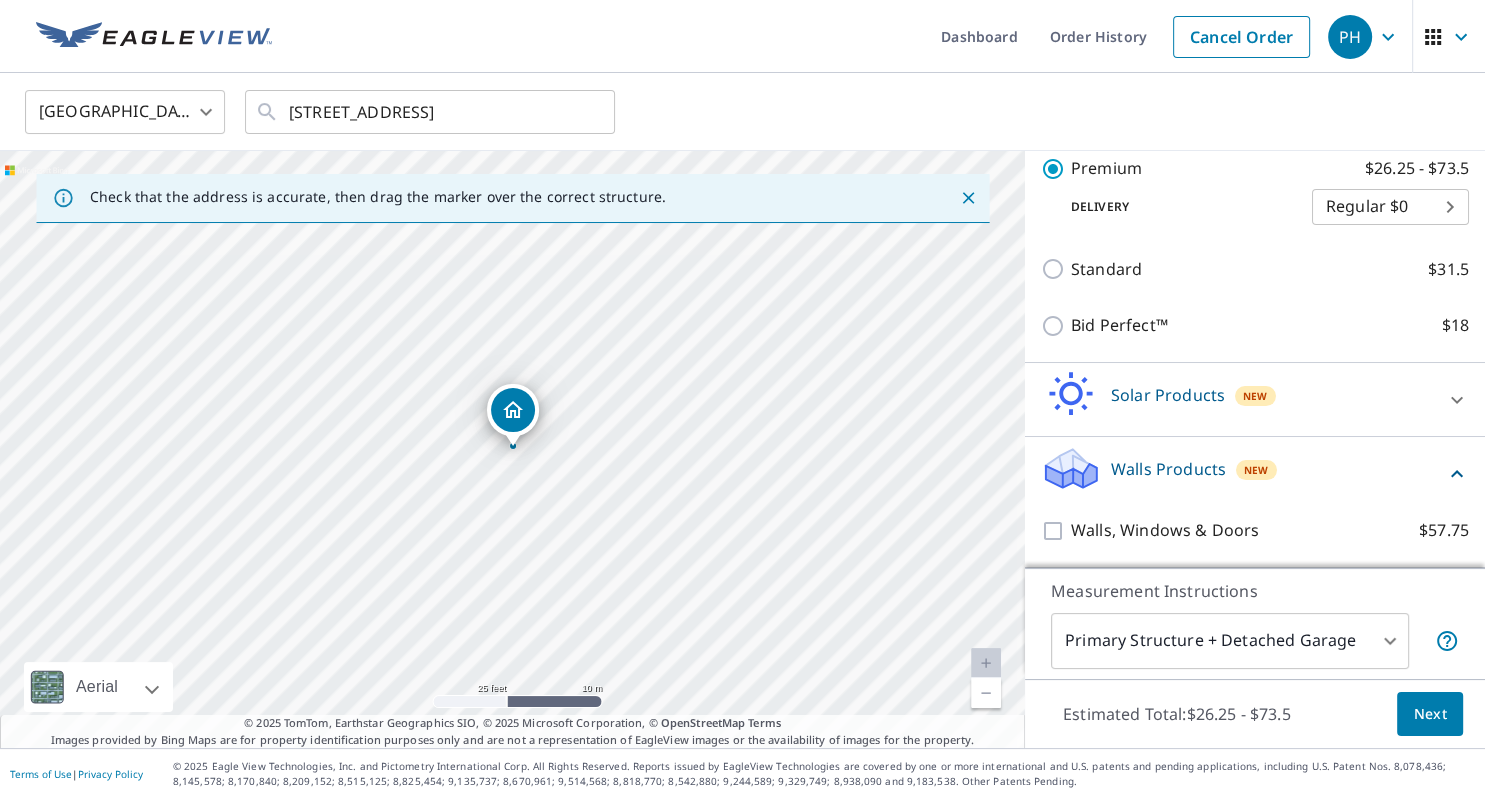 click on "Walls Products" at bounding box center [1168, 469] 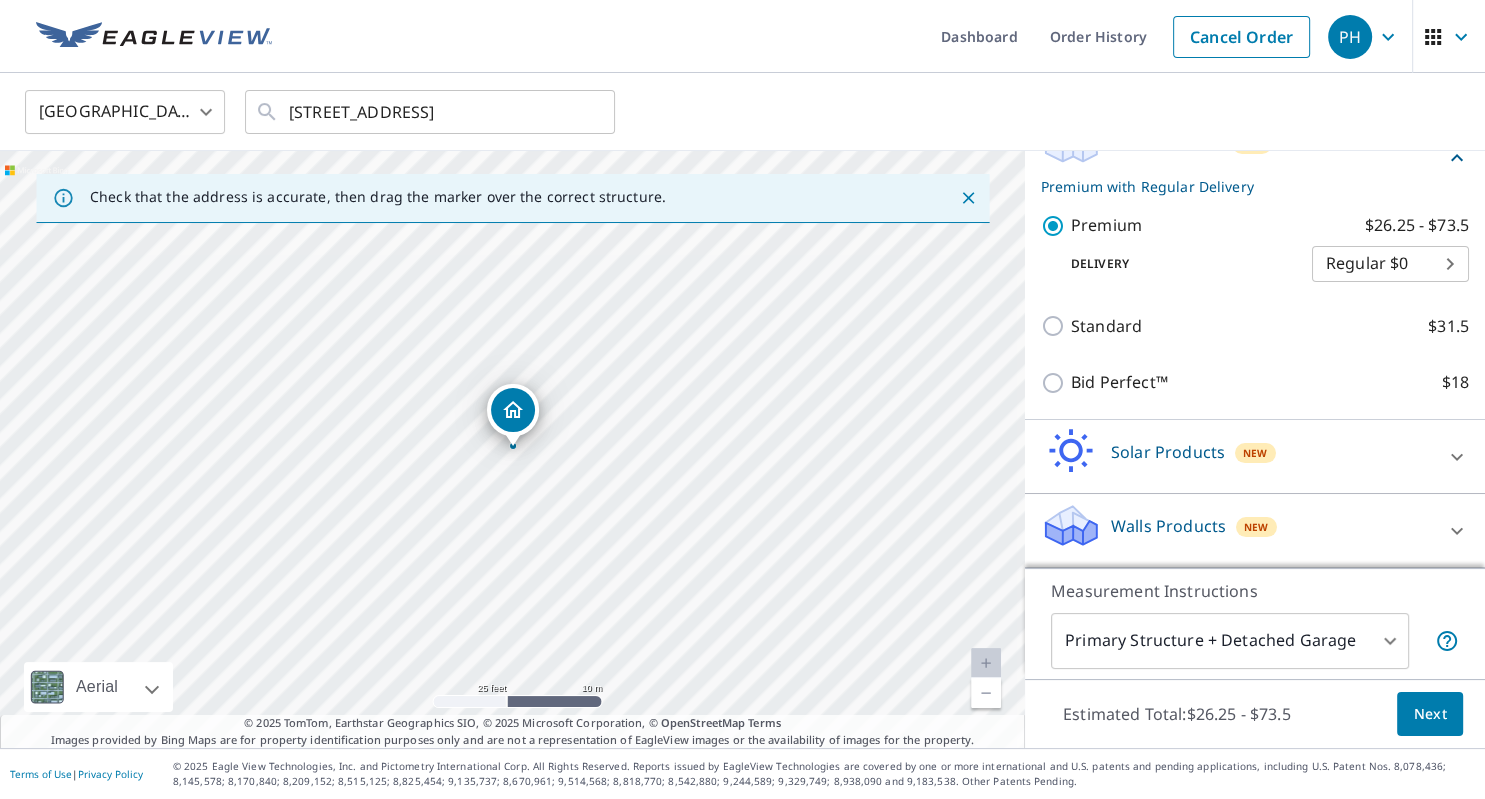 scroll, scrollTop: 248, scrollLeft: 0, axis: vertical 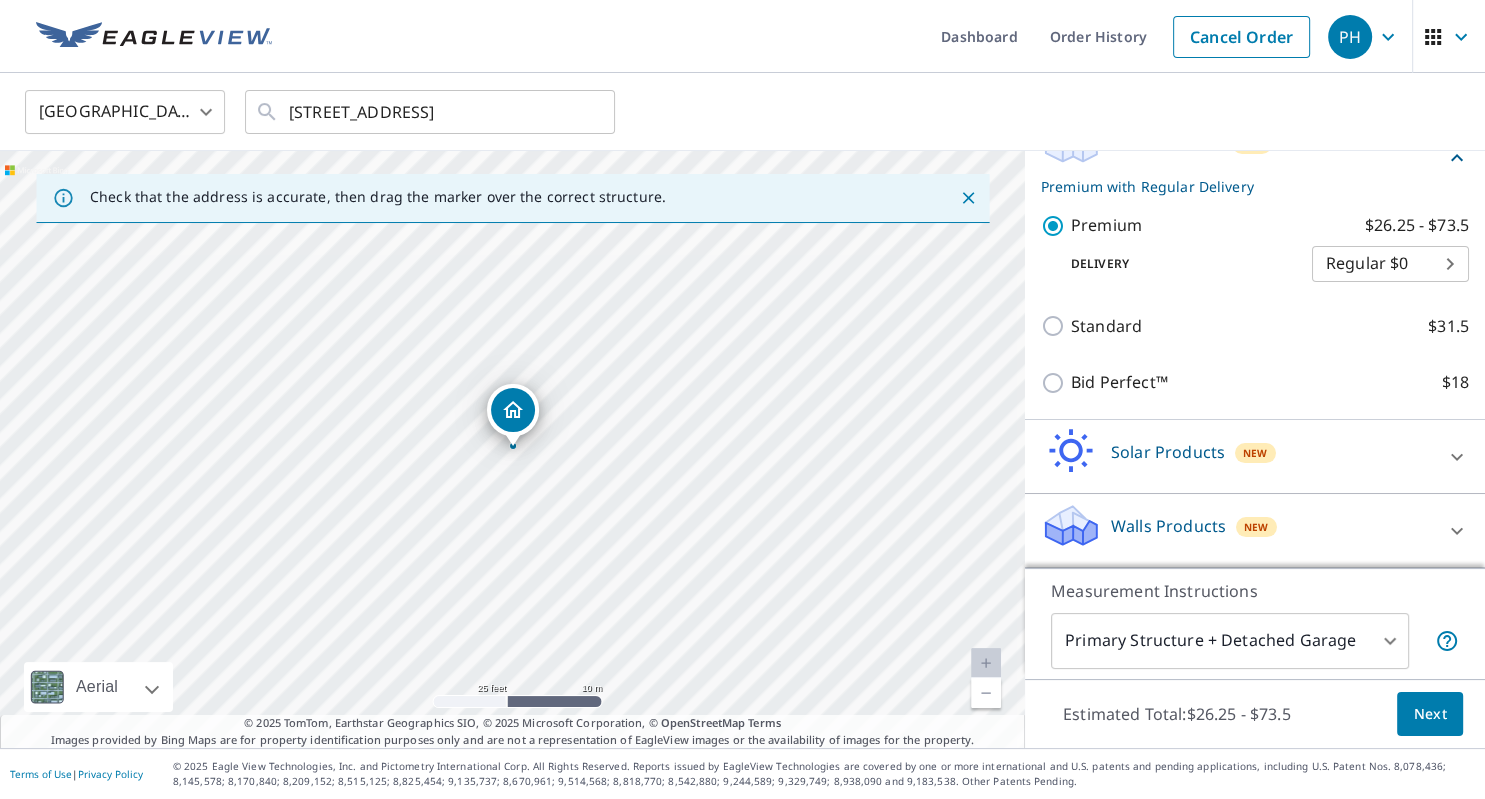 click 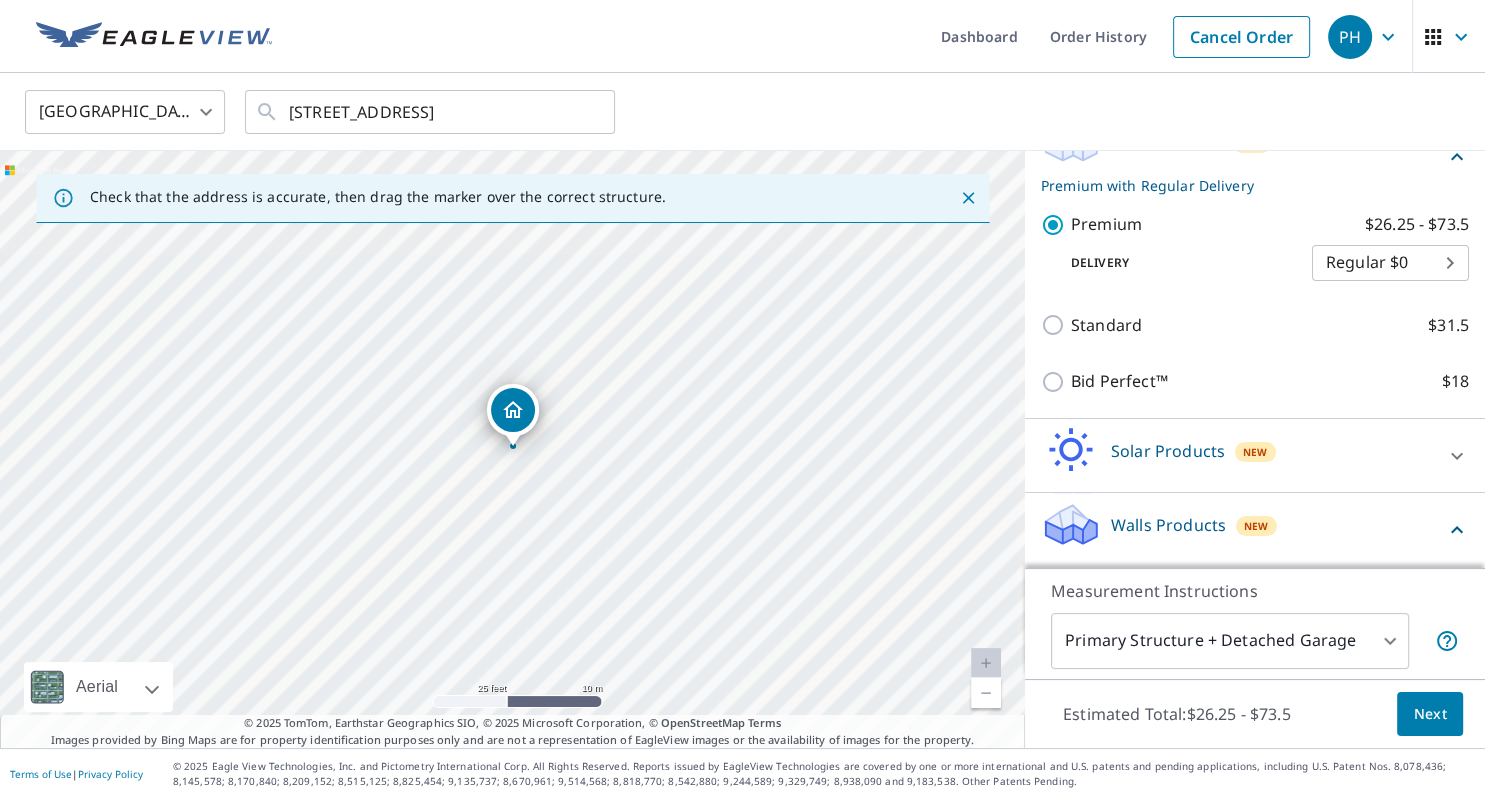 click 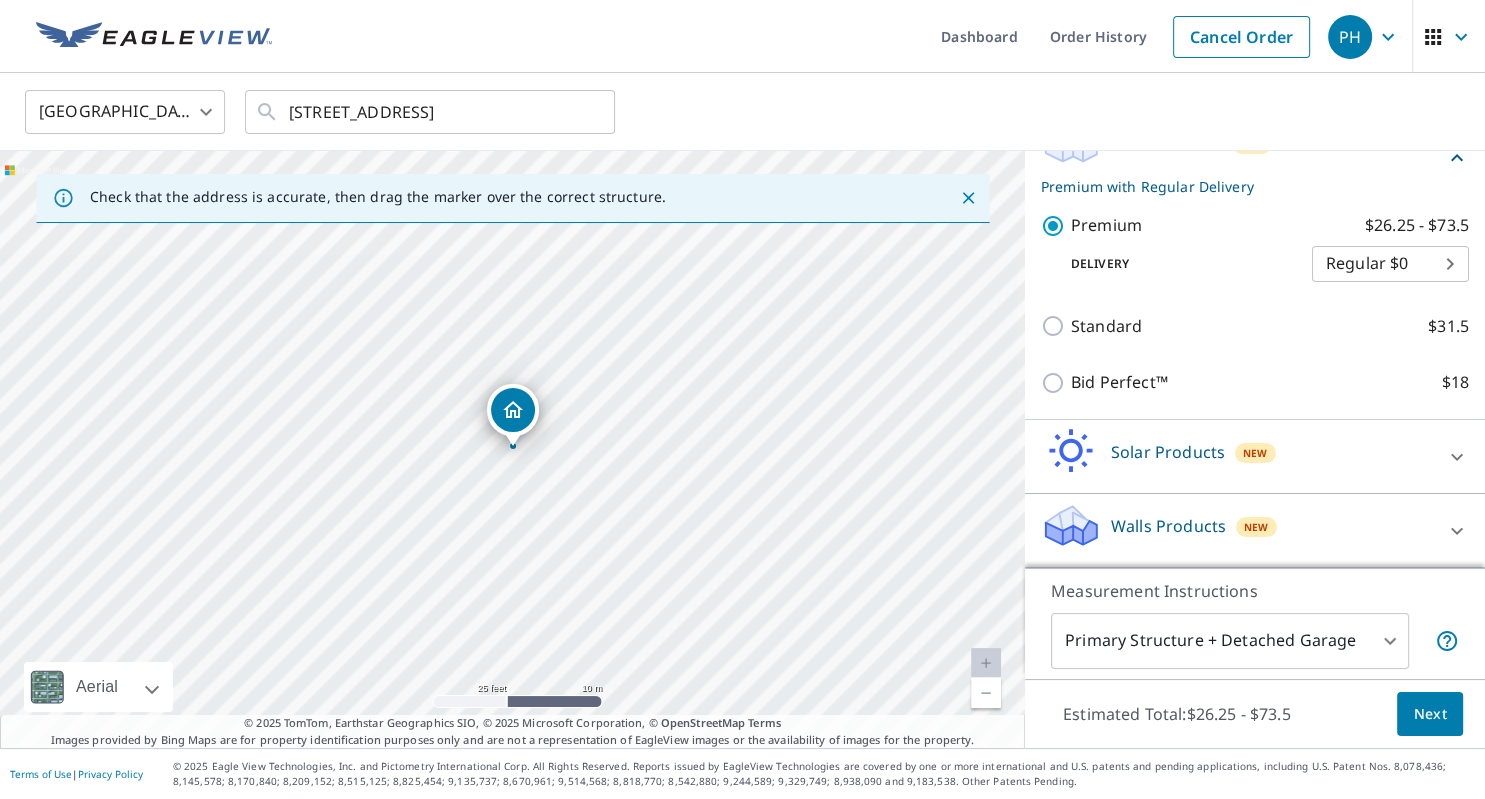 click on "Walls Products" at bounding box center [1168, 526] 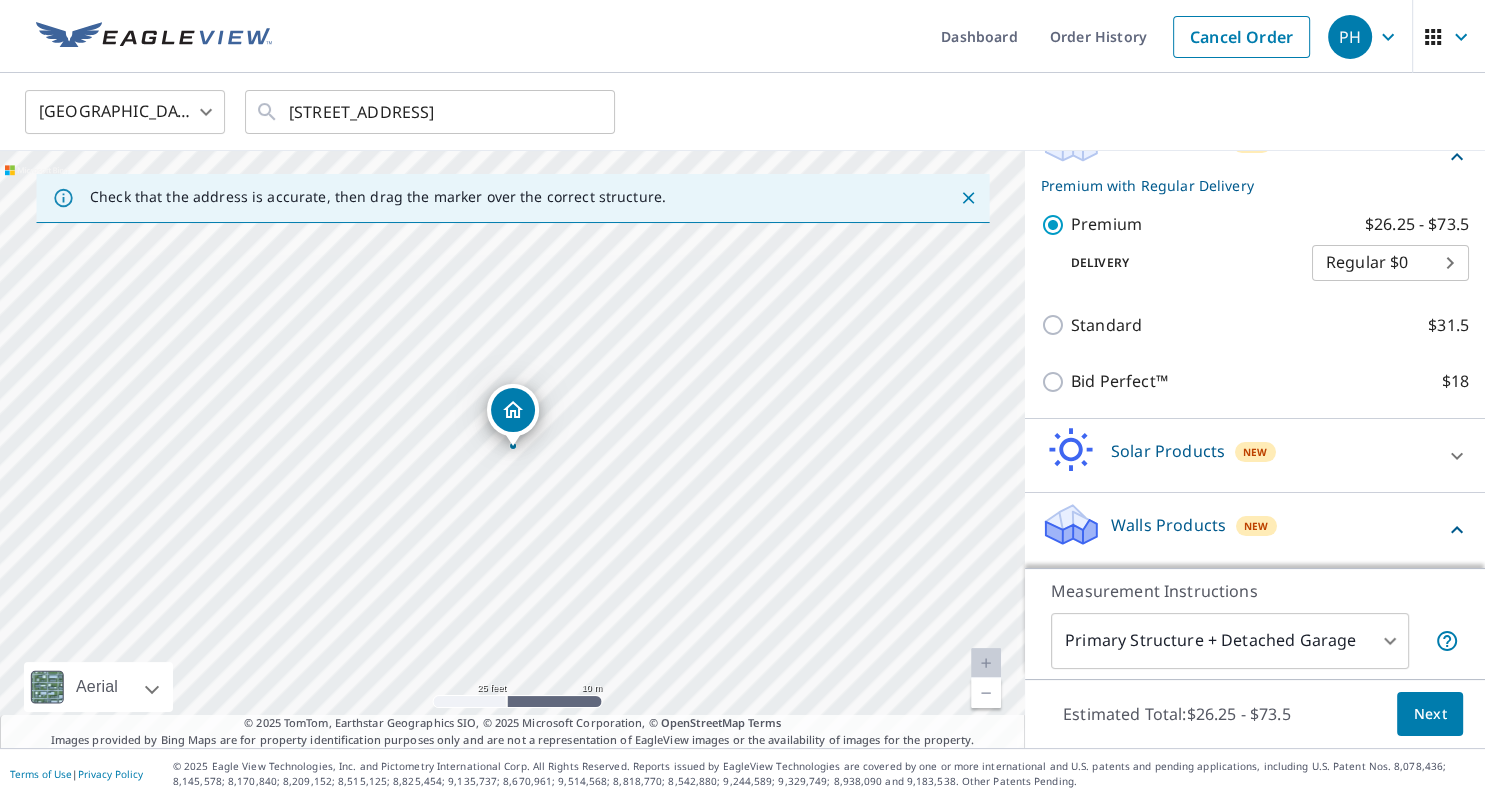 click on "Walls Products" at bounding box center (1168, 525) 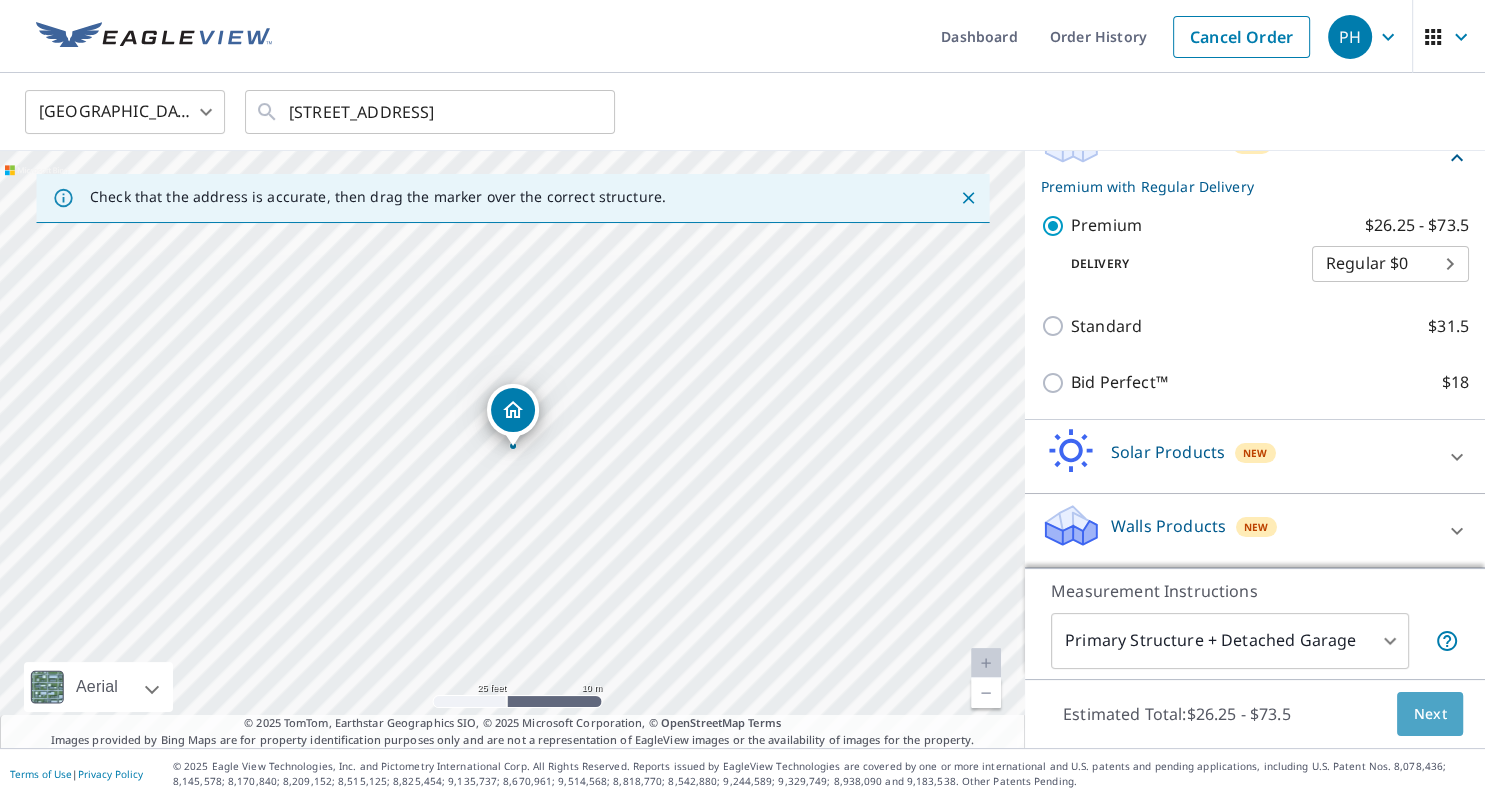 click on "Next" at bounding box center (1430, 714) 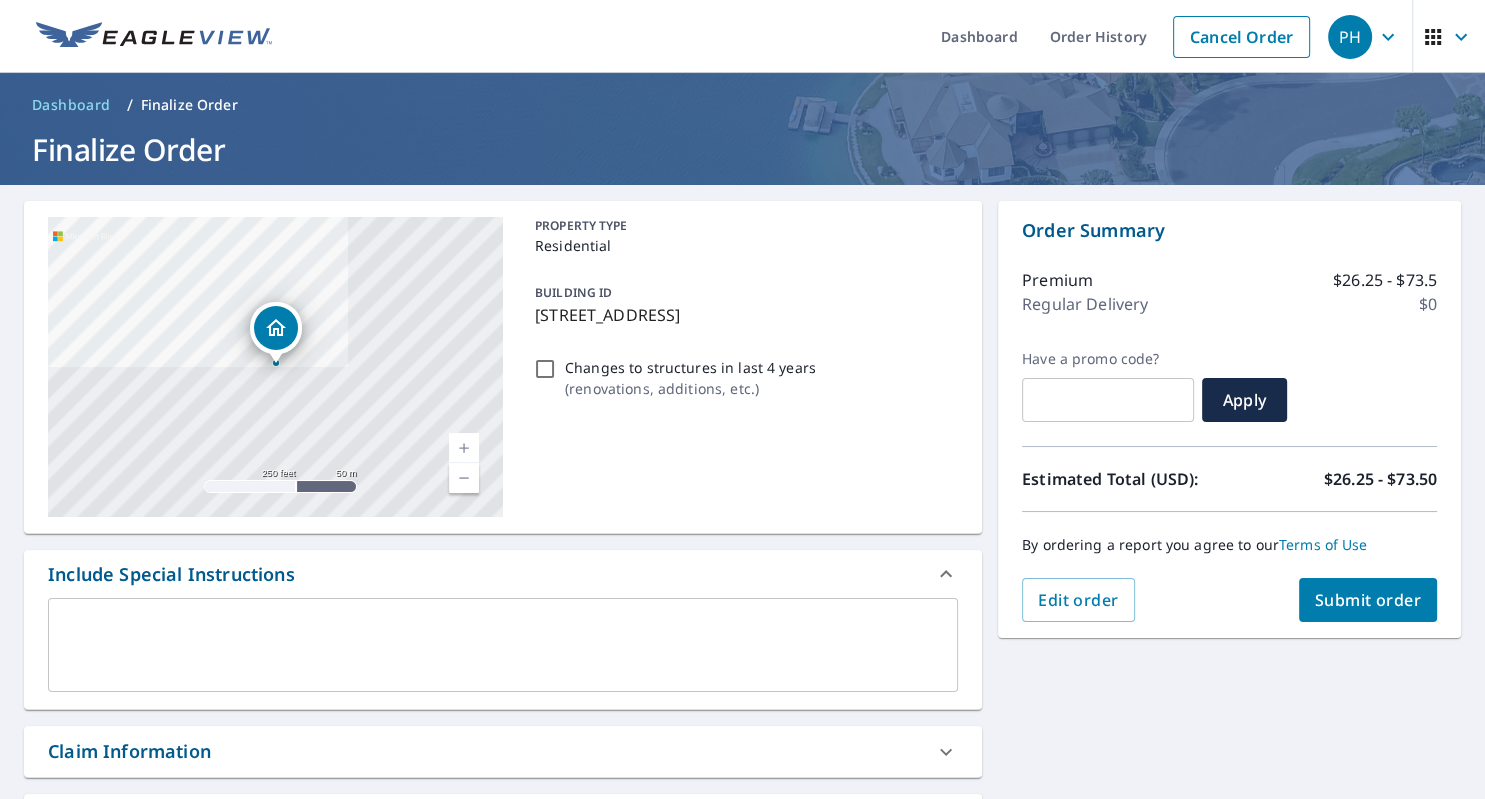 click on "Submit order" at bounding box center (1368, 600) 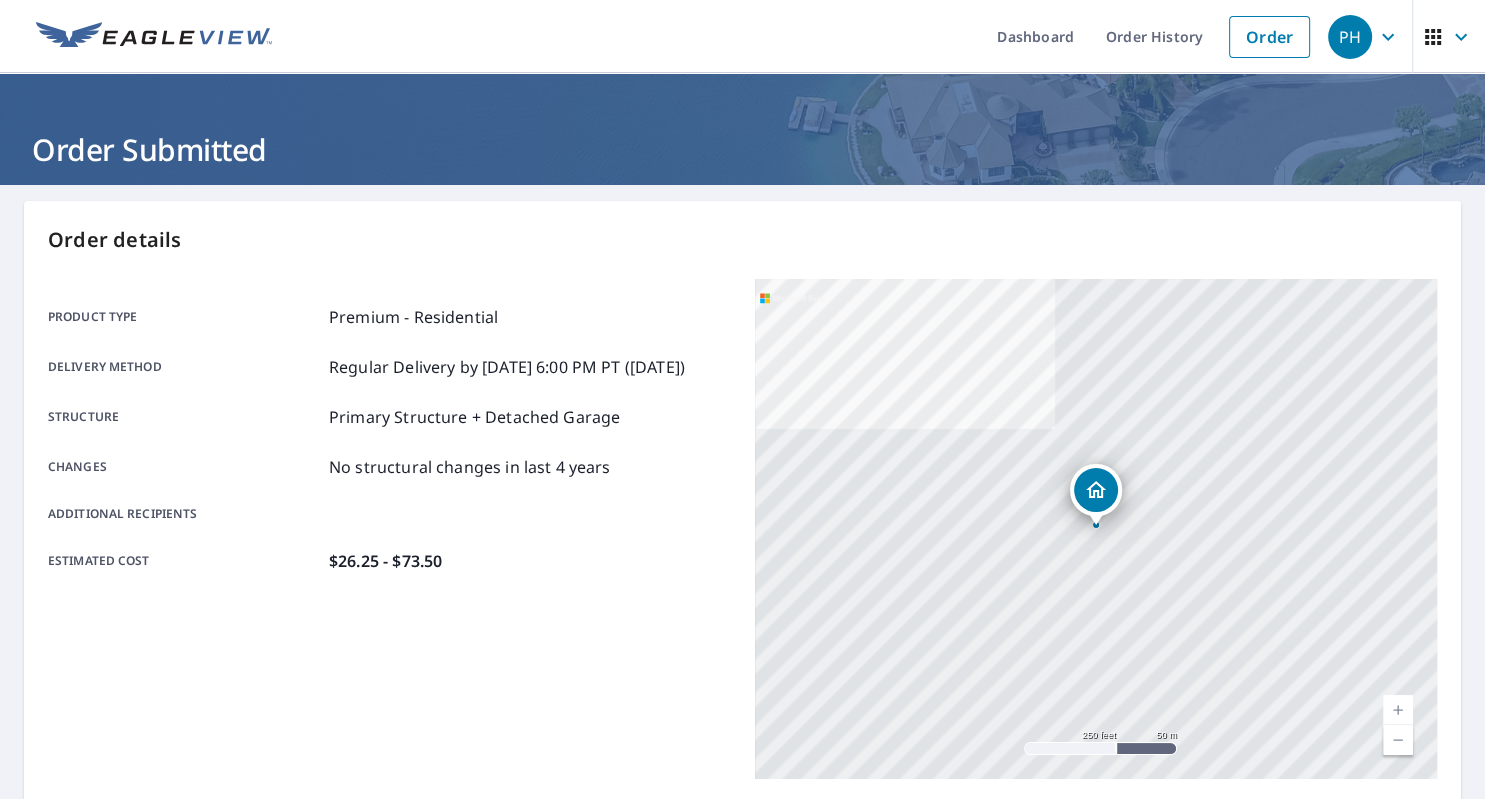 click on "Dashboard Order History Order" at bounding box center (802, 36) 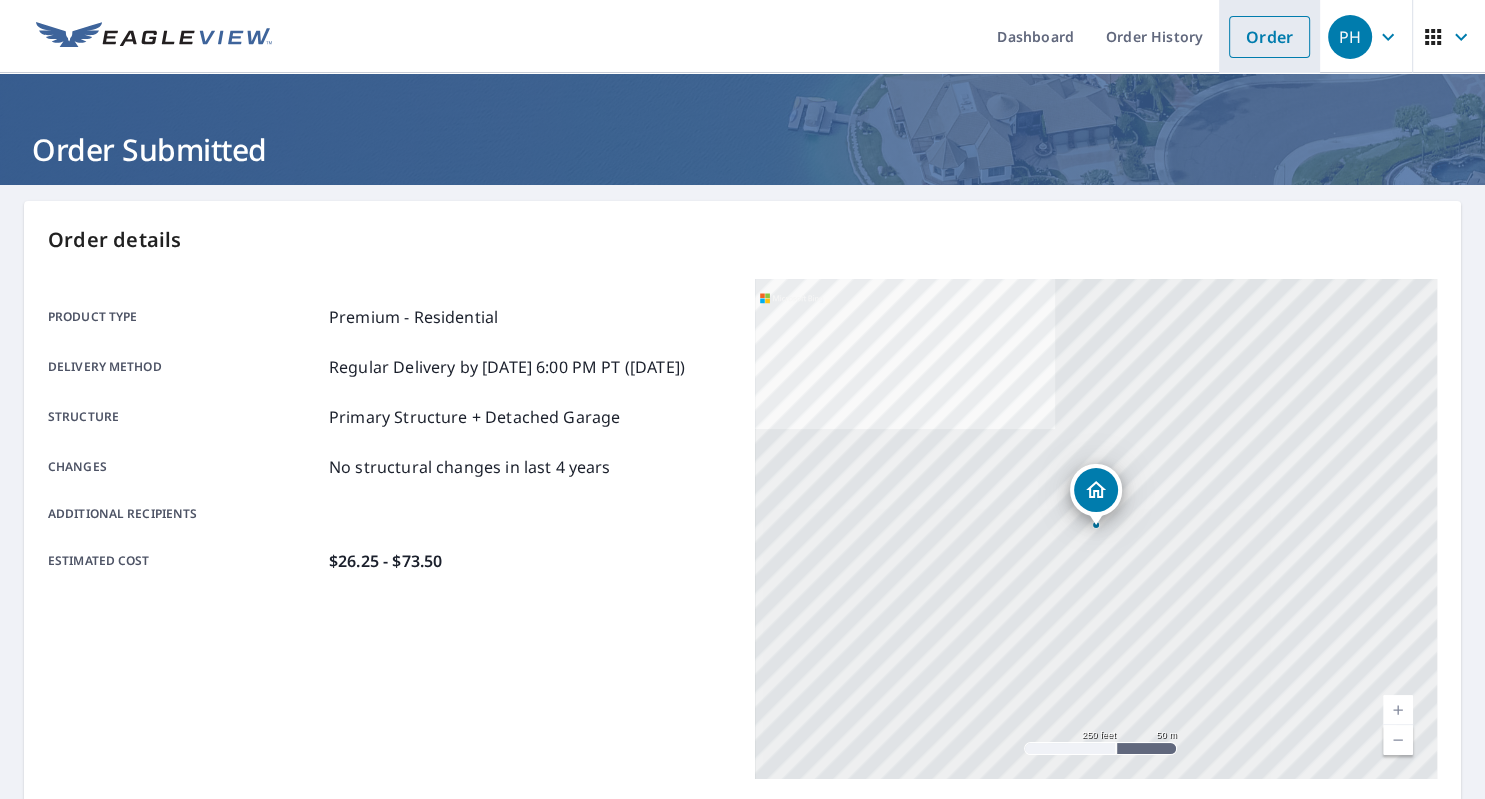 click on "Order" at bounding box center [1269, 37] 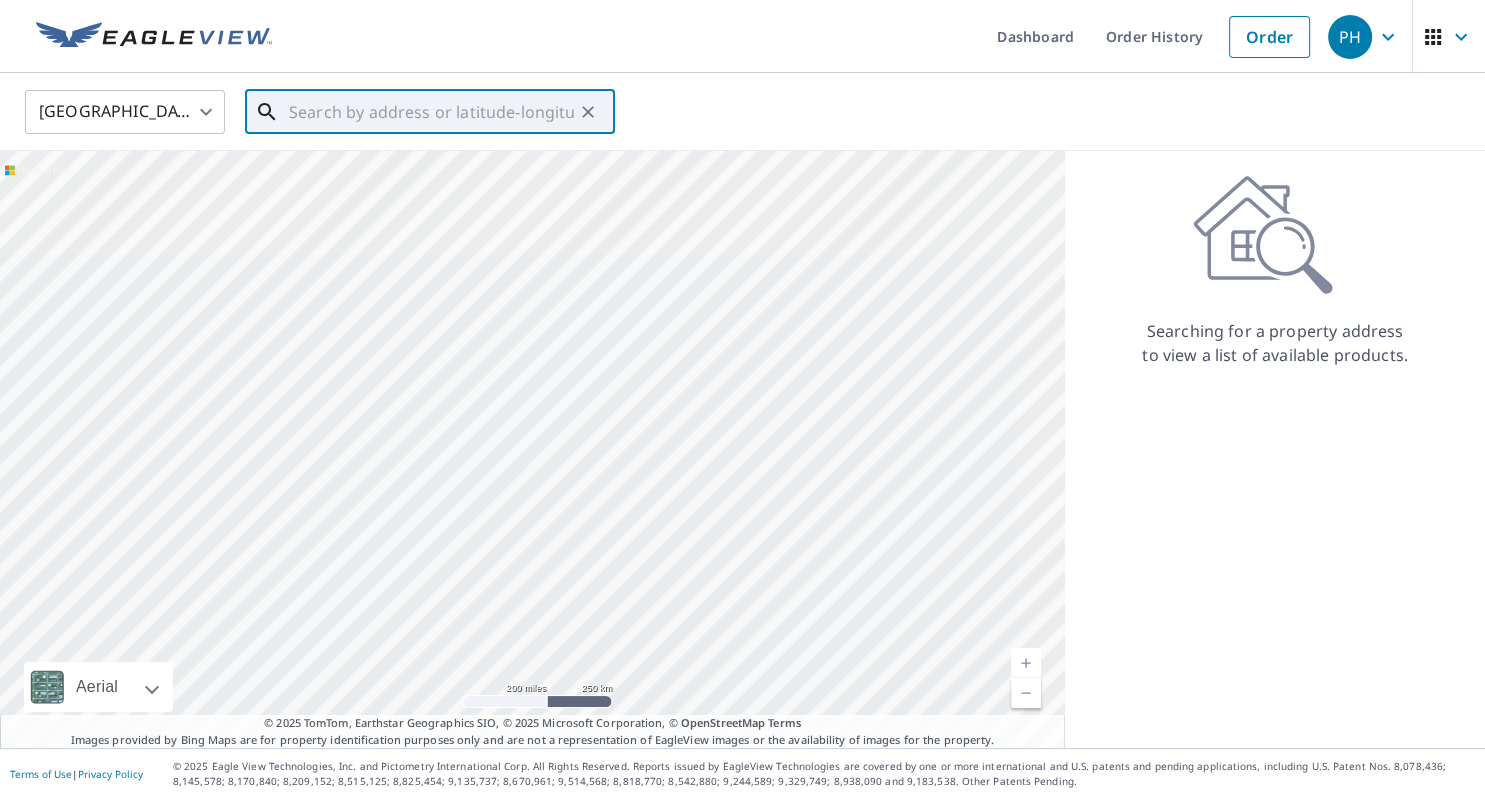 paste on "5661 OLIVER AVE SW, COKATO, MN" 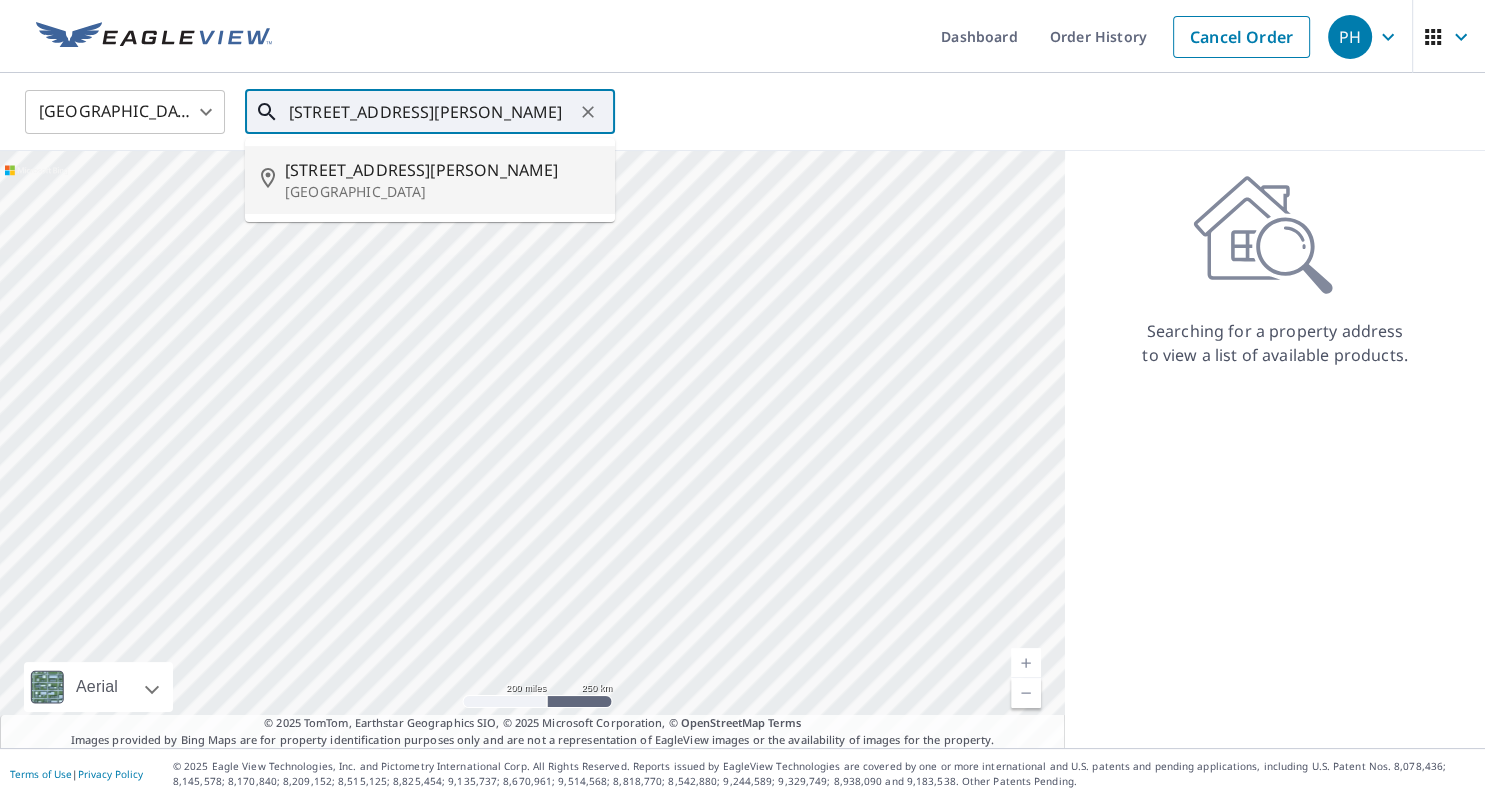 click on "Cokato, MN 55321" at bounding box center (442, 192) 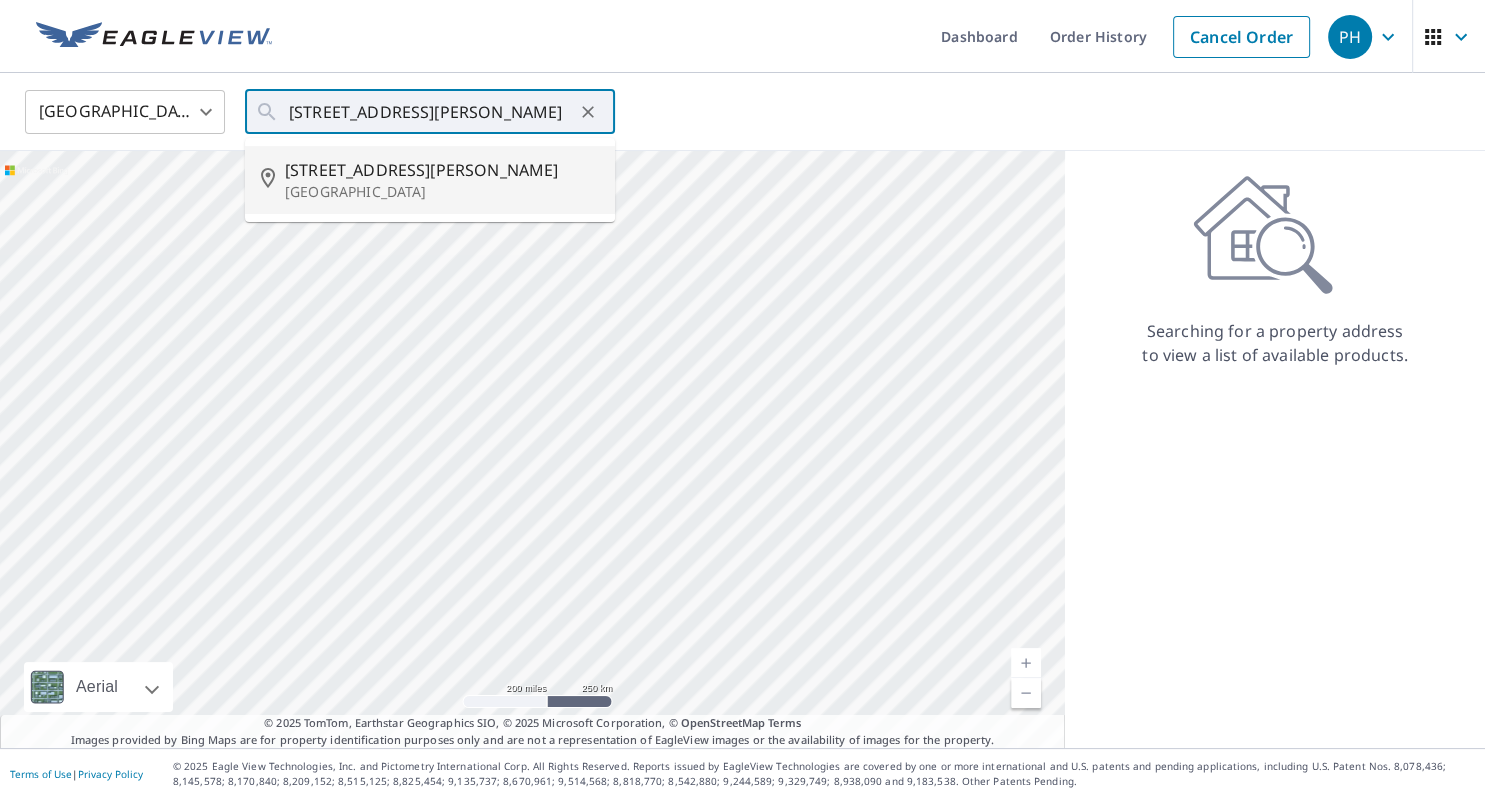 type on "5661 Oliver Ave SW Cokato, MN 55321" 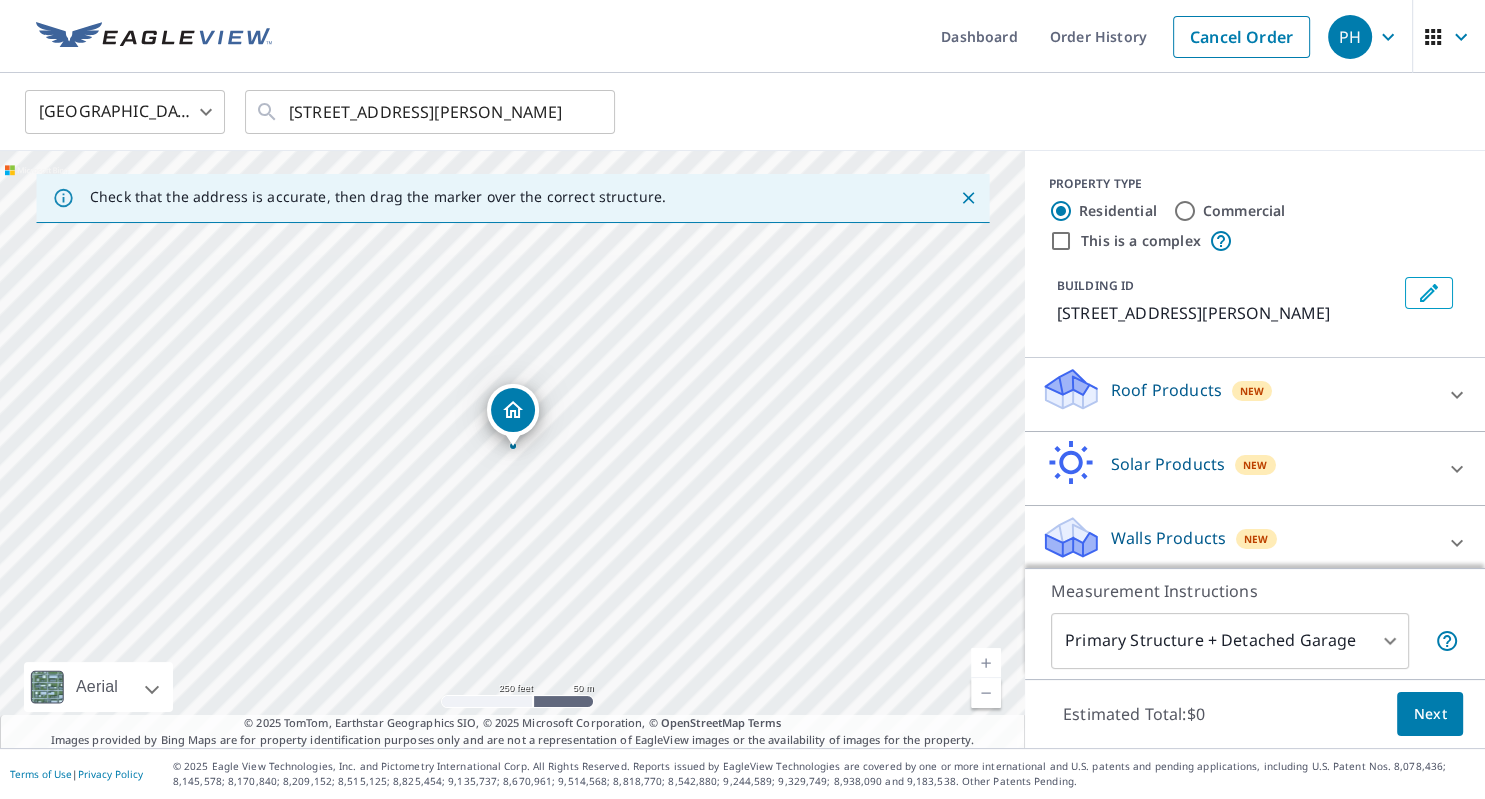 click 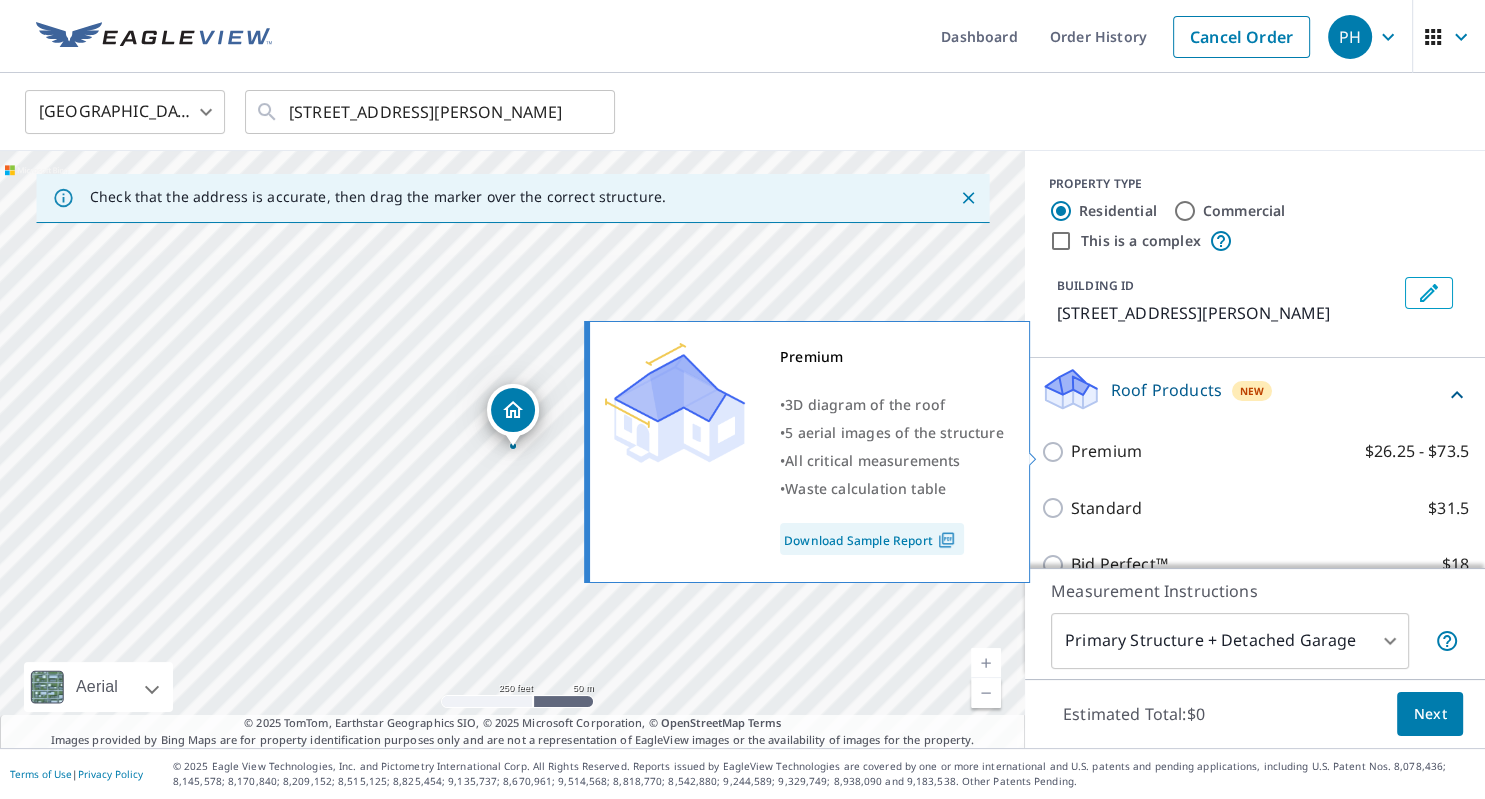 click on "Premium $26.25 - $73.5" at bounding box center [1056, 452] 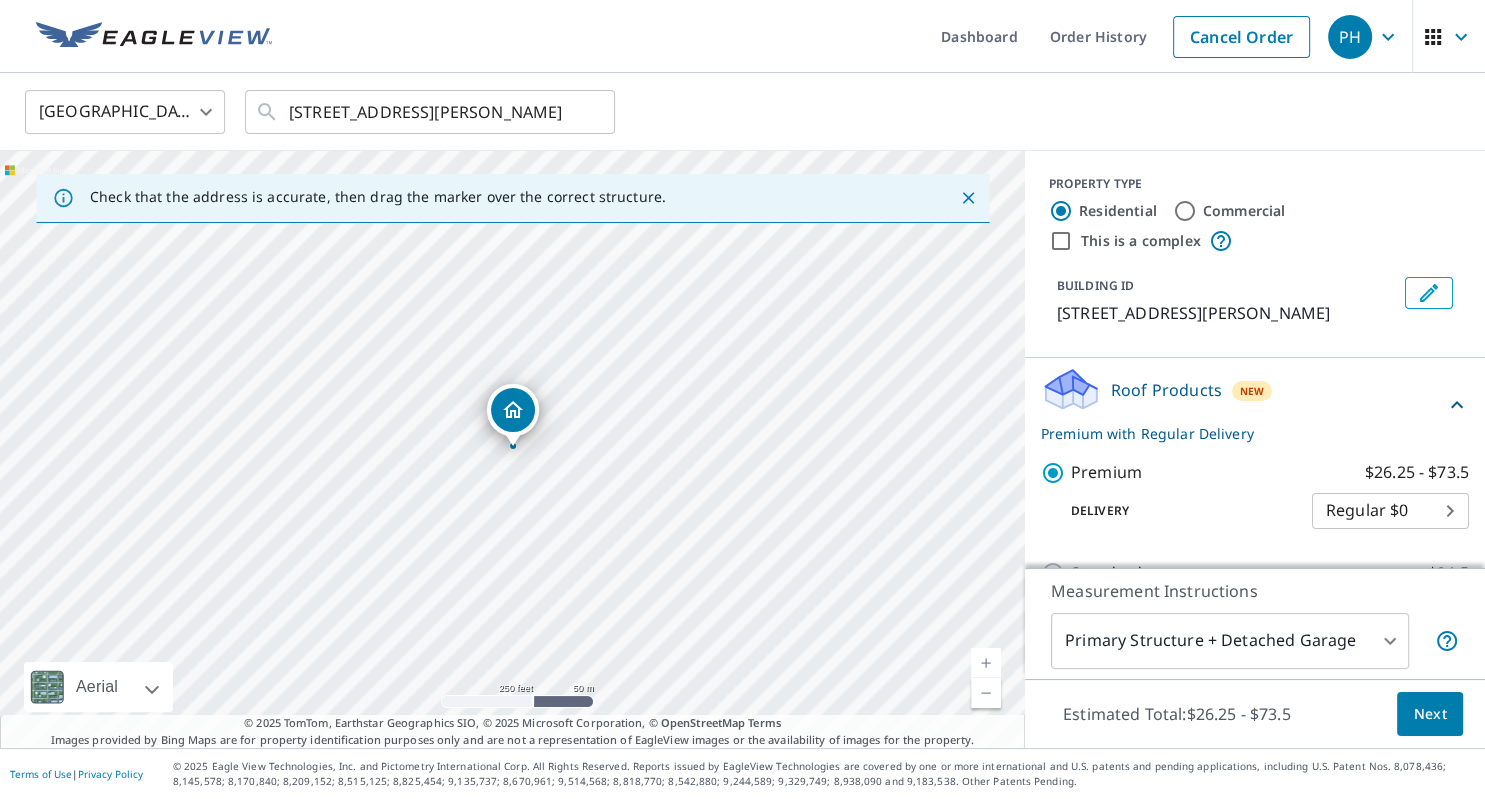 click on "Next" at bounding box center (1430, 714) 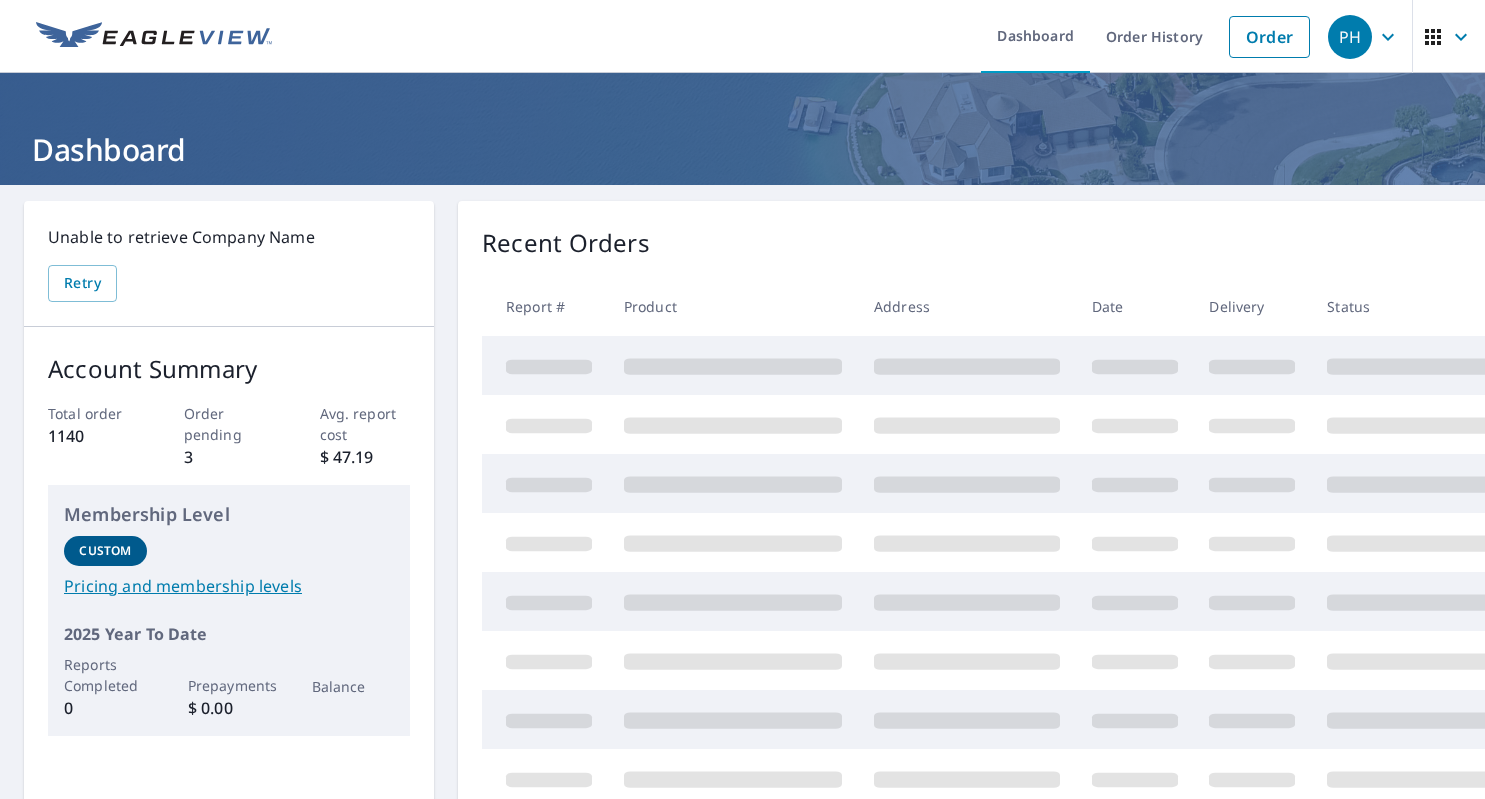 scroll, scrollTop: 0, scrollLeft: 0, axis: both 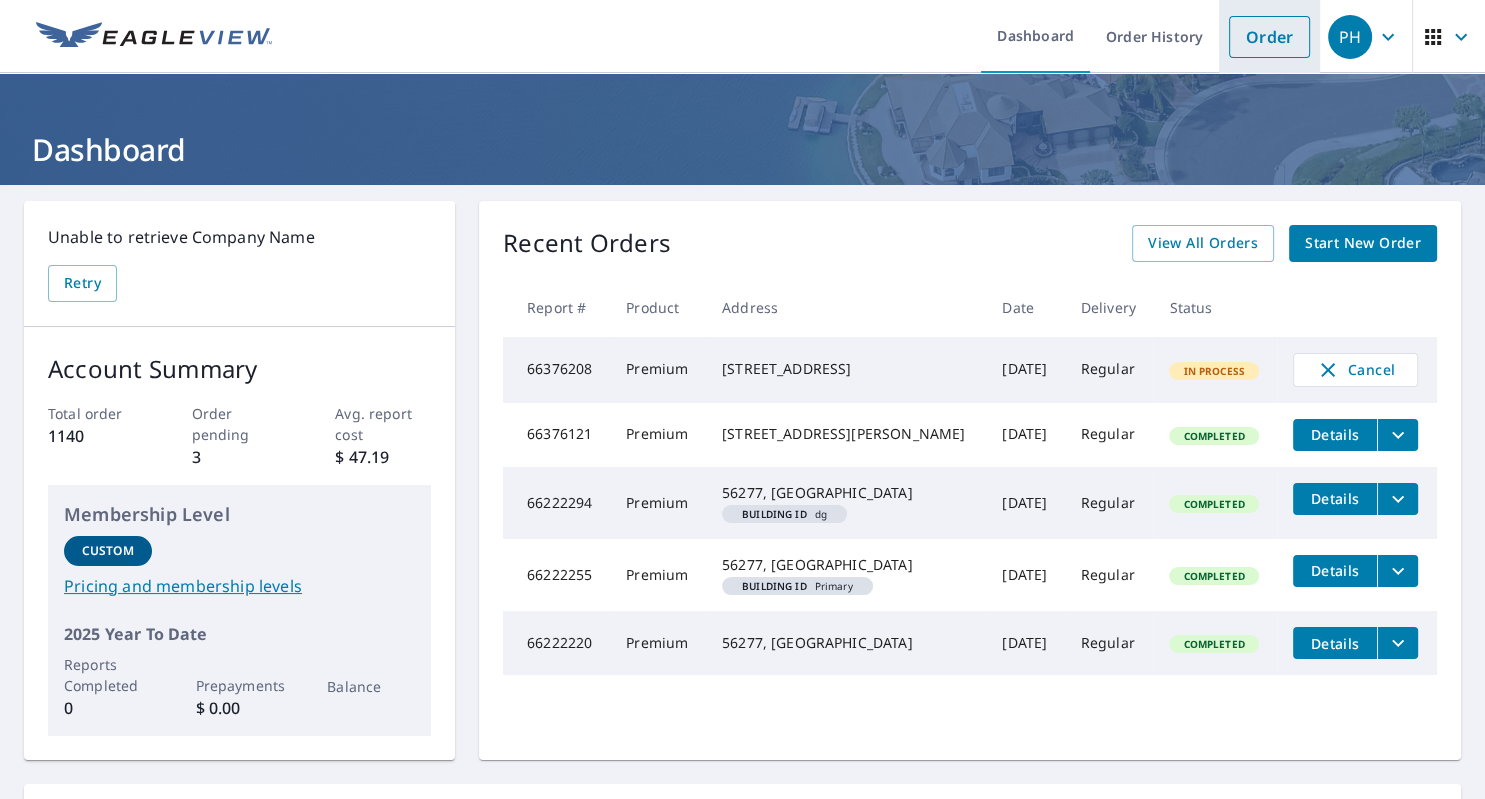 click on "Order" at bounding box center [1269, 37] 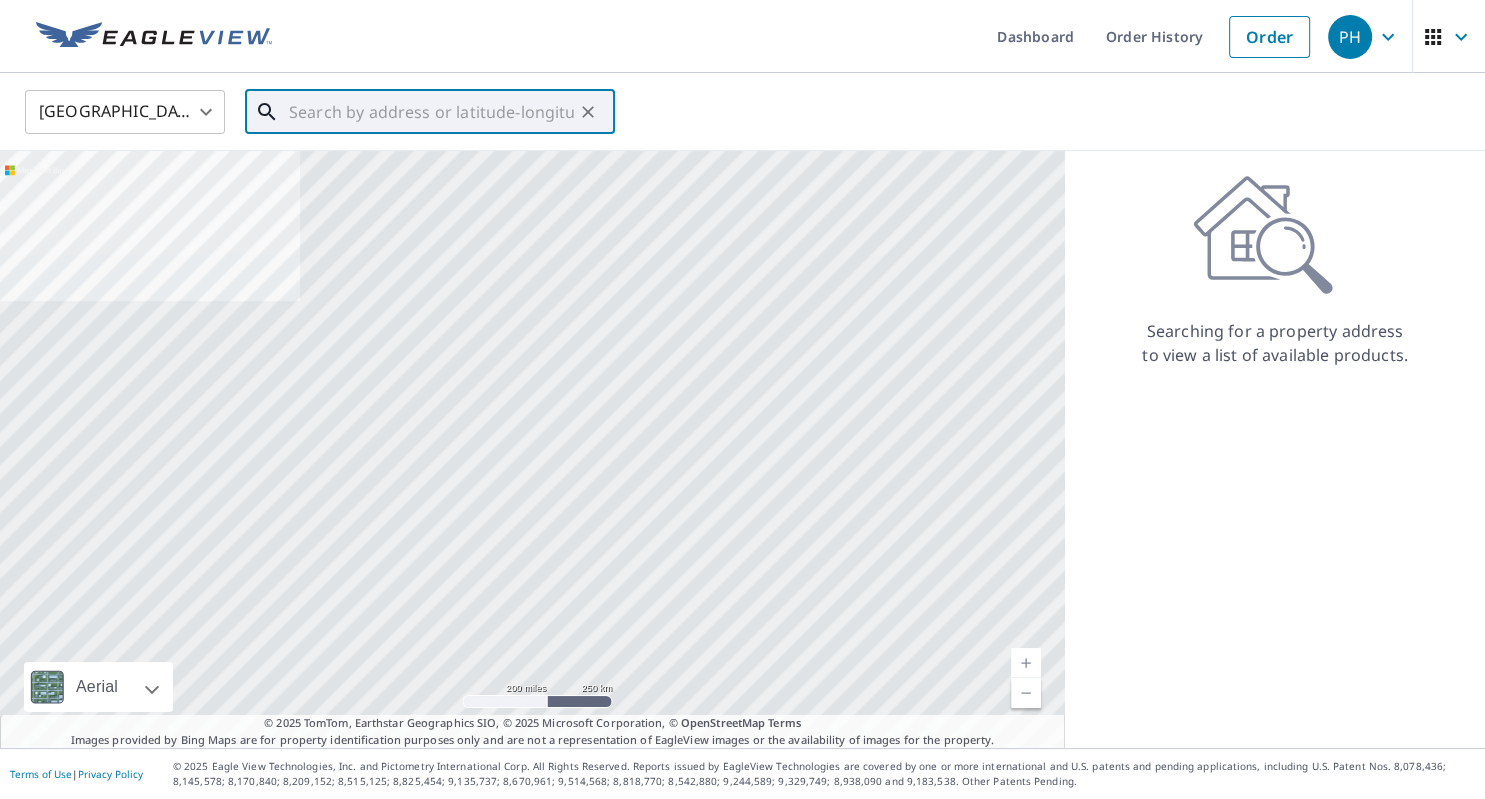 click at bounding box center (431, 112) 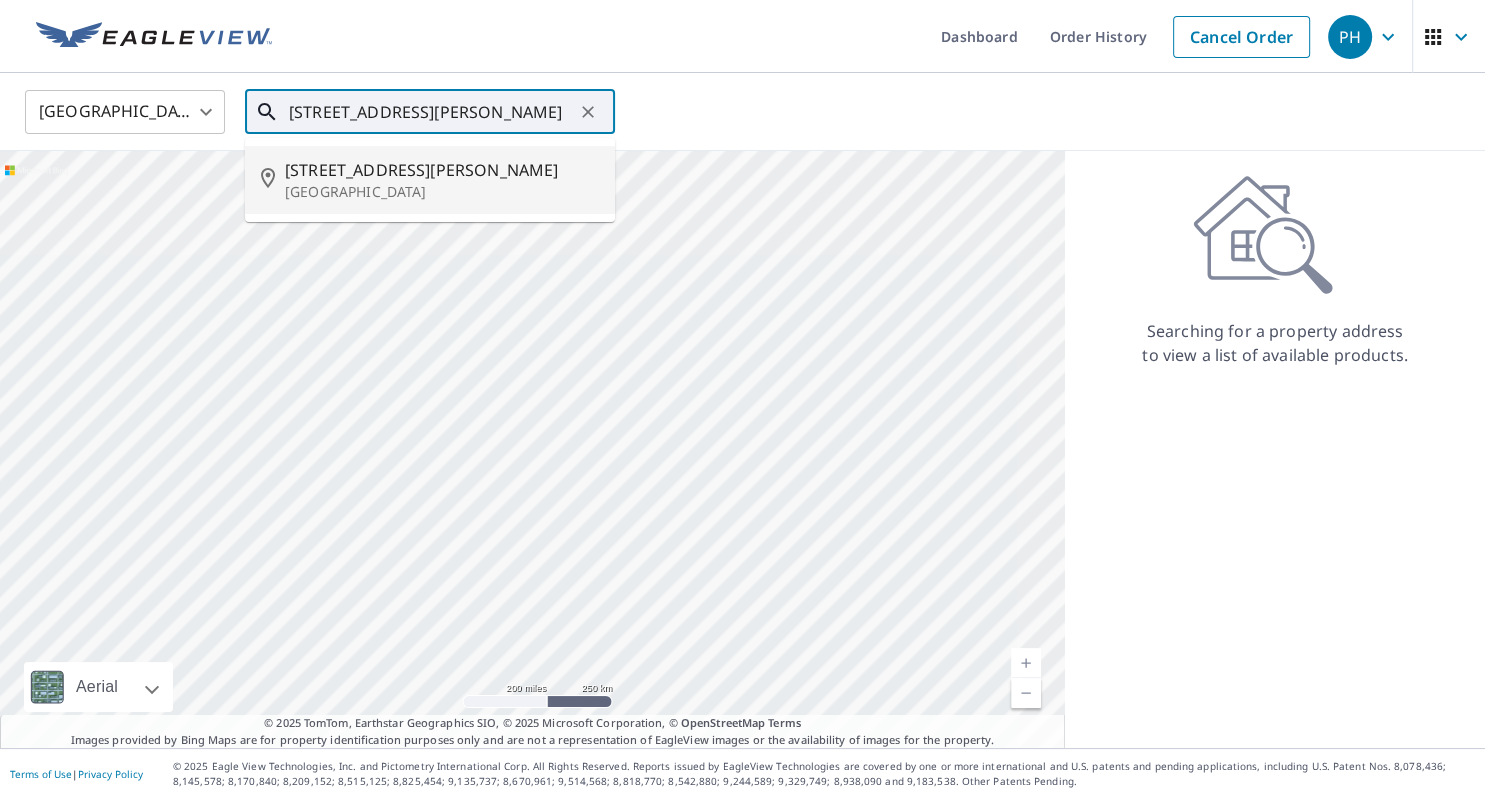 click on "[STREET_ADDRESS][PERSON_NAME]" at bounding box center (442, 170) 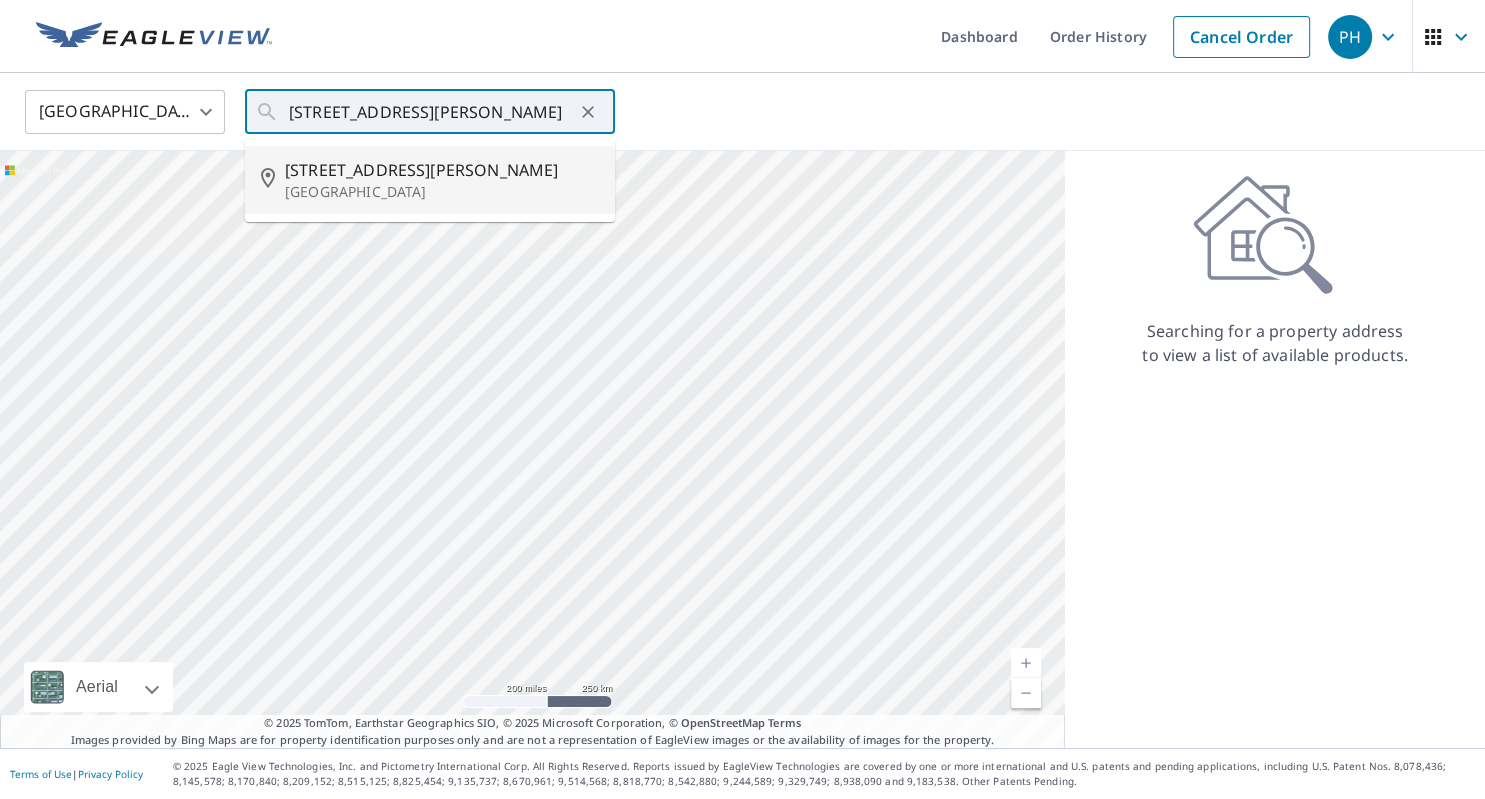 type on "[STREET_ADDRESS][PERSON_NAME]" 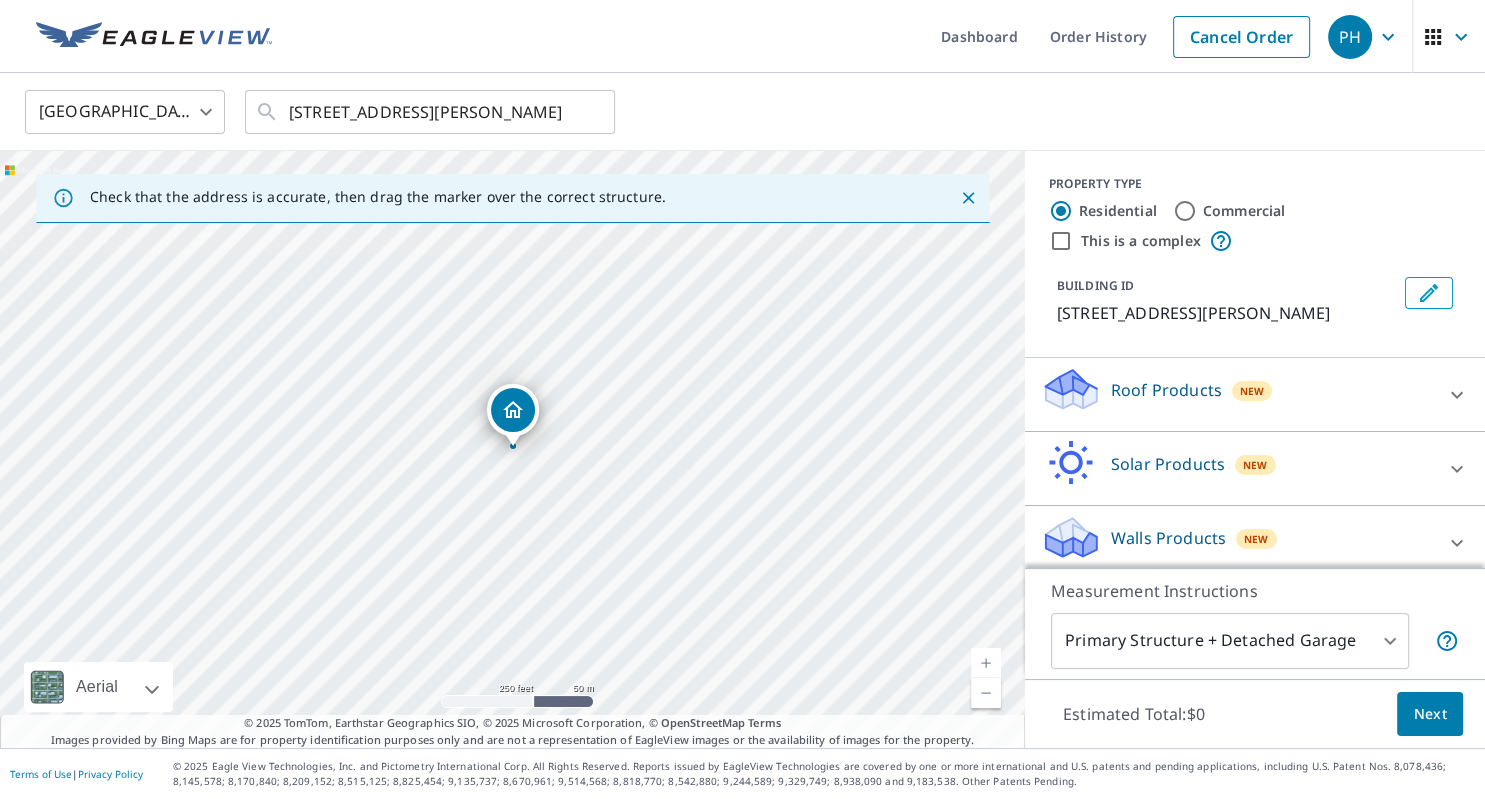 click 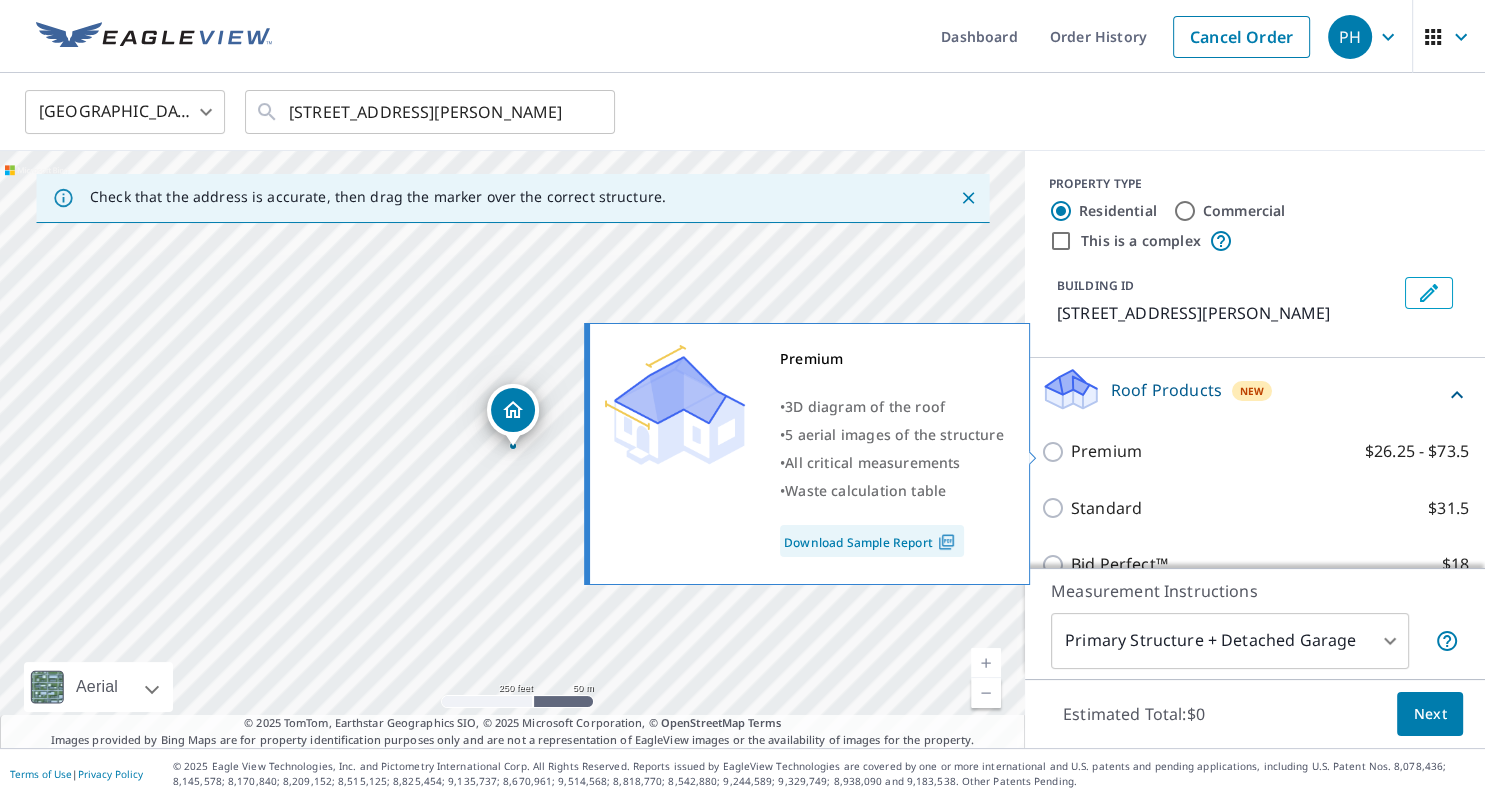 click on "Premium $26.25 - $73.5" at bounding box center (1056, 452) 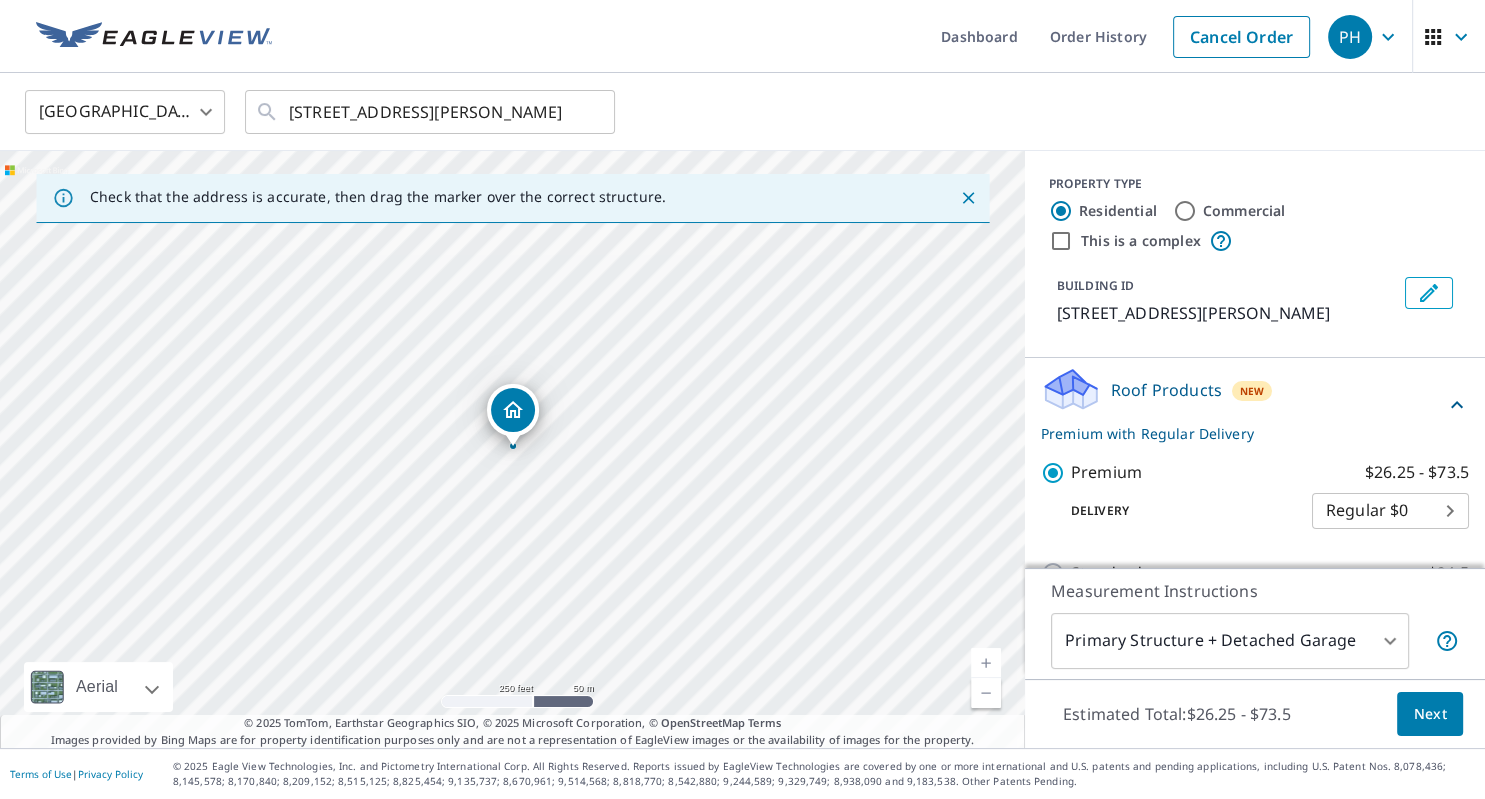 click on "Next" at bounding box center [1430, 714] 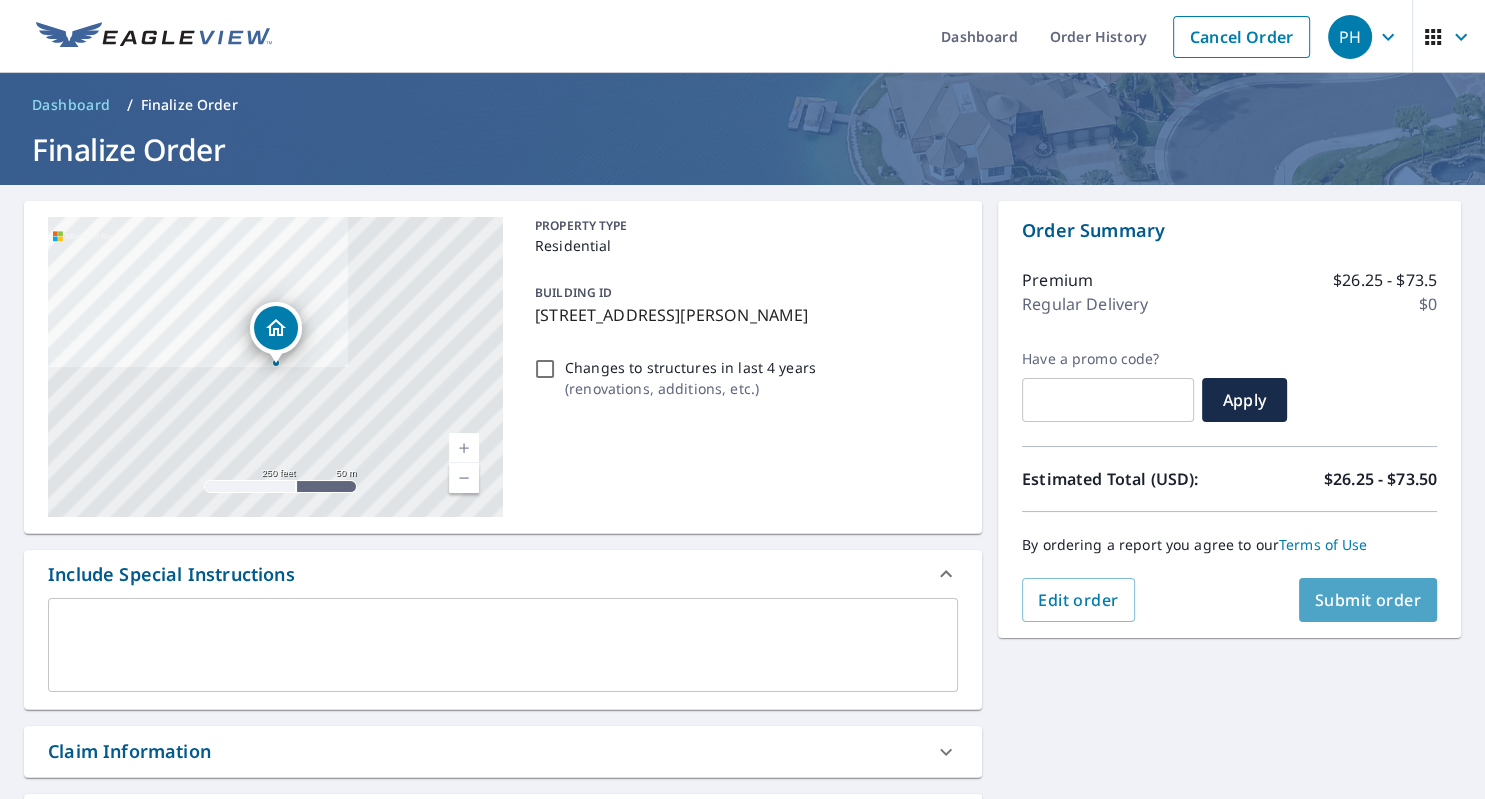 click on "Submit order" at bounding box center (1368, 600) 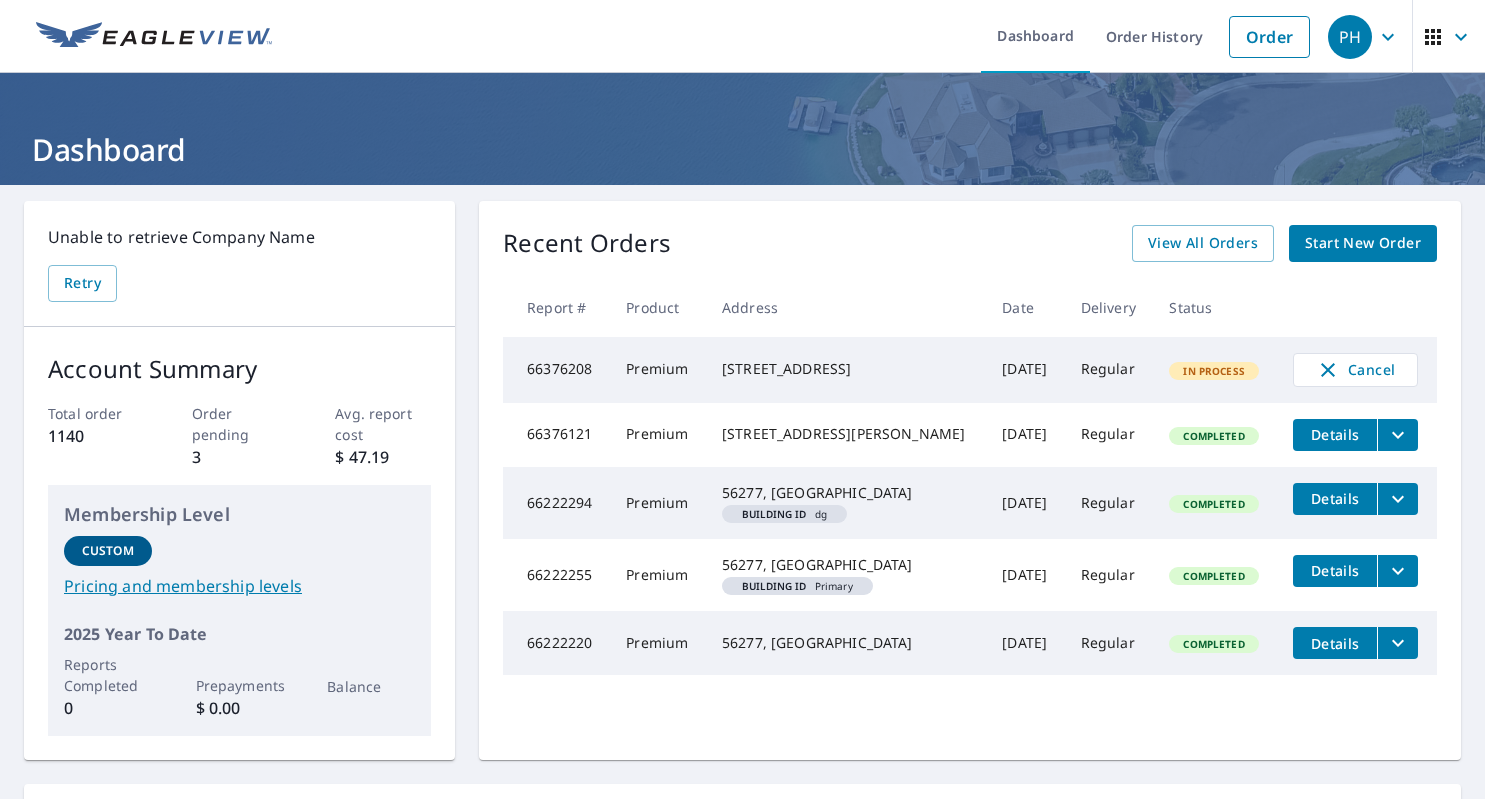 scroll, scrollTop: 0, scrollLeft: 0, axis: both 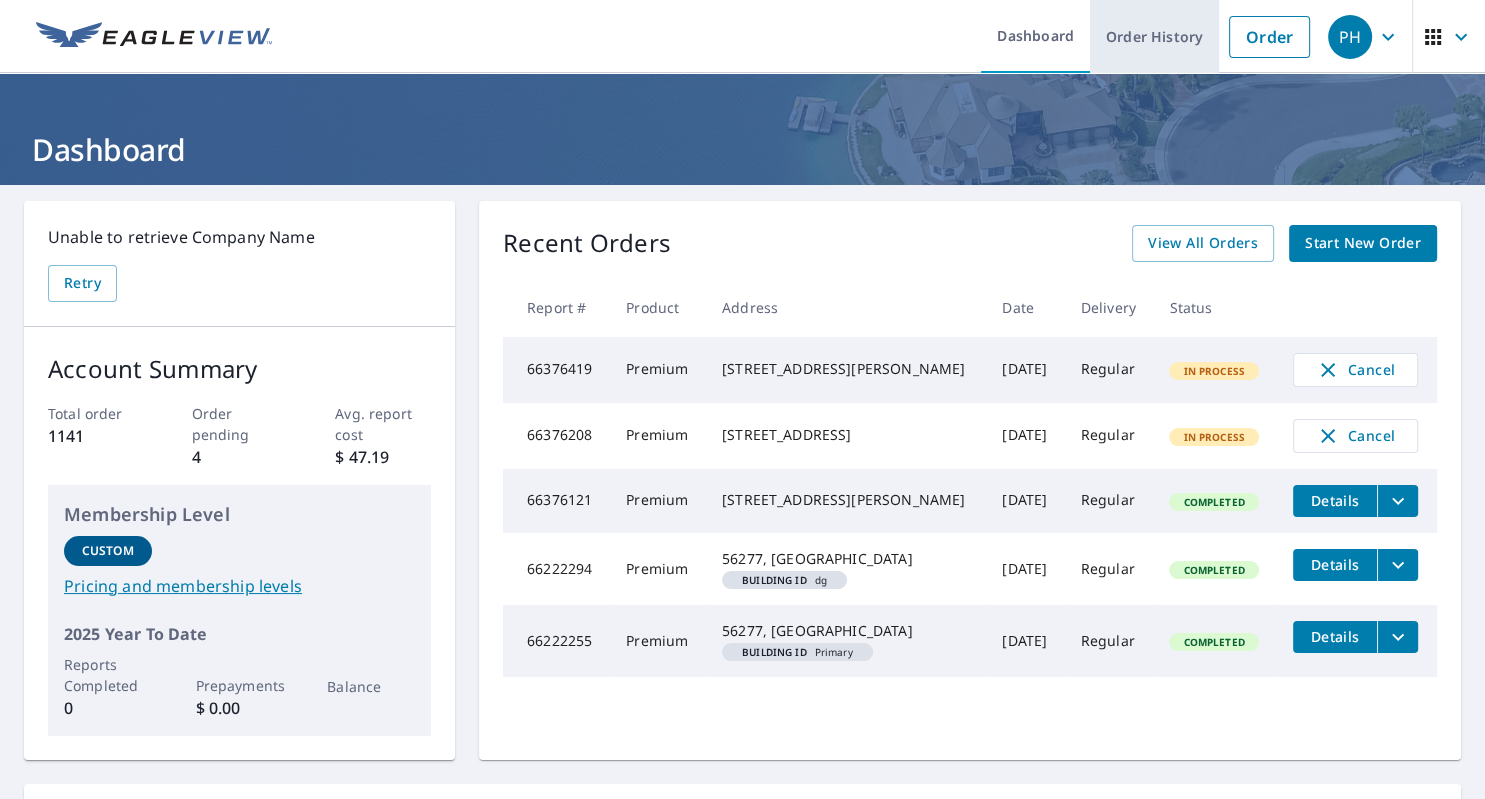 click on "Order History" at bounding box center [1154, 36] 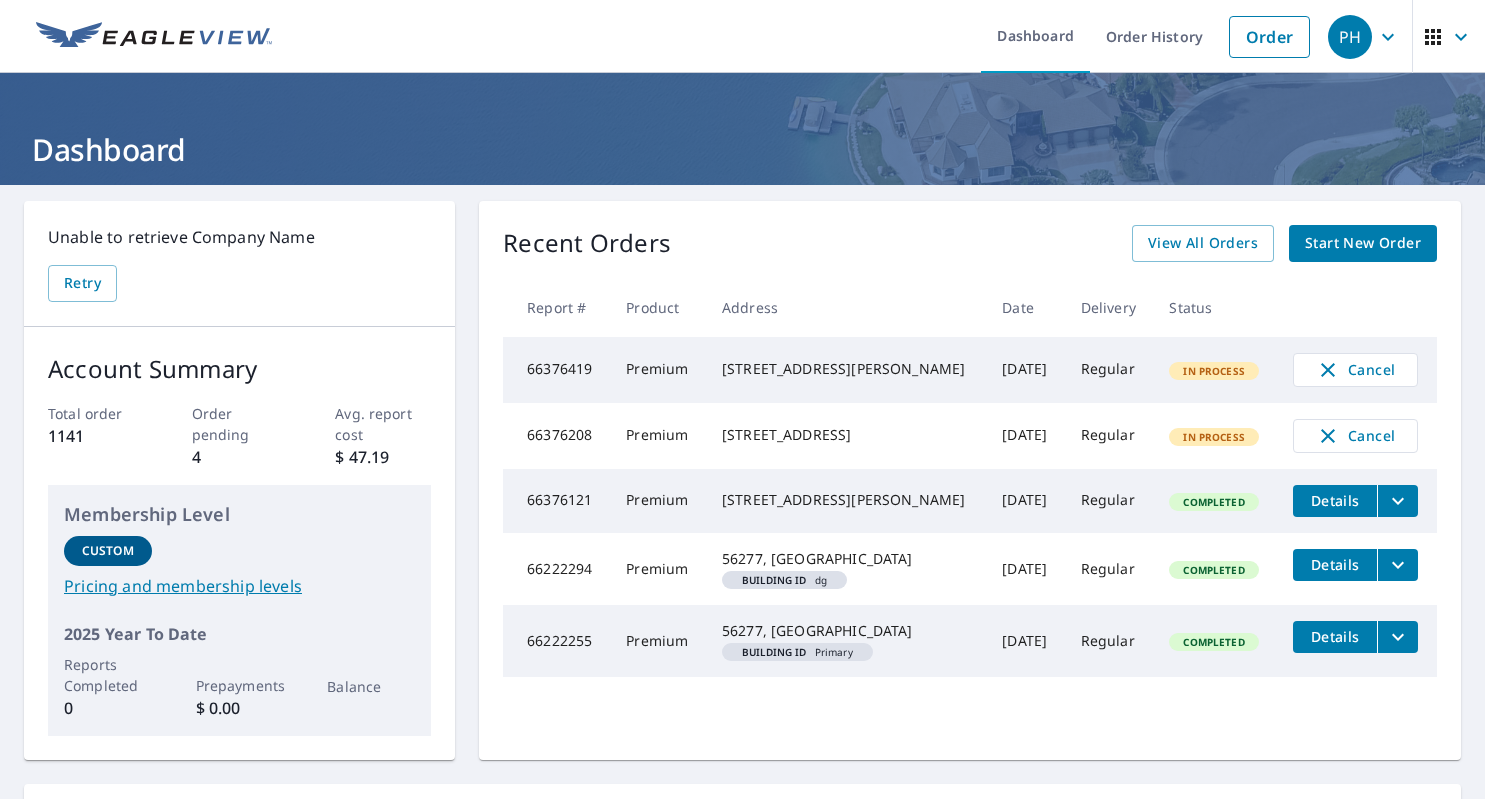 scroll, scrollTop: 0, scrollLeft: 0, axis: both 